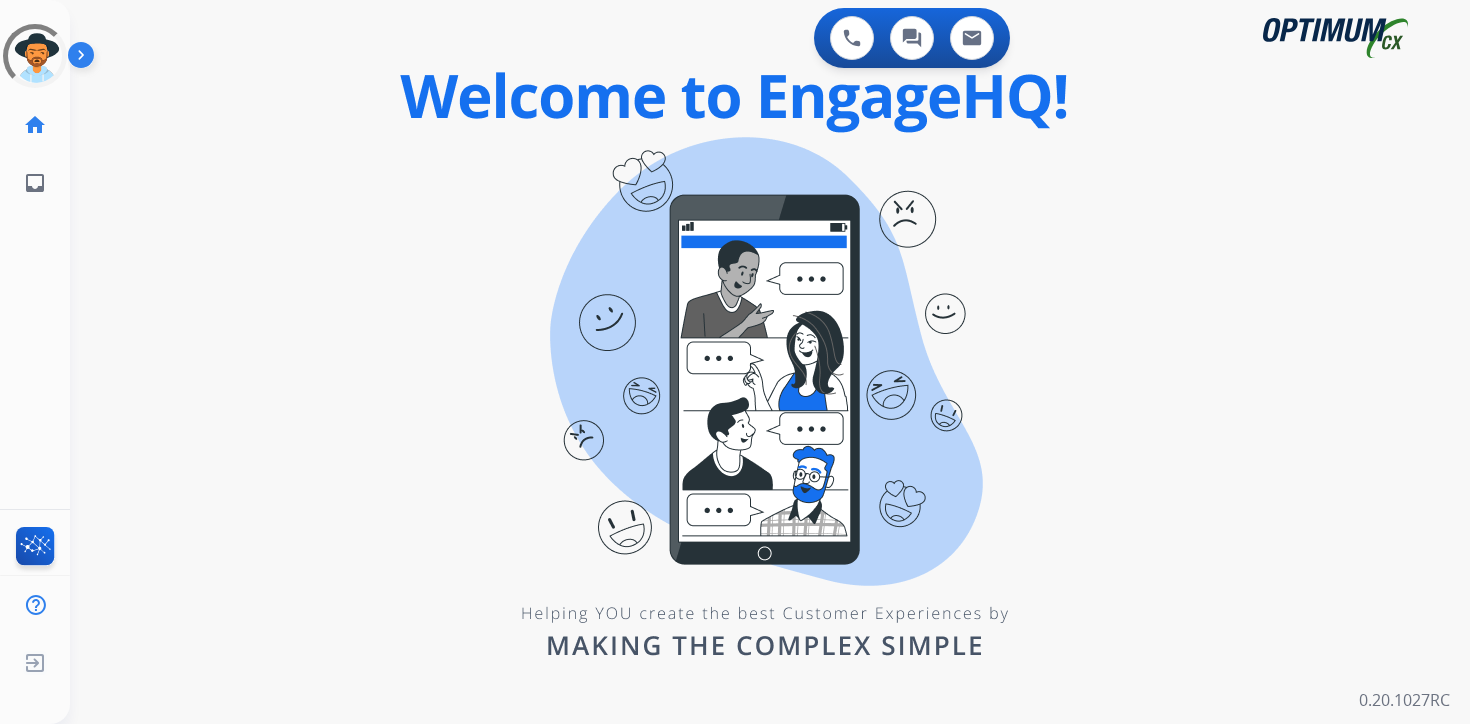 scroll, scrollTop: 0, scrollLeft: 0, axis: both 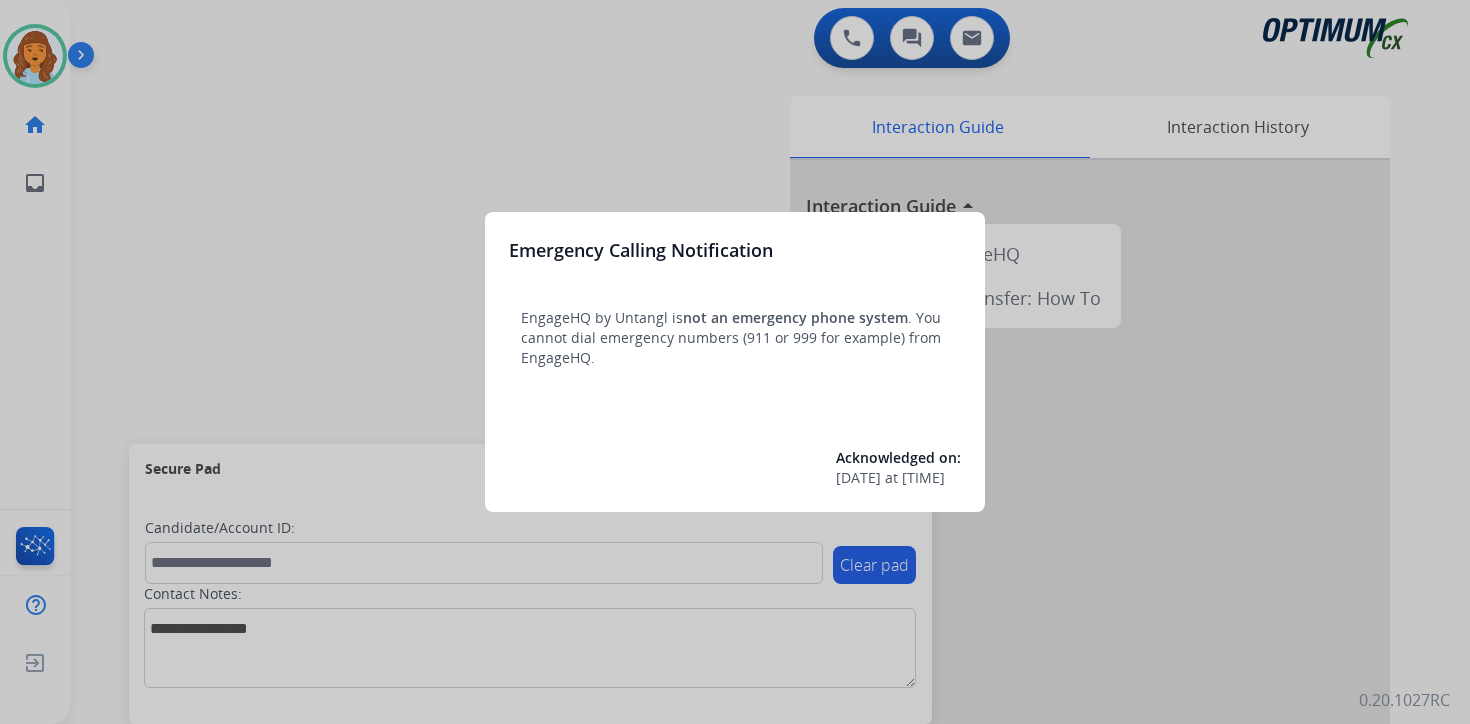 click at bounding box center (735, 362) 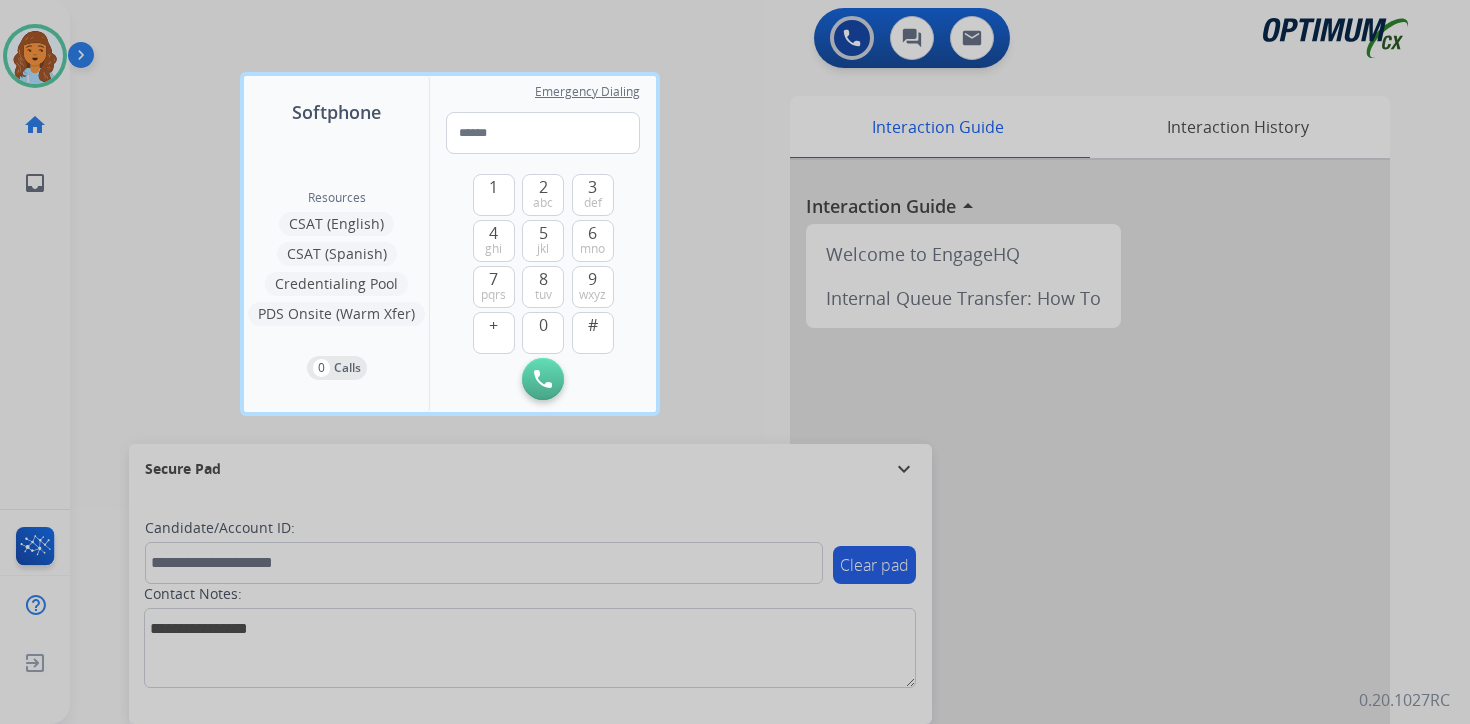 click at bounding box center [735, 362] 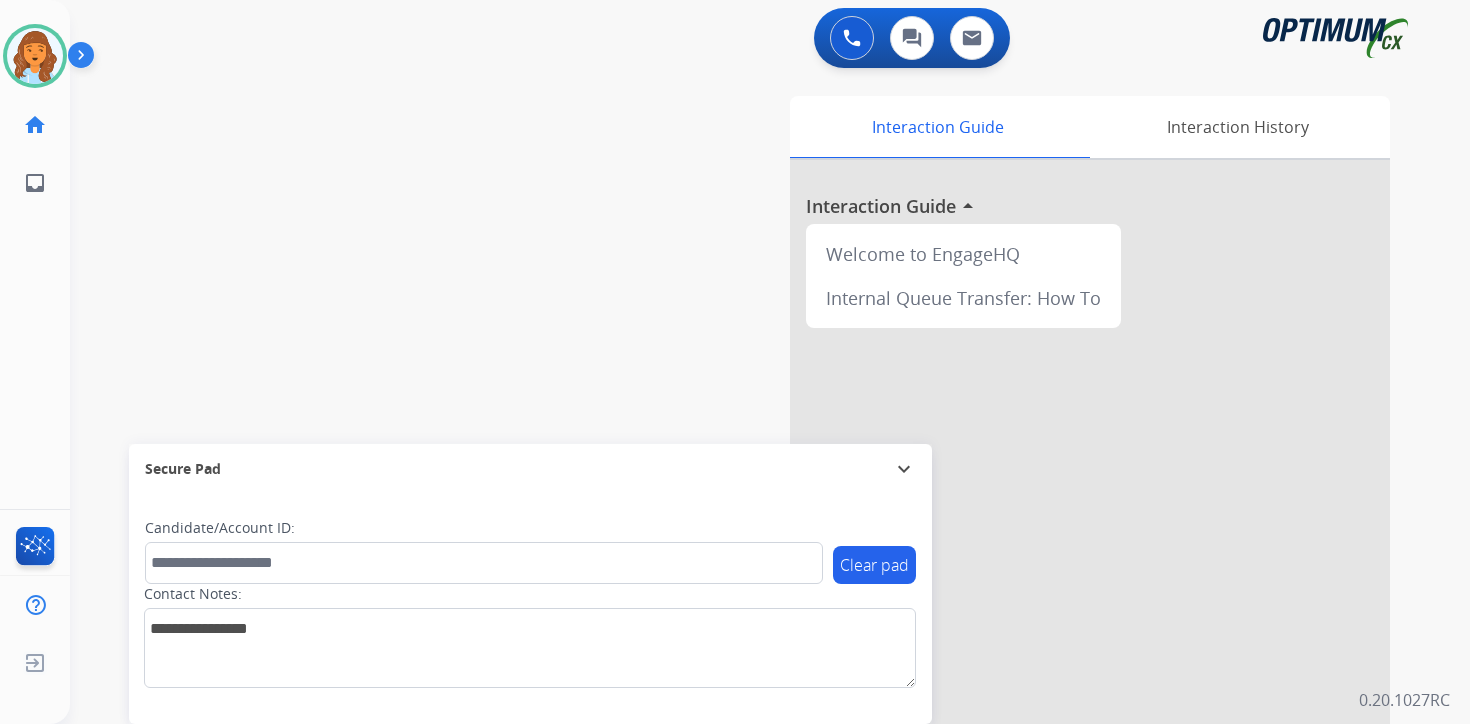 click at bounding box center [85, 59] 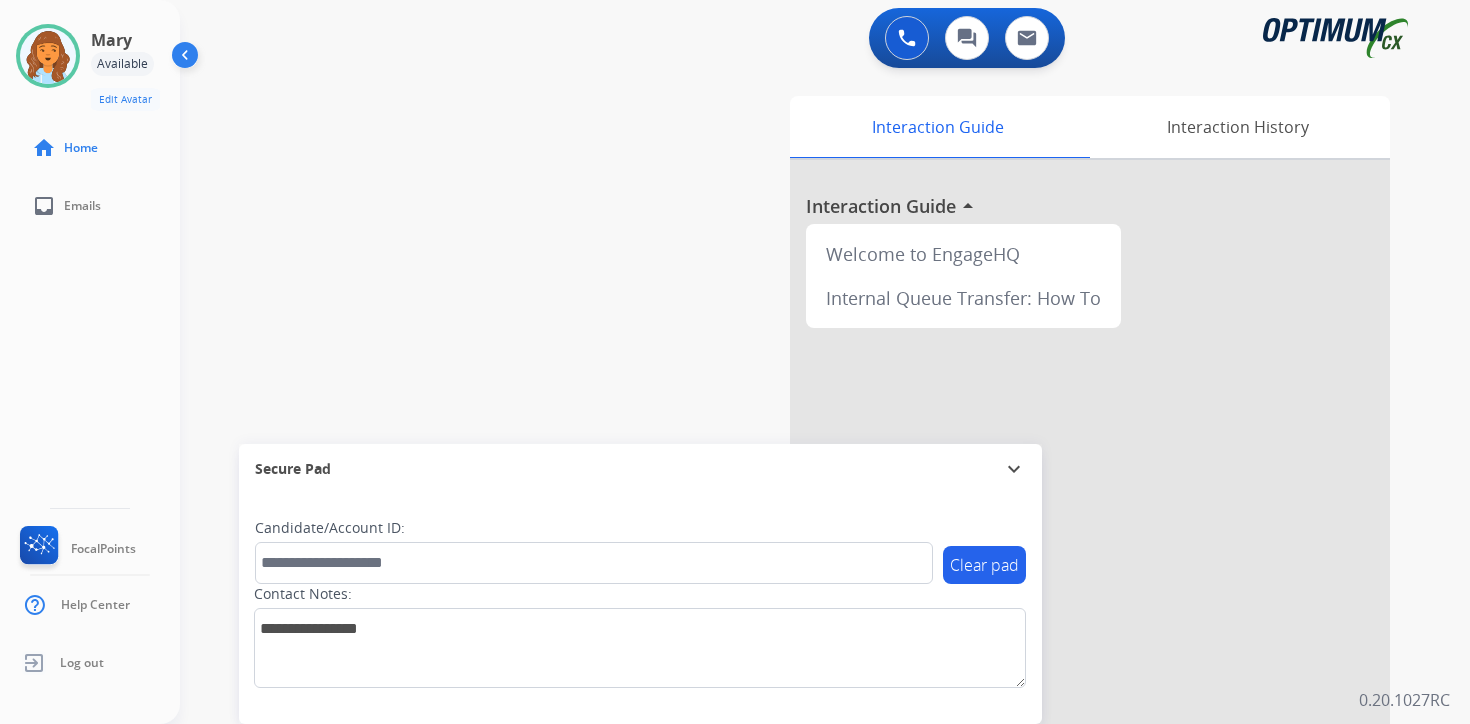 click on "Interaction Guide   Interaction History  Interaction Guide arrow_drop_up  Welcome to EngageHQ   Internal Queue Transfer: How To" at bounding box center [1059, 497] 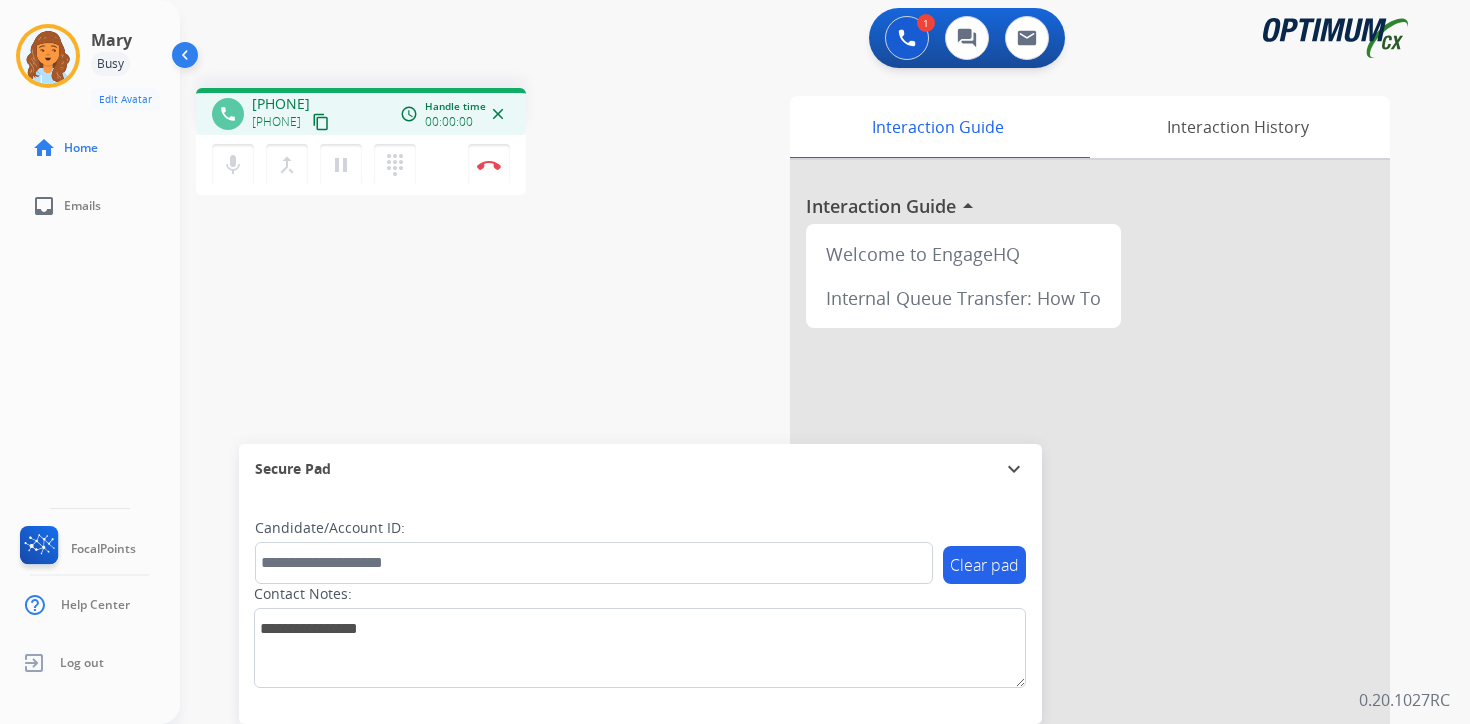 click on "mic Mute merge_type Bridge pause Hold dialpad Dialpad Disconnect" at bounding box center (361, 165) 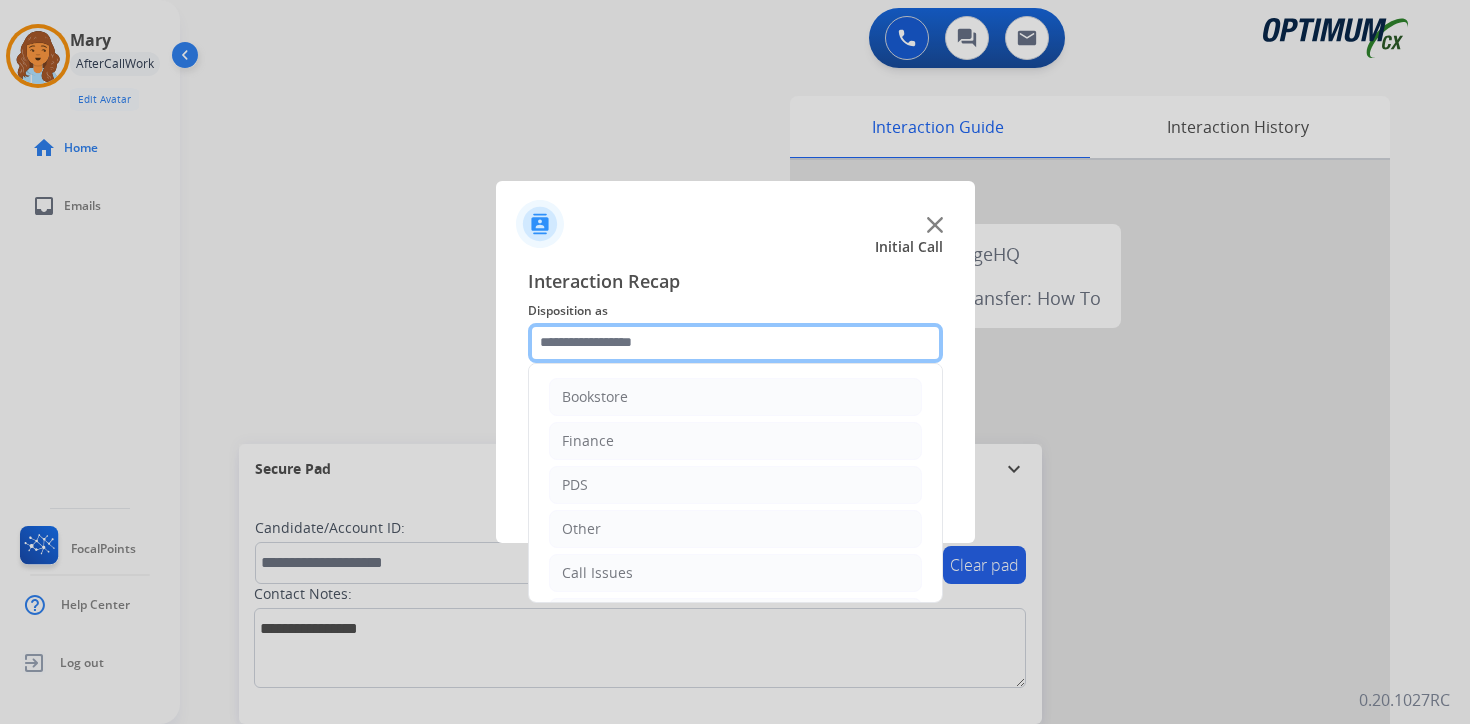 click 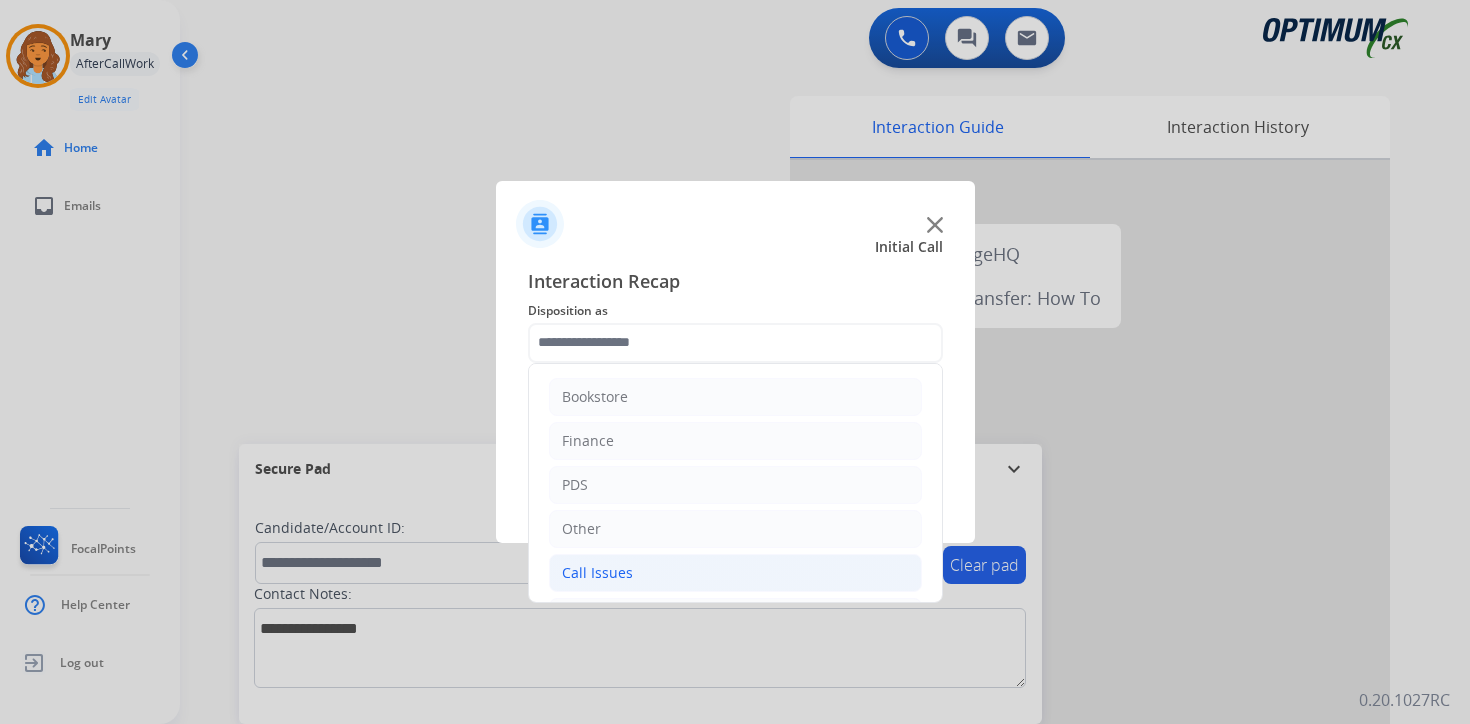 click on "Call Issues" 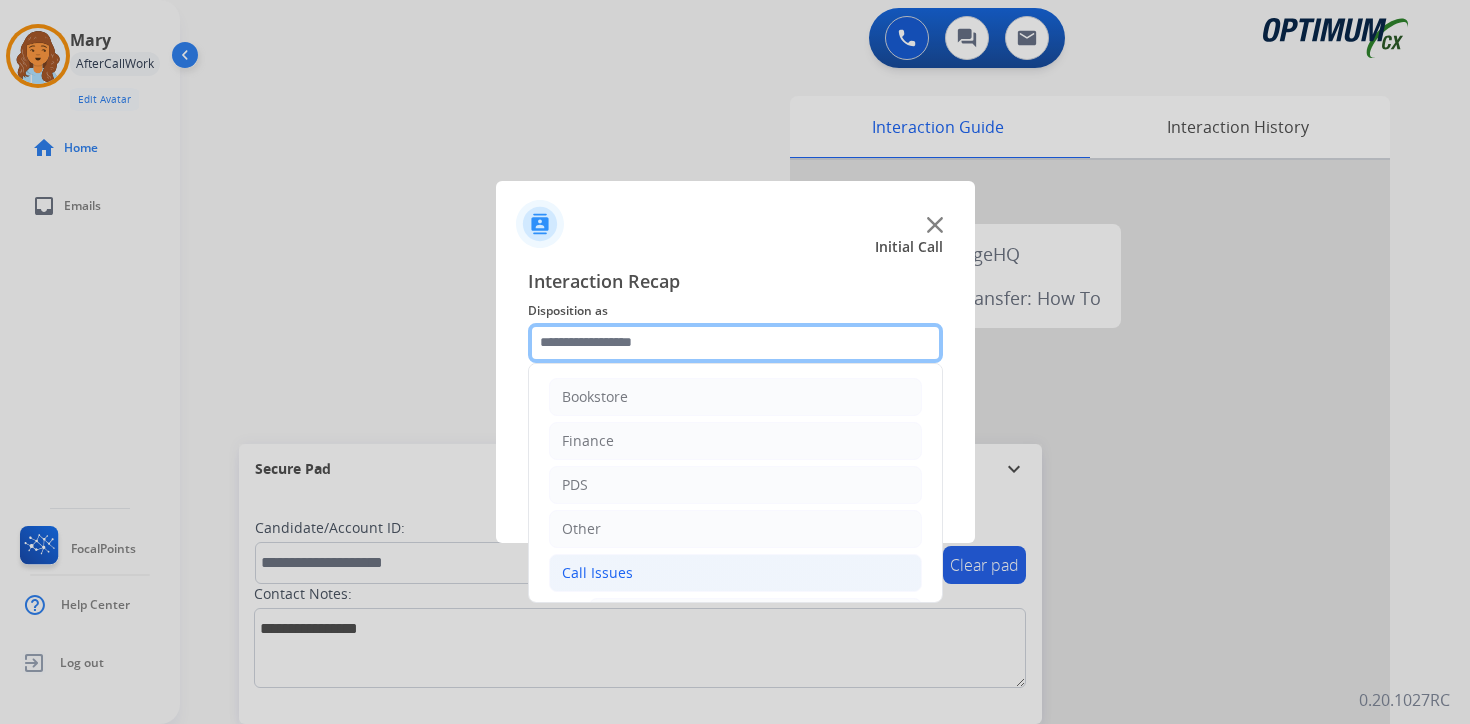 scroll, scrollTop: 333, scrollLeft: 0, axis: vertical 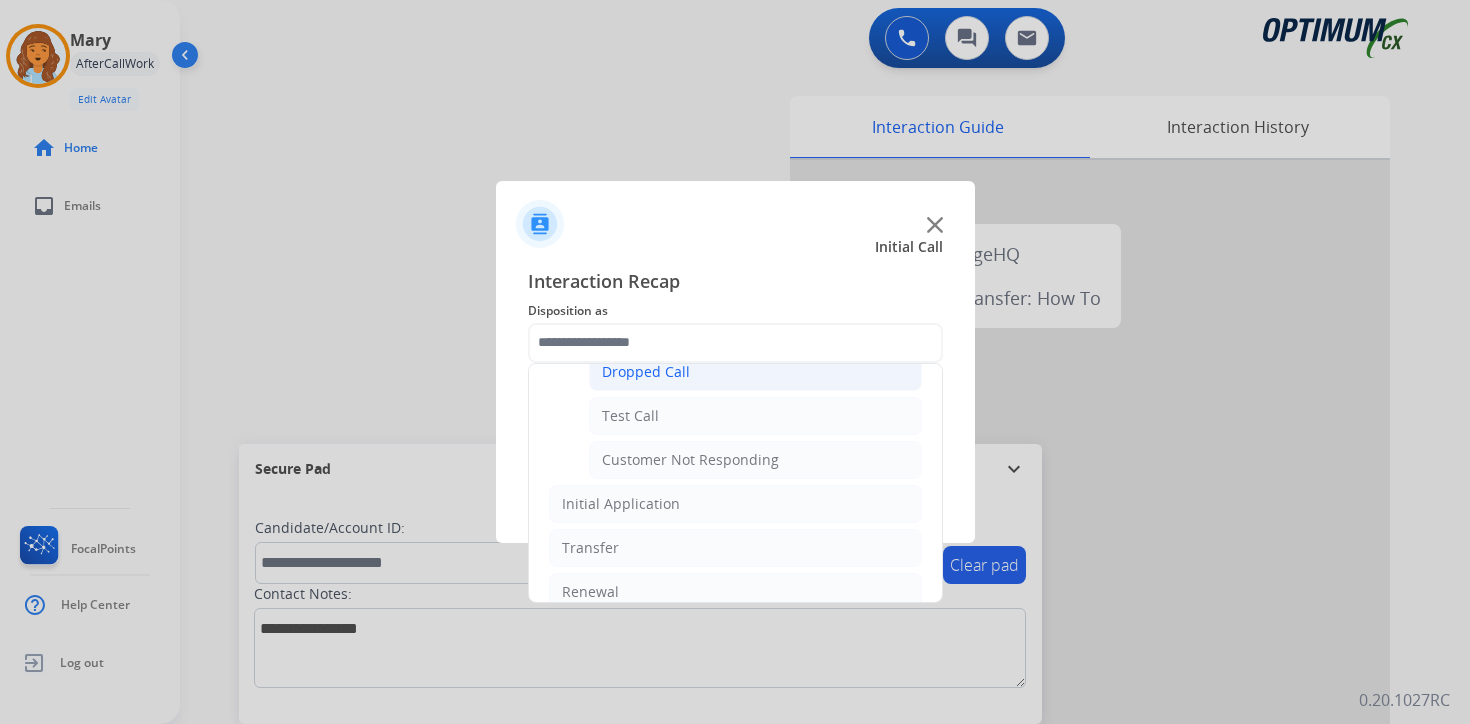 click on "Dropped Call" 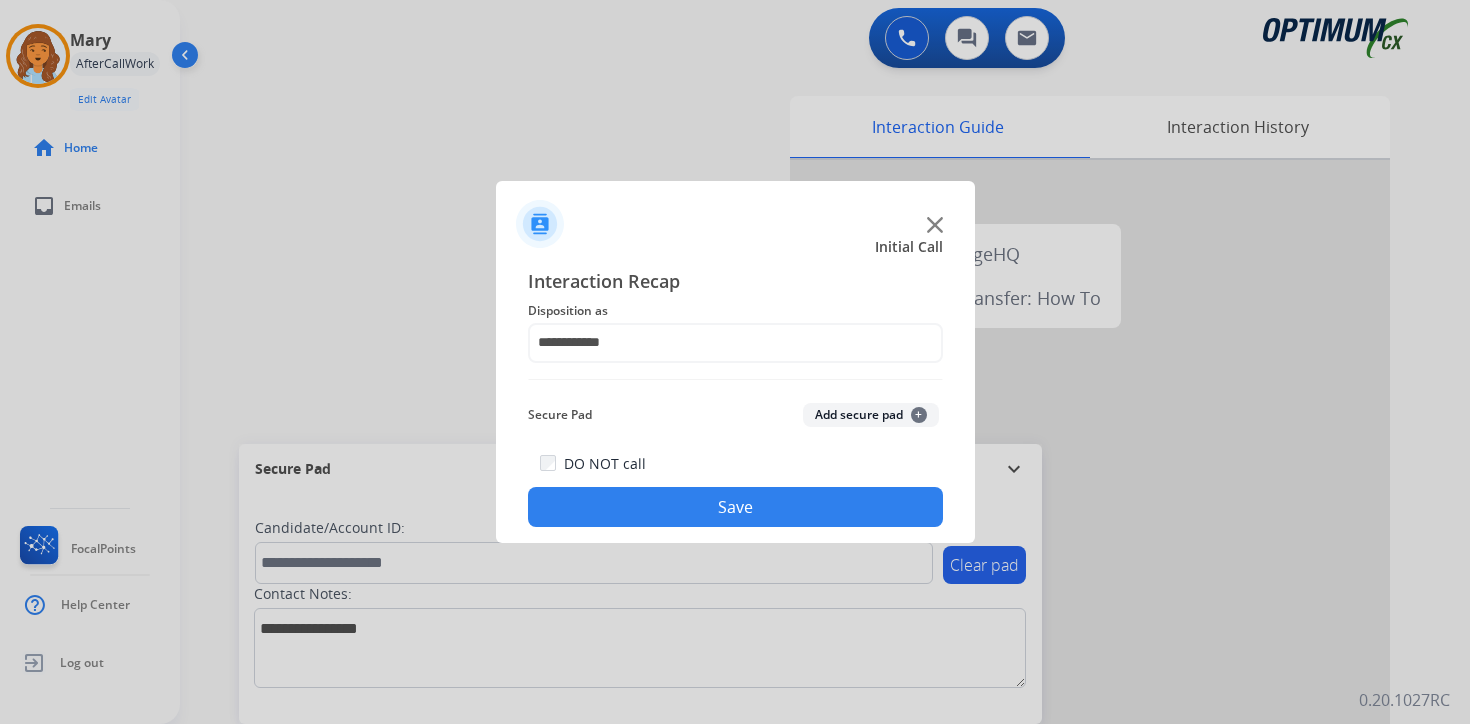 click on "Save" 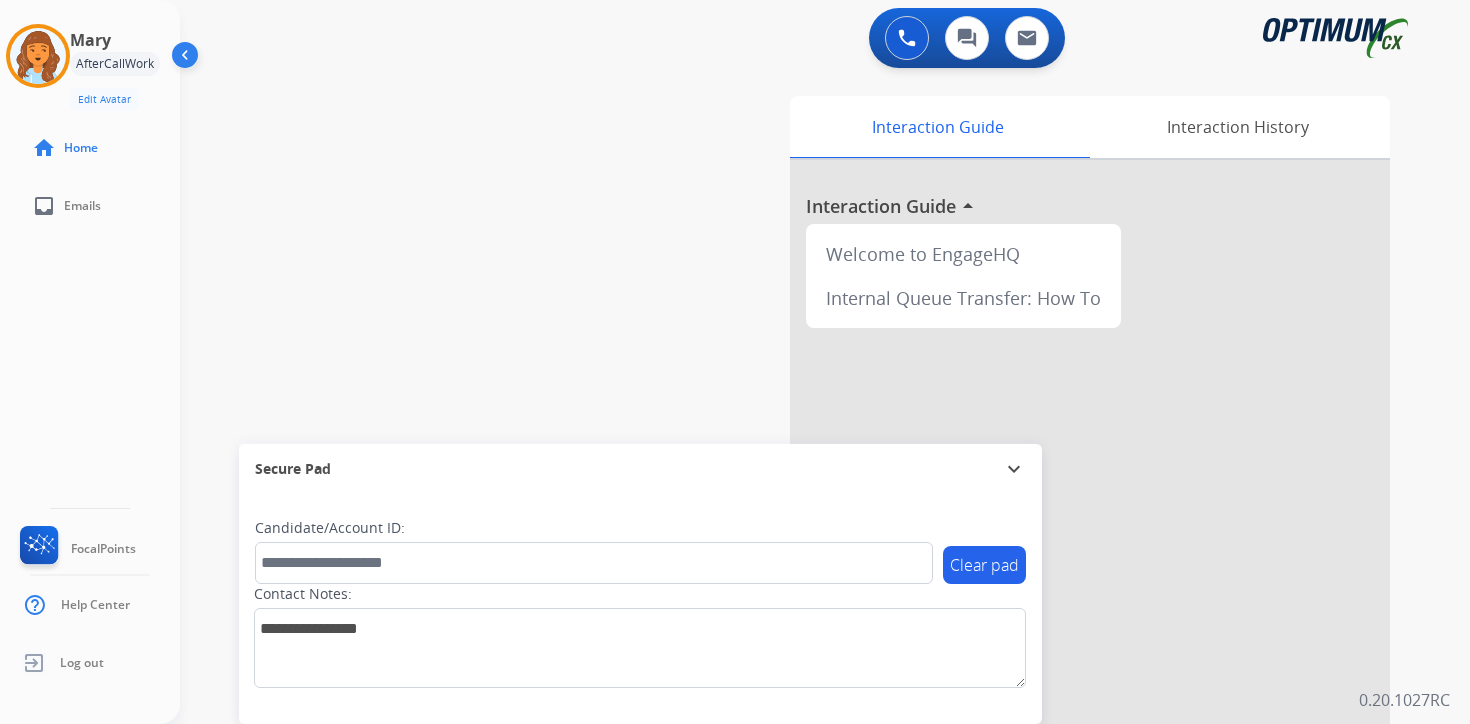 click on "0 Voice Interactions  0  Chat Interactions   0  Email Interactions swap_horiz Break voice bridge close_fullscreen Connect 3-Way Call merge_type Separate 3-Way Call  Interaction Guide   Interaction History  Interaction Guide arrow_drop_up  Welcome to EngageHQ   Internal Queue Transfer: How To  Secure Pad expand_more Clear pad Candidate/Account ID: Contact Notes:                  0.20.1027RC" at bounding box center (825, 362) 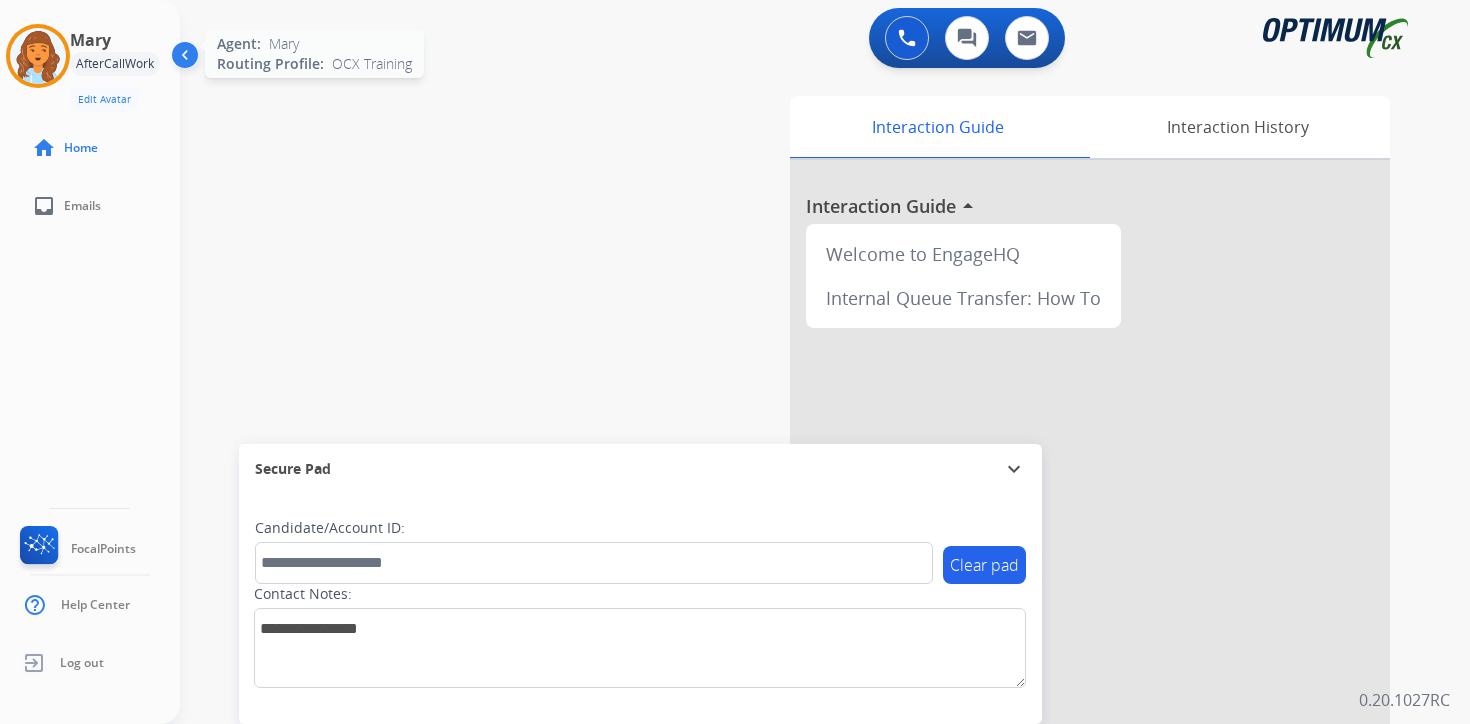 click at bounding box center [38, 56] 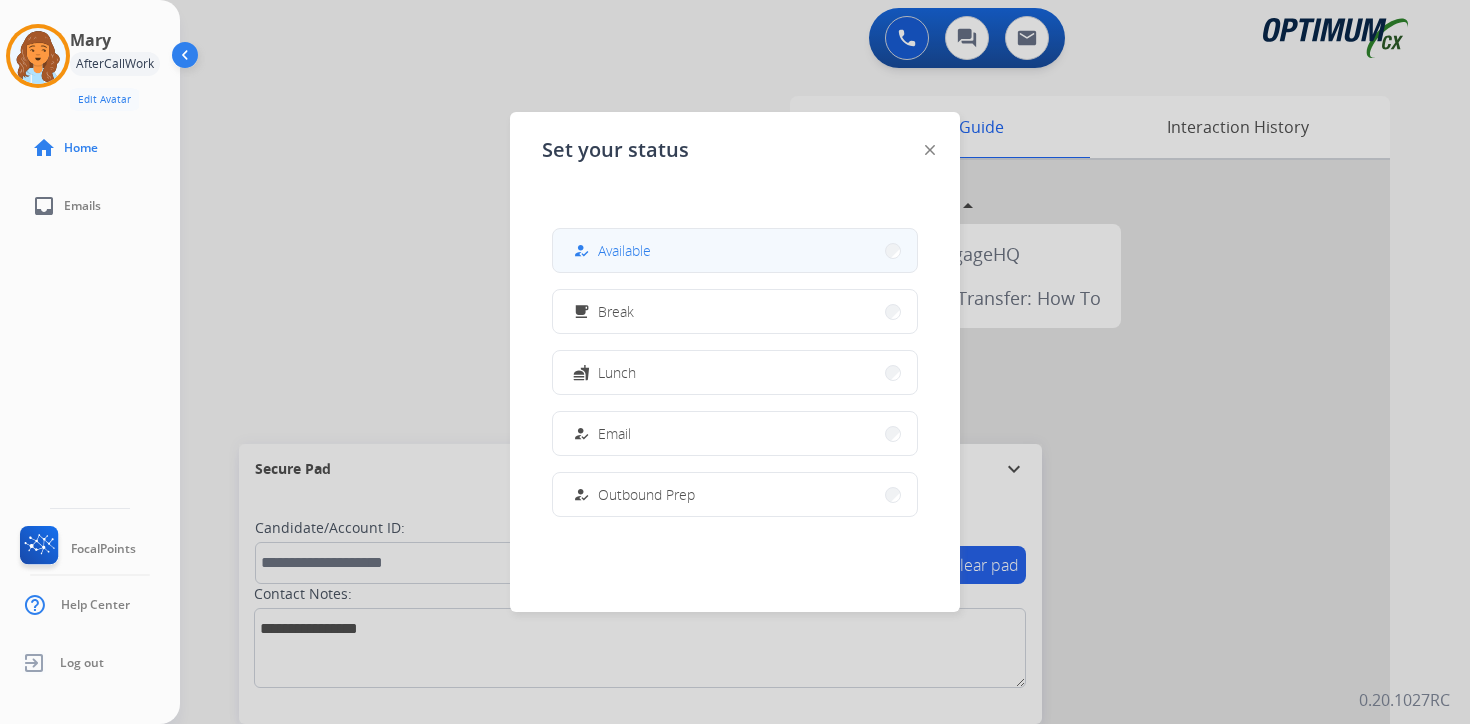click on "how_to_reg Available" at bounding box center (735, 250) 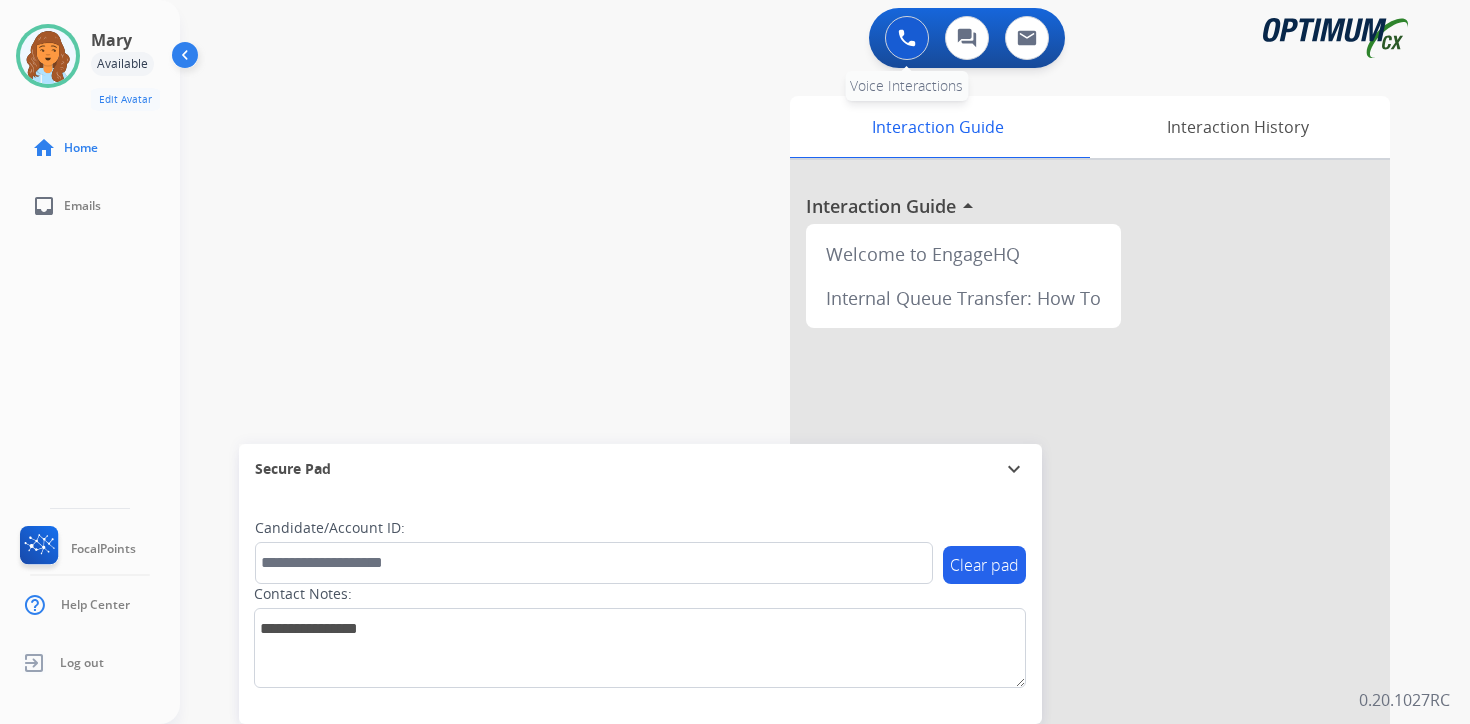 click at bounding box center (907, 38) 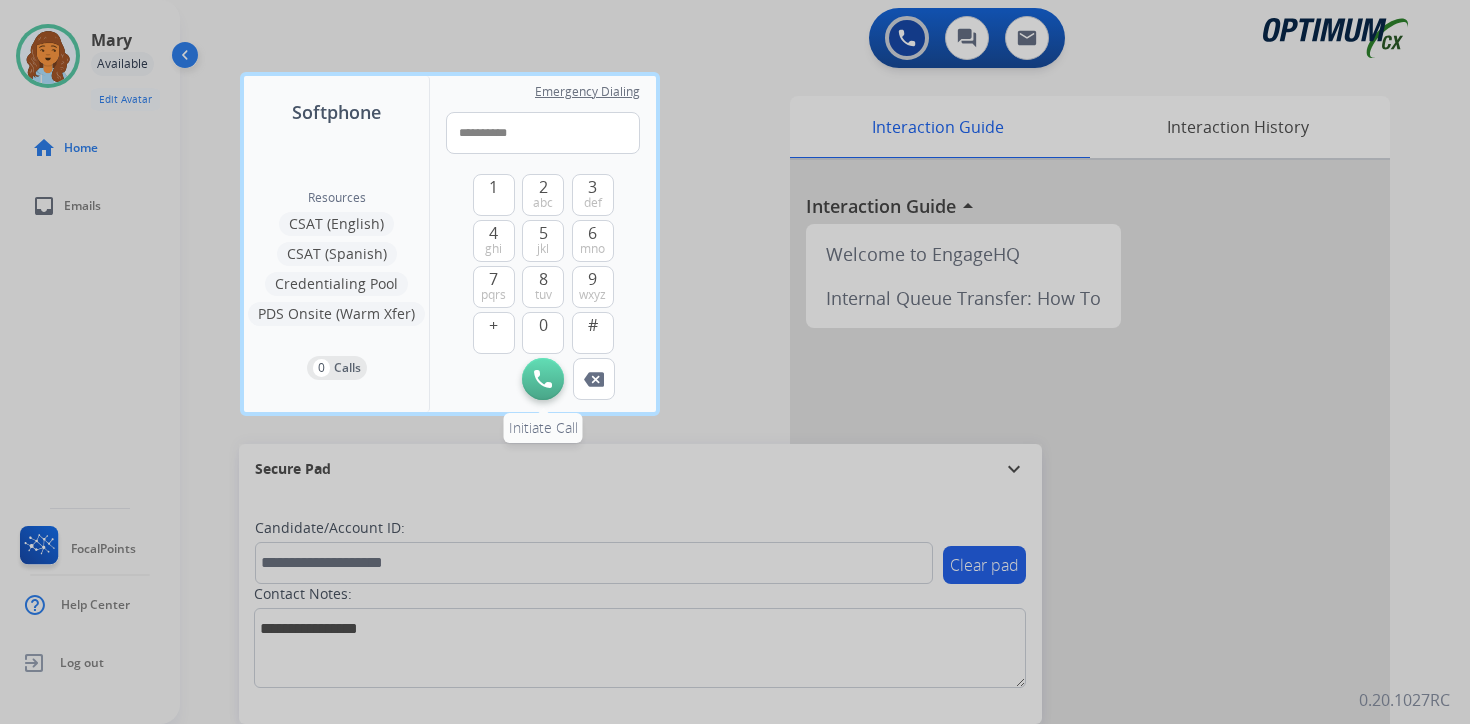 type on "**********" 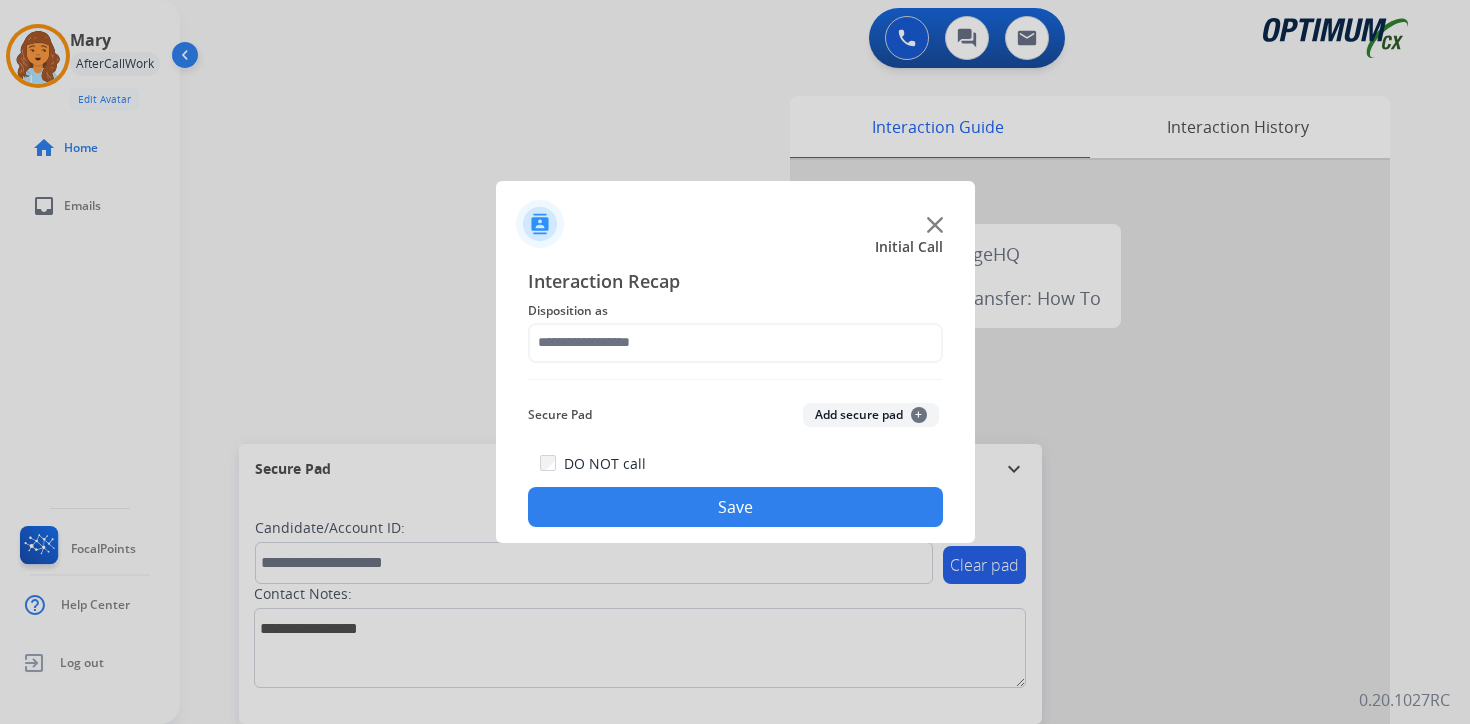 click on "Secure Pad  Add secure pad  +" 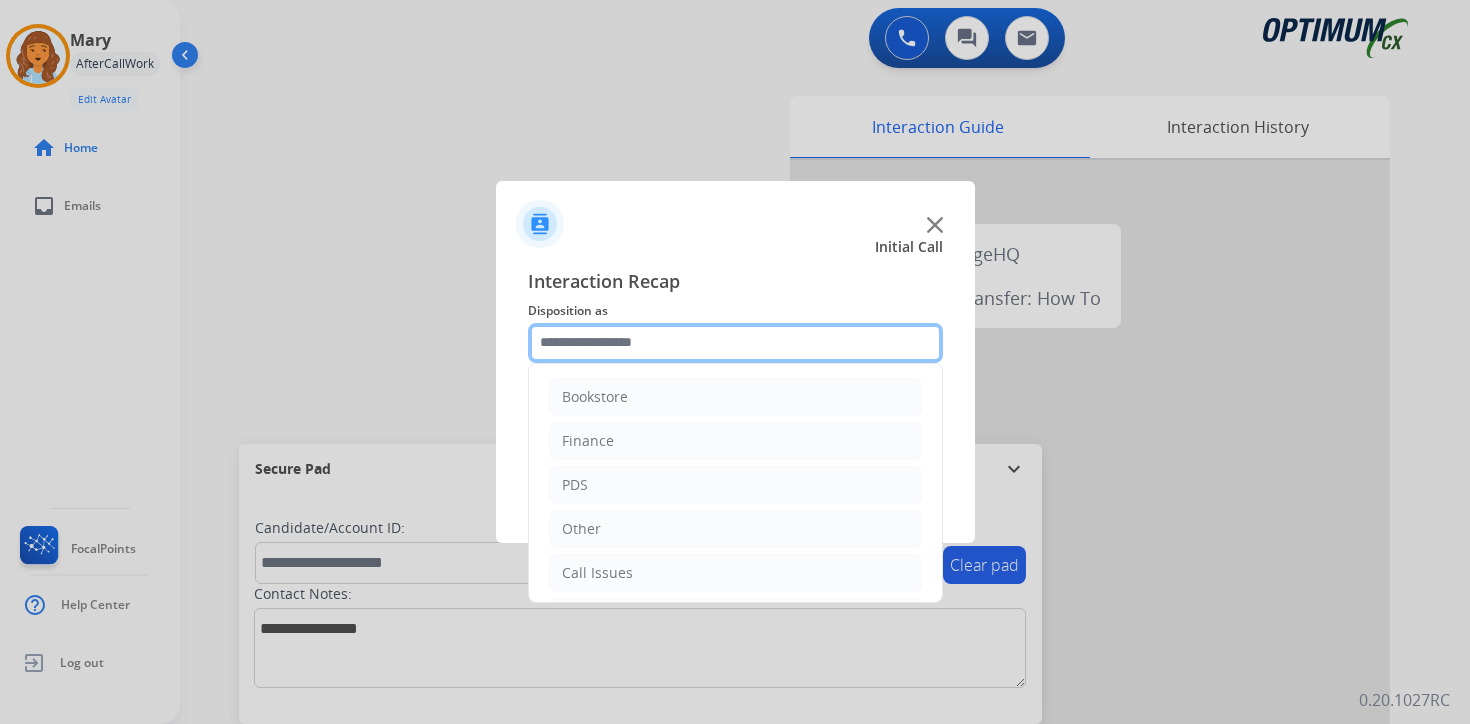 click 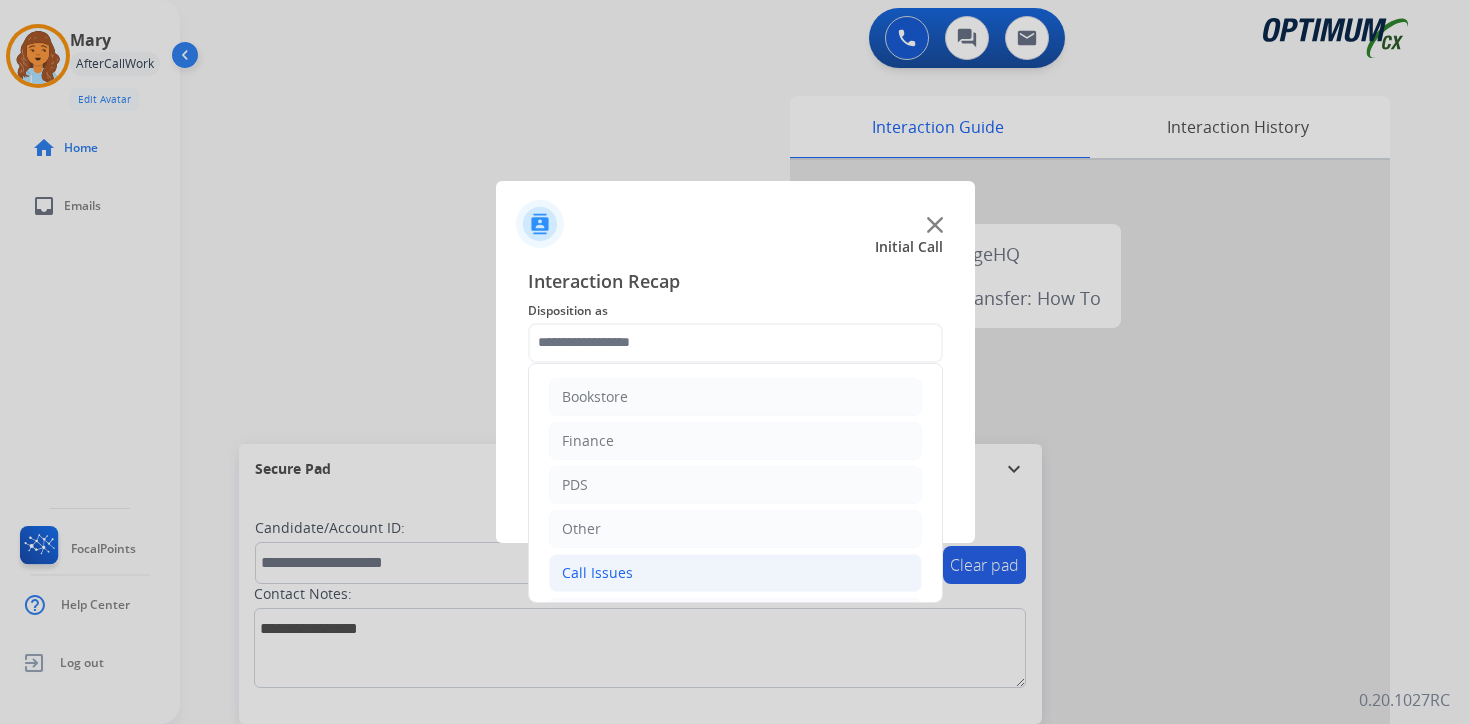 click on "Call Issues" 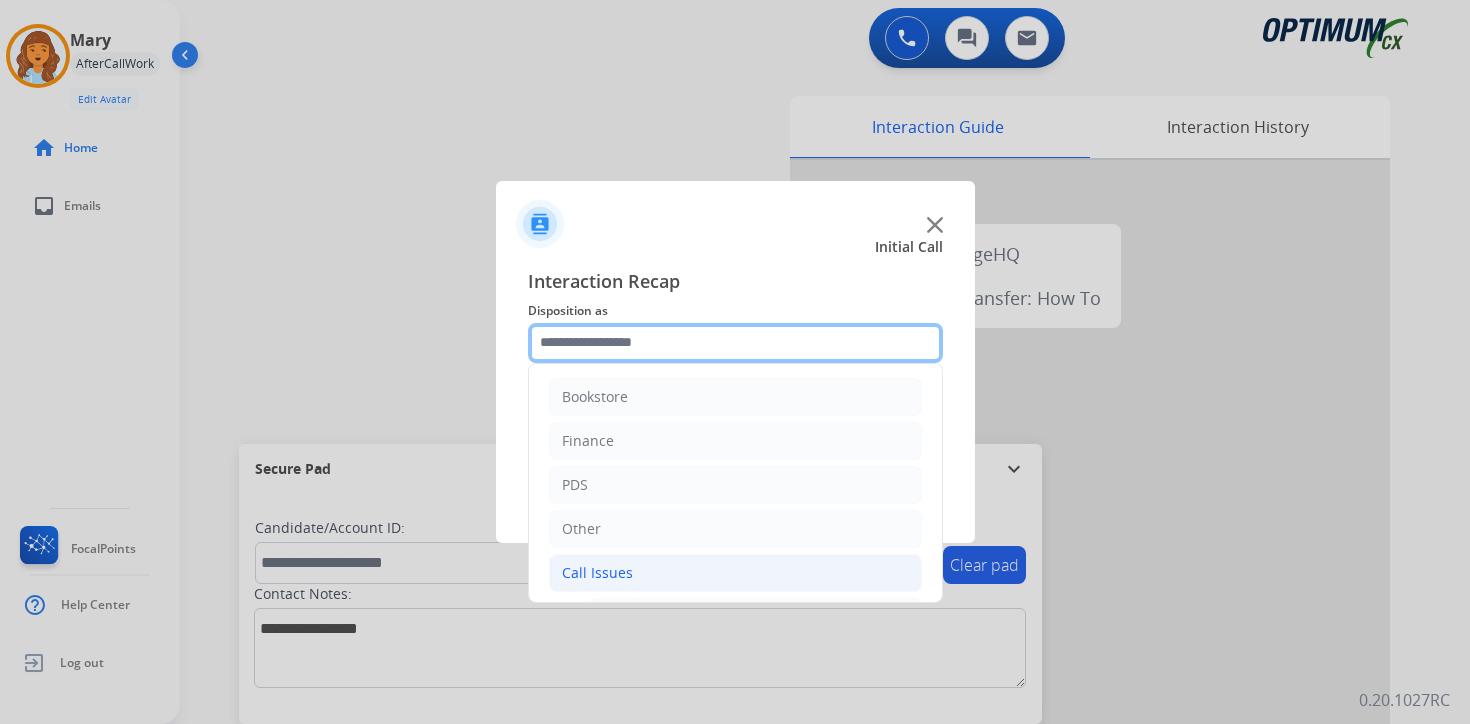 scroll, scrollTop: 333, scrollLeft: 0, axis: vertical 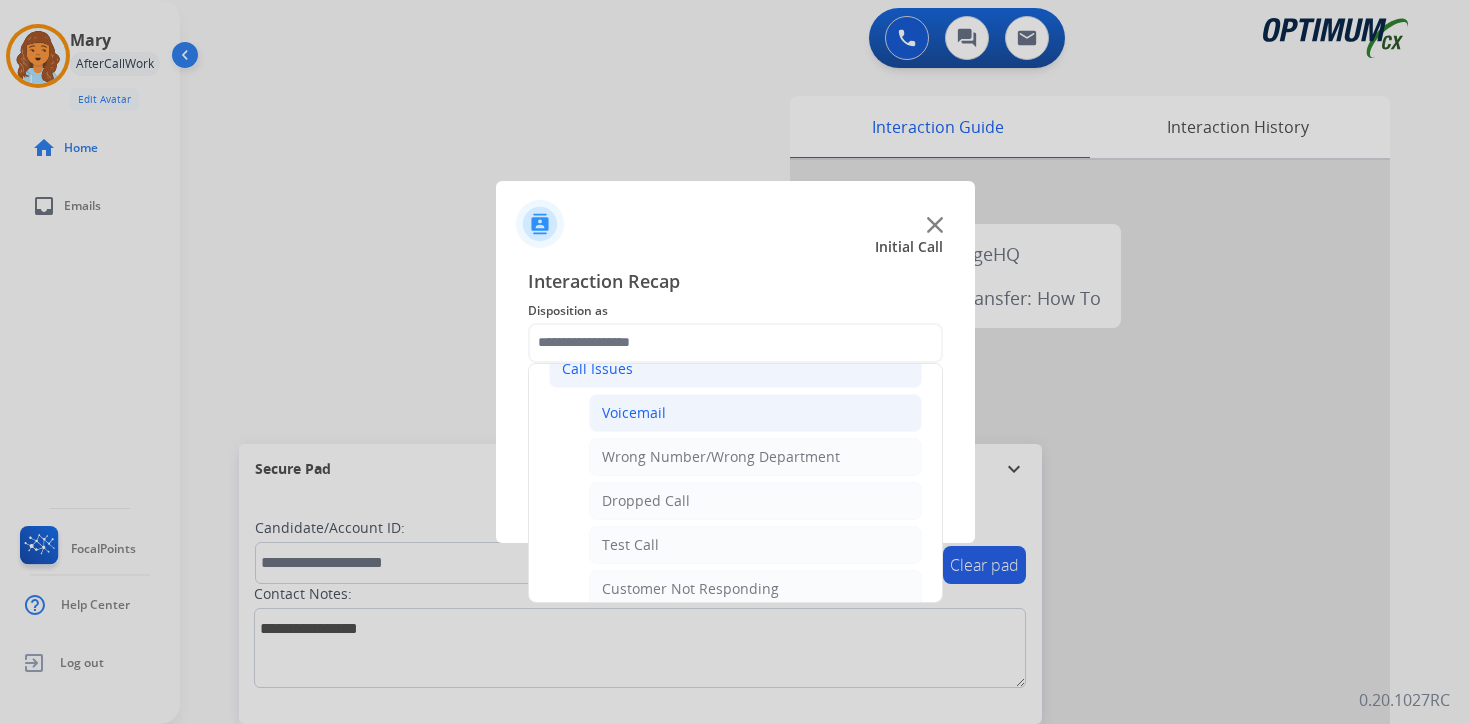 click on "Voicemail" 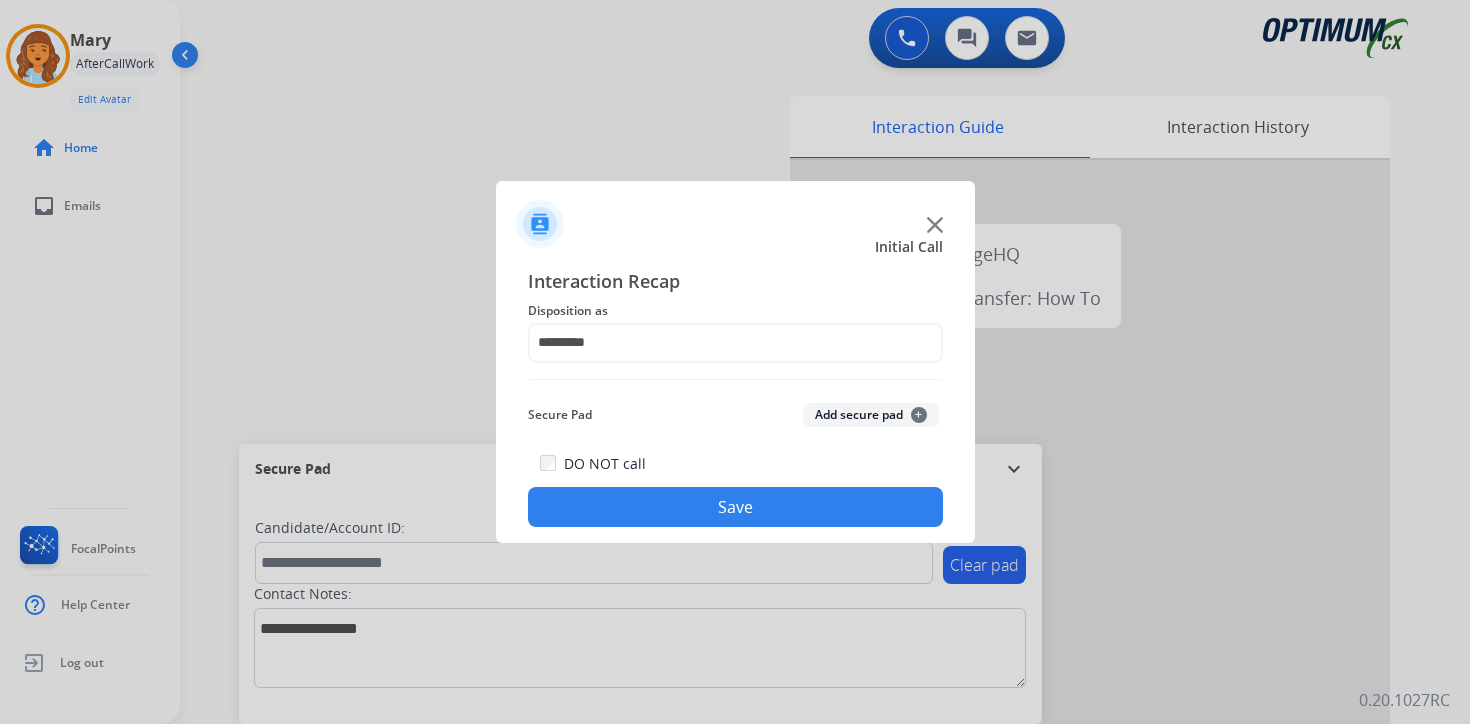 click on "Save" 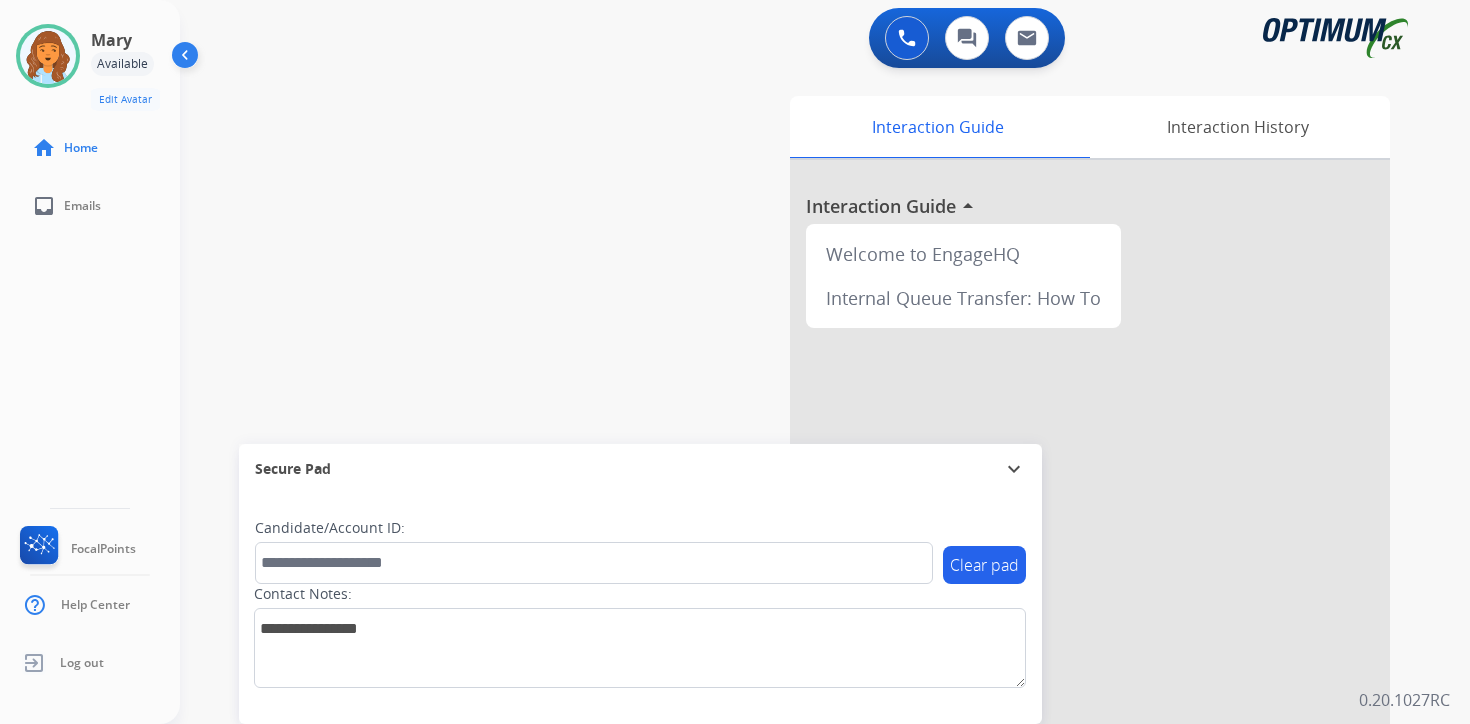 click on "Clear pad Candidate/Account ID: Contact Notes:" at bounding box center [640, 609] 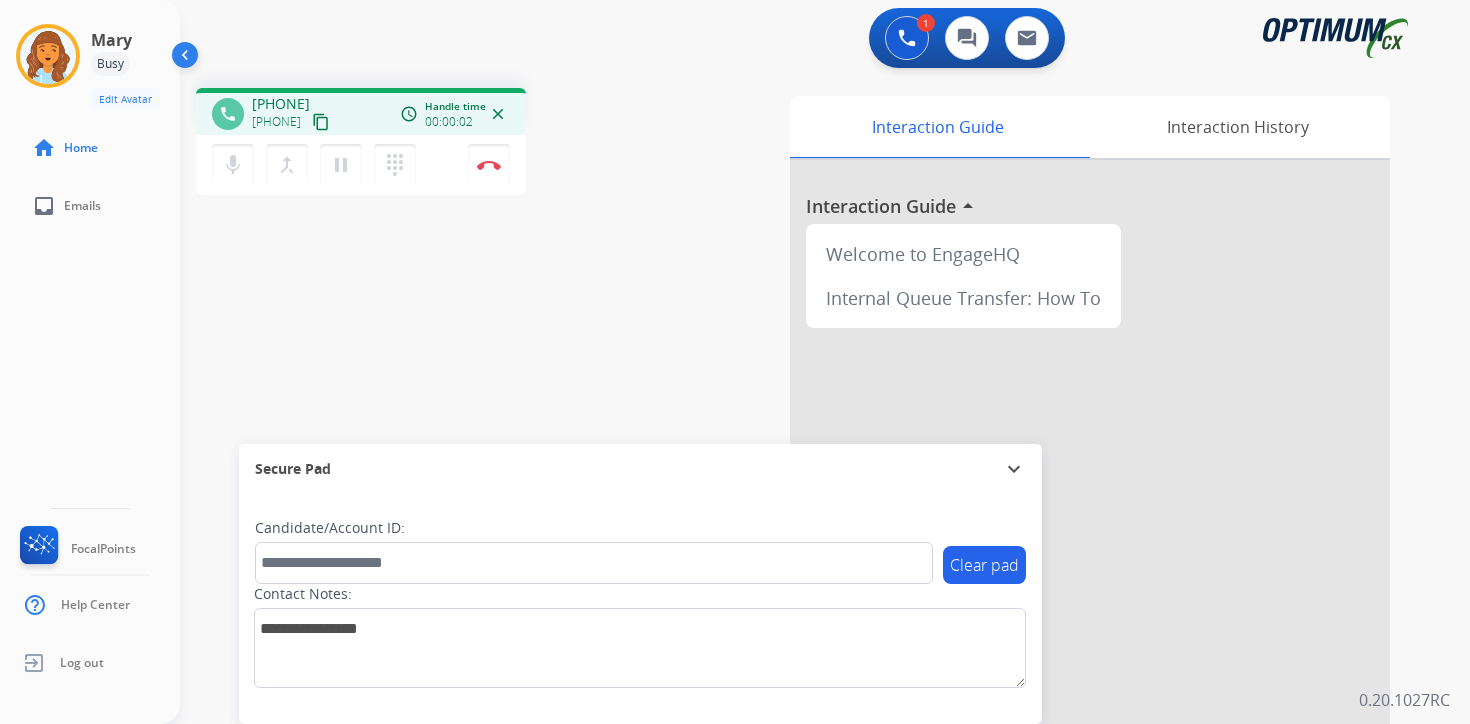 click on "content_copy" at bounding box center [321, 122] 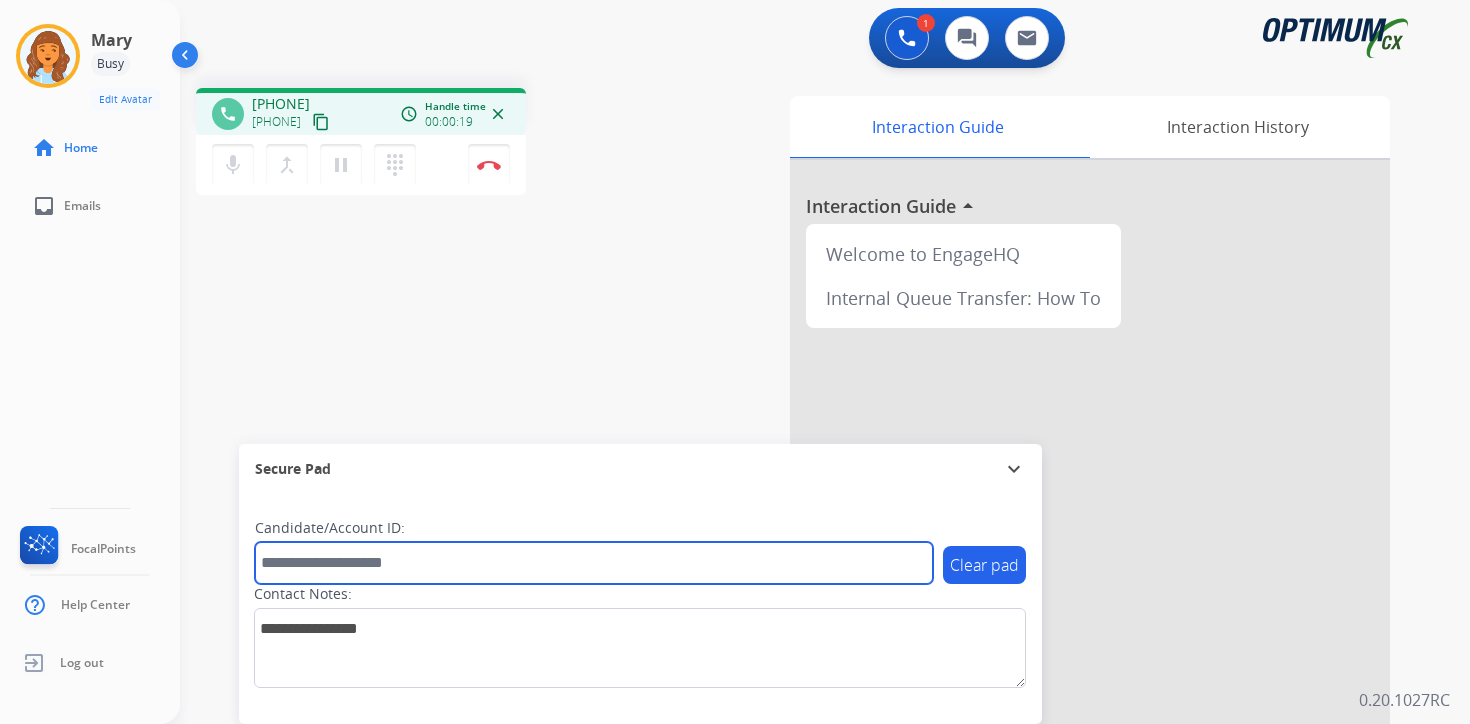 click at bounding box center [594, 563] 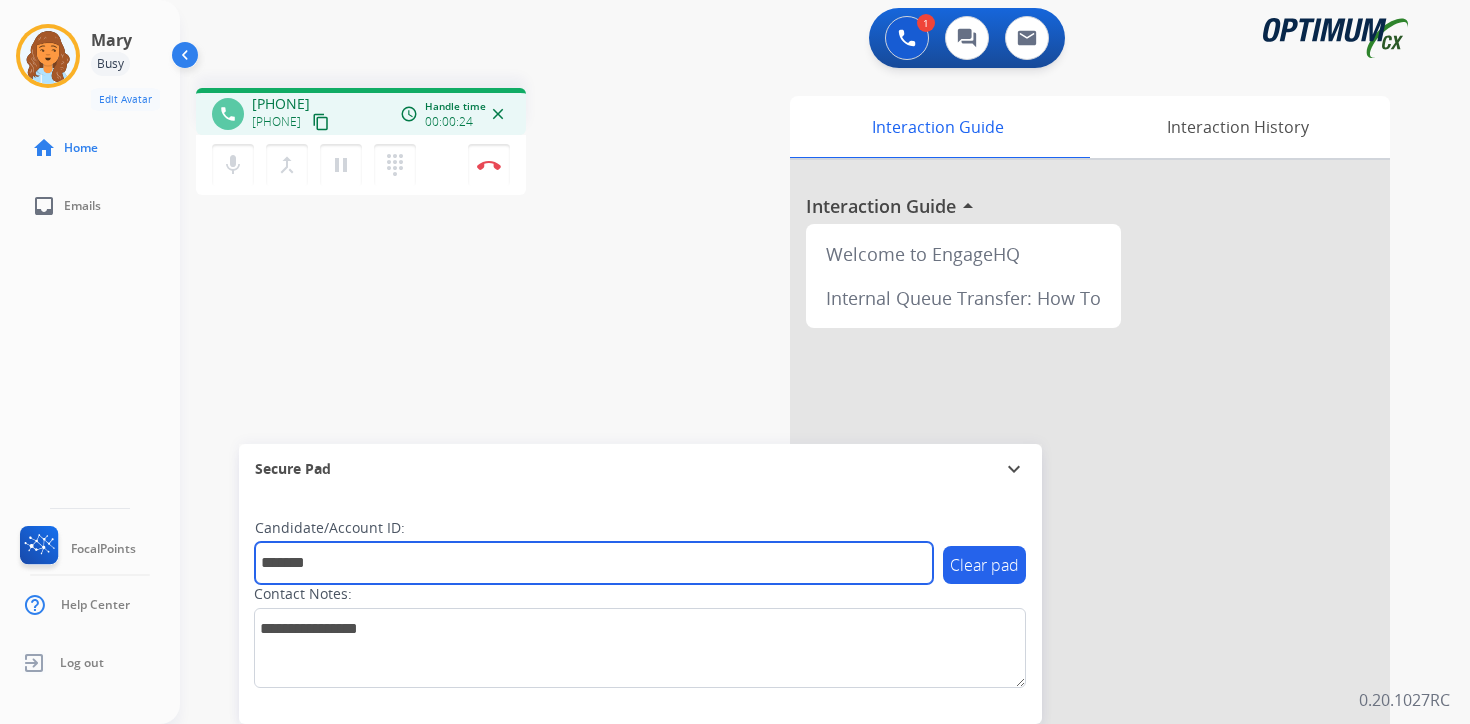 type on "*******" 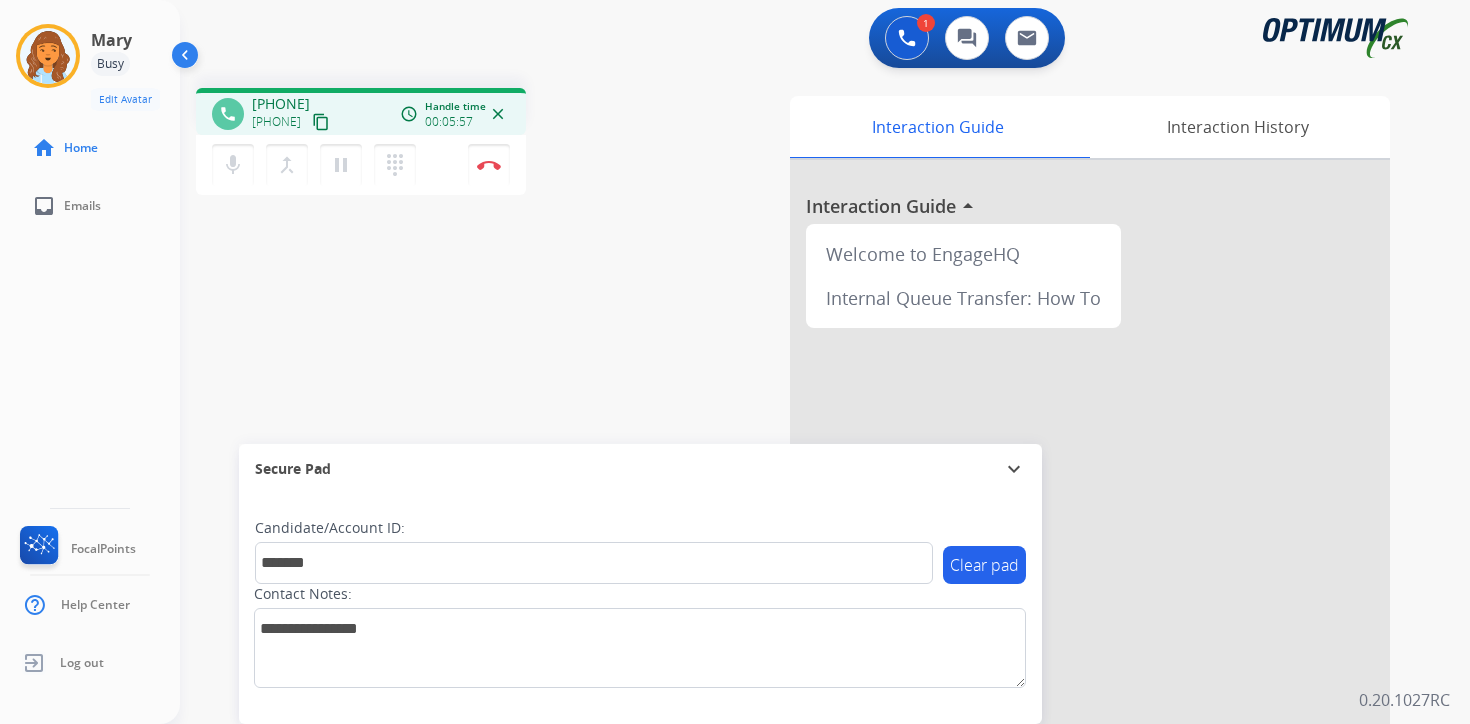 click on "Interaction Guide   Interaction History  Interaction Guide arrow_drop_up  Welcome to EngageHQ   Internal Queue Transfer: How To" at bounding box center (1059, 497) 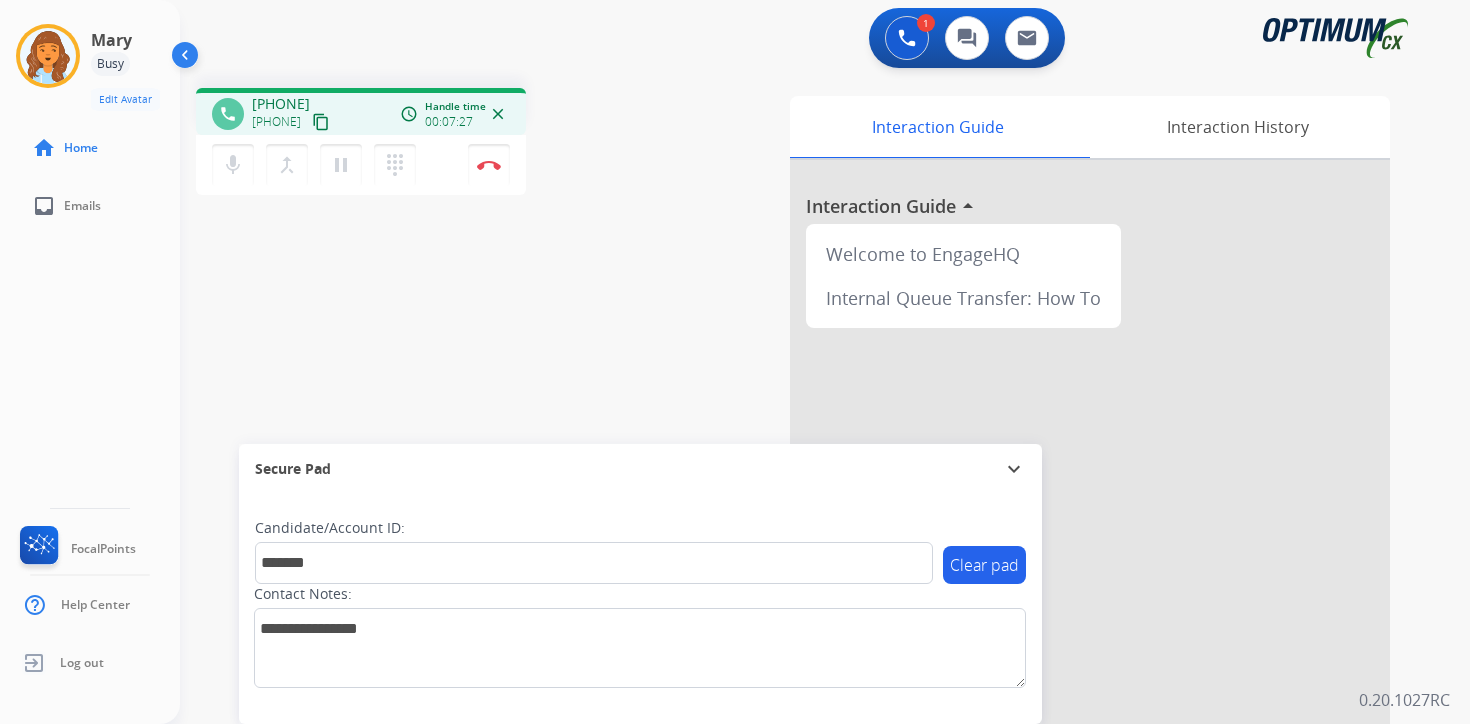 click on "Clear pad Candidate/Account ID: ******* Contact Notes:" at bounding box center [640, 609] 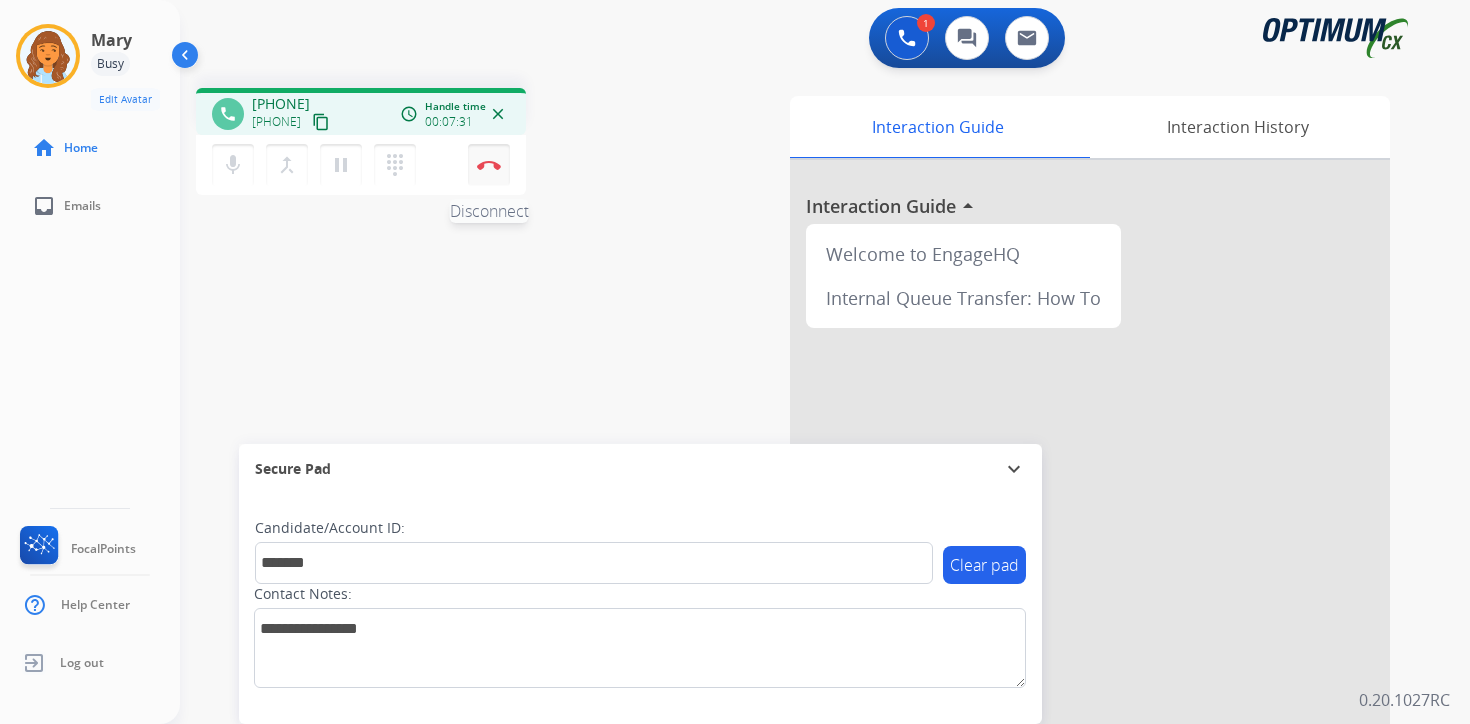 click on "Disconnect" at bounding box center (489, 165) 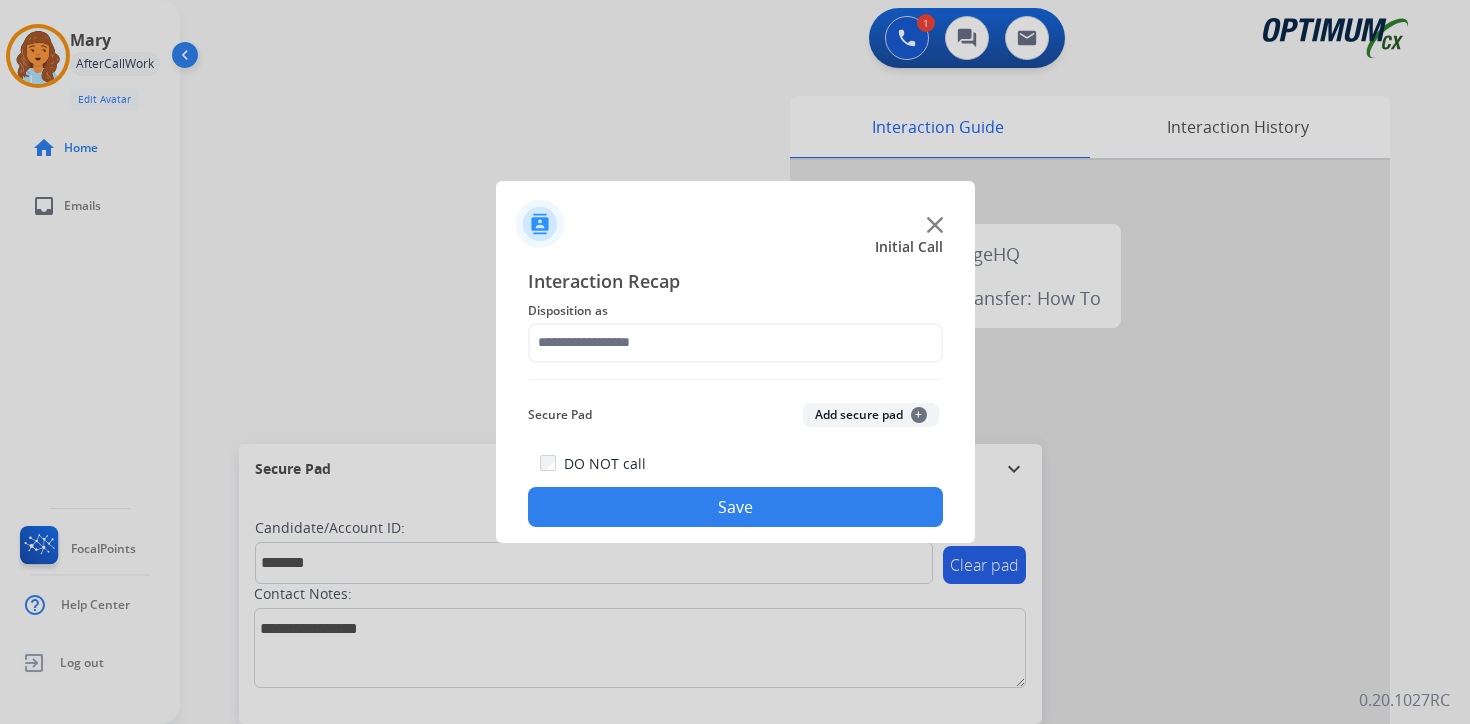 click on "Add secure pad  +" 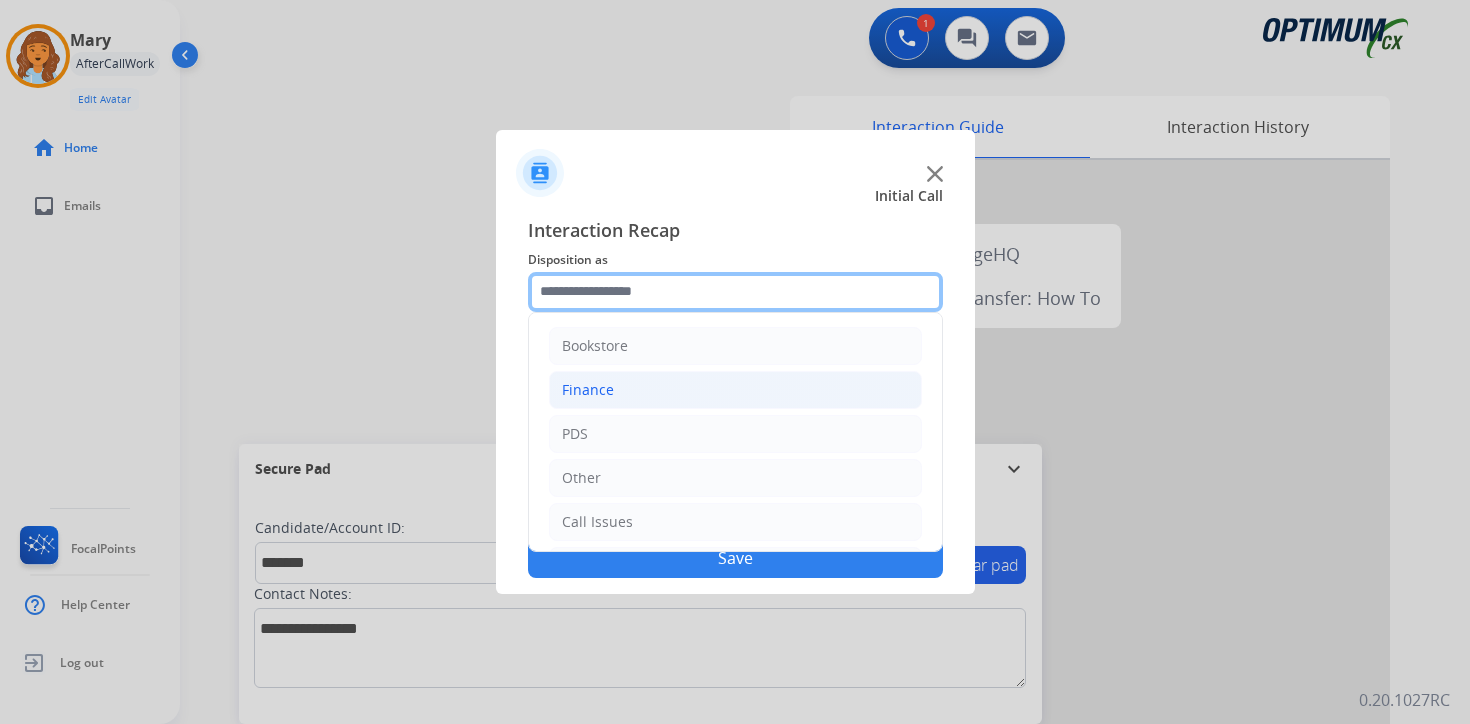 drag, startPoint x: 664, startPoint y: 292, endPoint x: 650, endPoint y: 376, distance: 85.158676 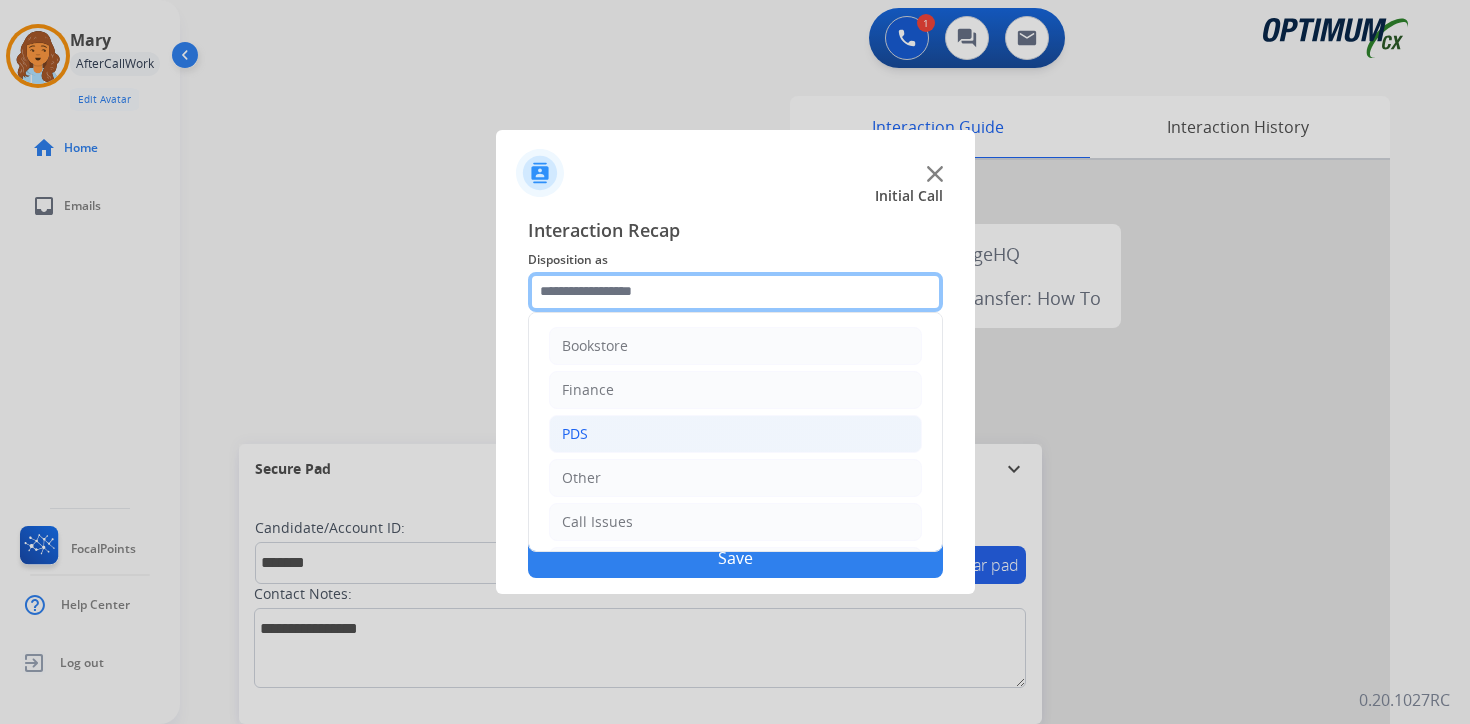 scroll, scrollTop: 136, scrollLeft: 0, axis: vertical 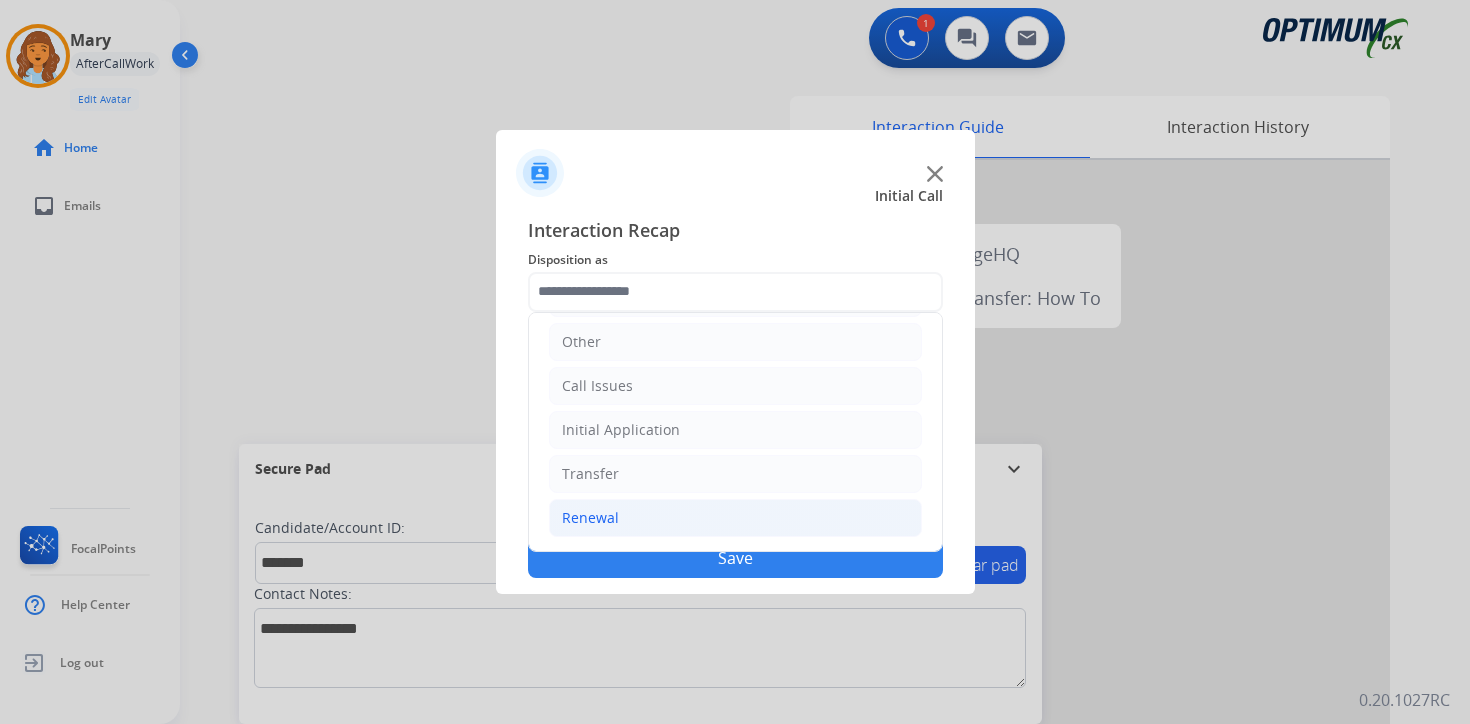 click on "Renewal" 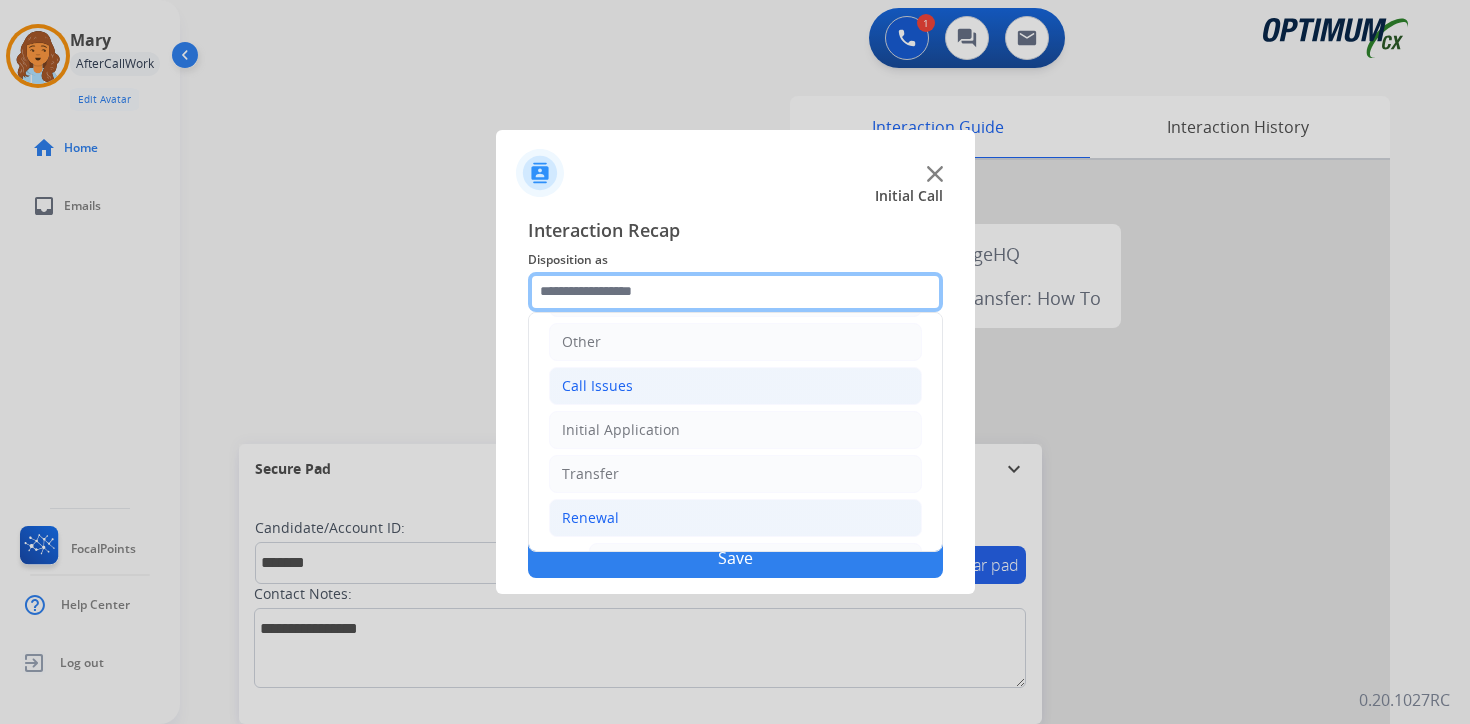 scroll, scrollTop: 469, scrollLeft: 0, axis: vertical 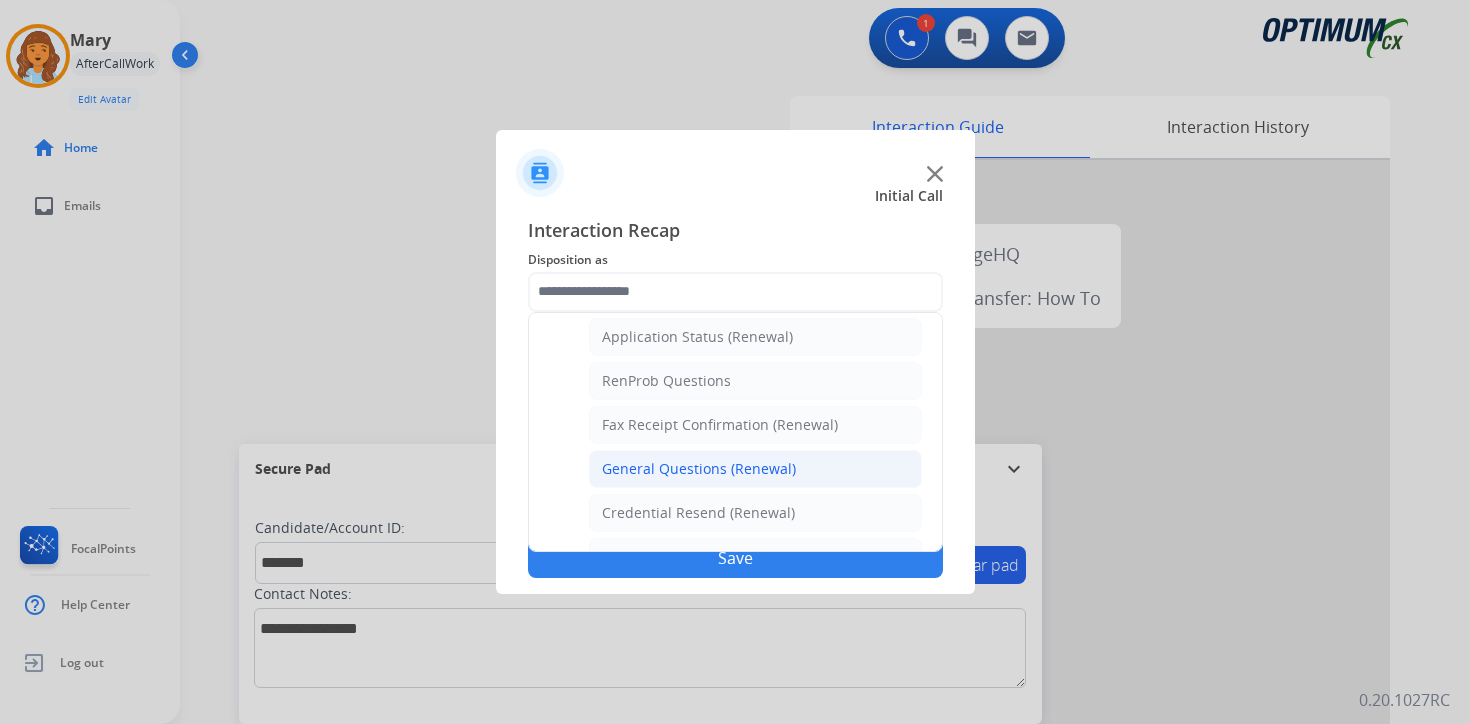 click on "General Questions (Renewal)" 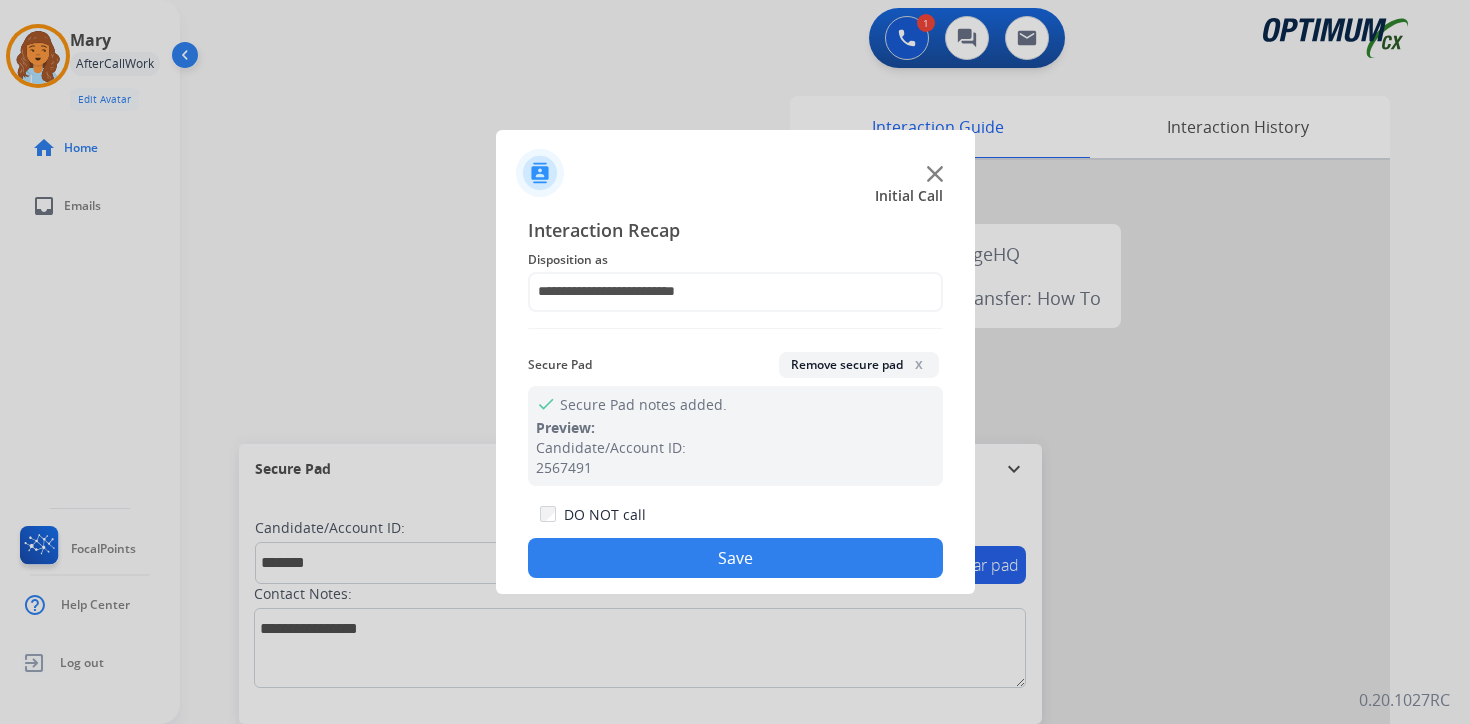 click on "Save" 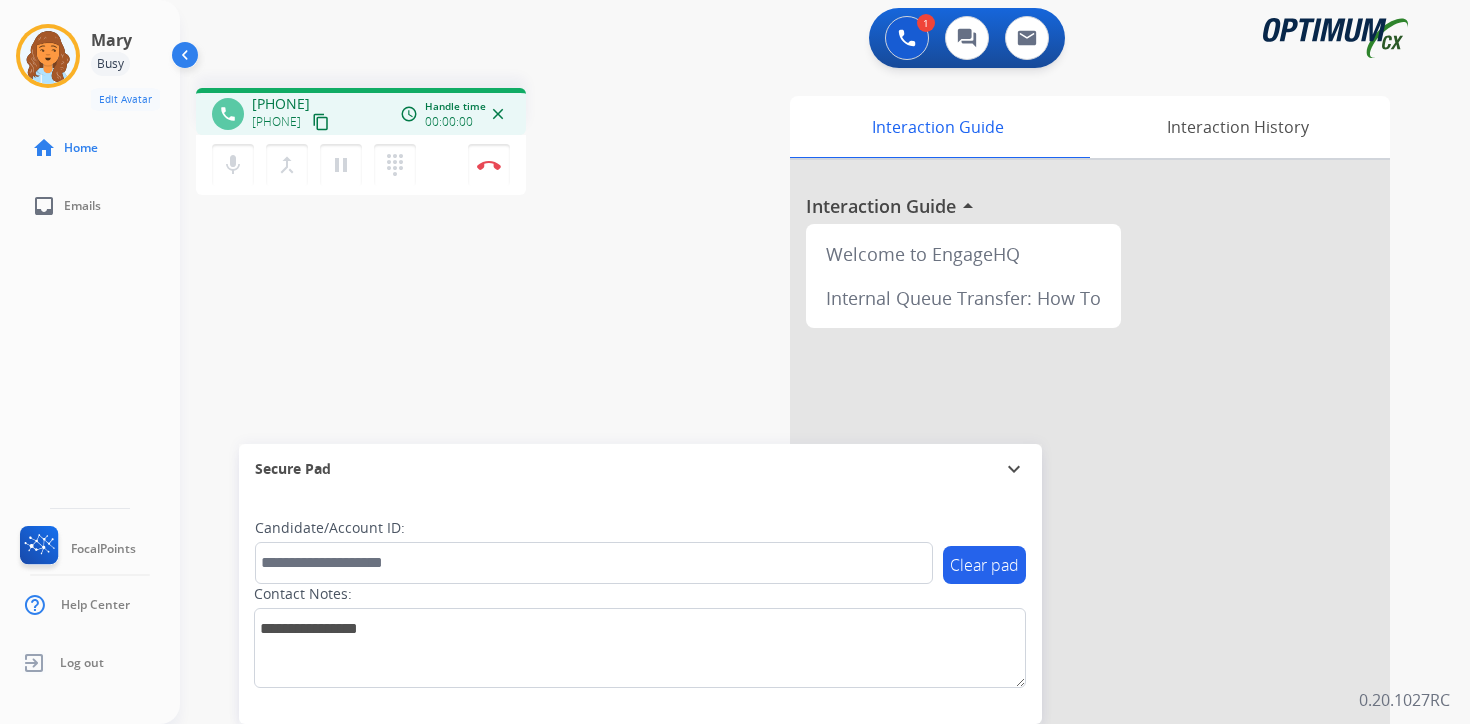 click on "1 Voice Interactions  0  Chat Interactions   0  Email Interactions phone [PHONE] [PHONE] content_copy access_time Call metrics Queue   00:07 Hold   00:00 Talk   00:01 Total   00:07 Handle time 00:00:00 close mic Mute merge_type Bridge pause Hold dialpad Dialpad Disconnect swap_horiz Break voice bridge close_fullscreen Connect 3-Way Call merge_type Separate 3-Way Call  Interaction Guide   Interaction History  Interaction Guide arrow_drop_up  Welcome to EngageHQ   Internal Queue Transfer: How To  Secure Pad expand_more Clear pad Candidate/Account ID: Contact Notes:                  0.20.1027RC" at bounding box center (825, 362) 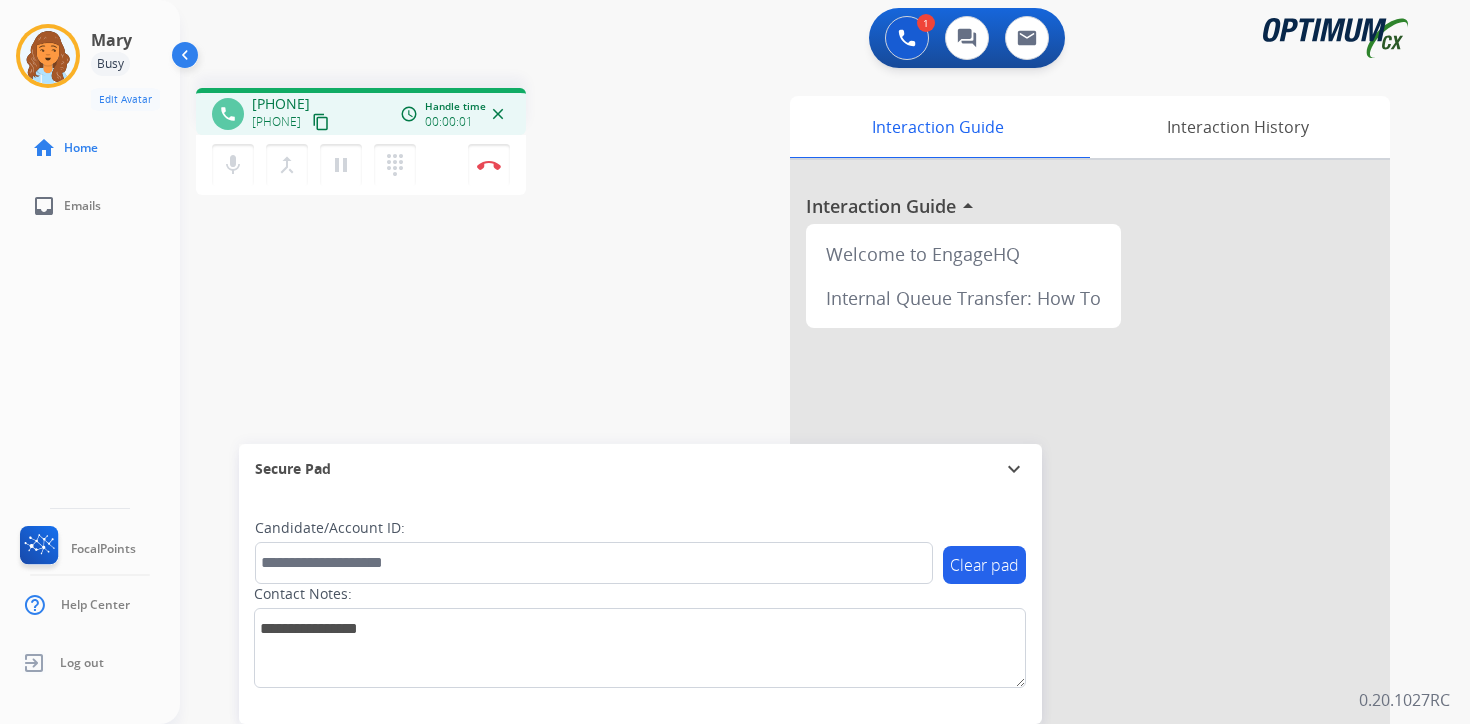 click on "phone [PHONE] [PHONE] content_copy access_time Call metrics Queue   00:07 Hold   00:00 Talk   00:02 Total   00:08 Handle time 00:00:01 close" at bounding box center [361, 111] 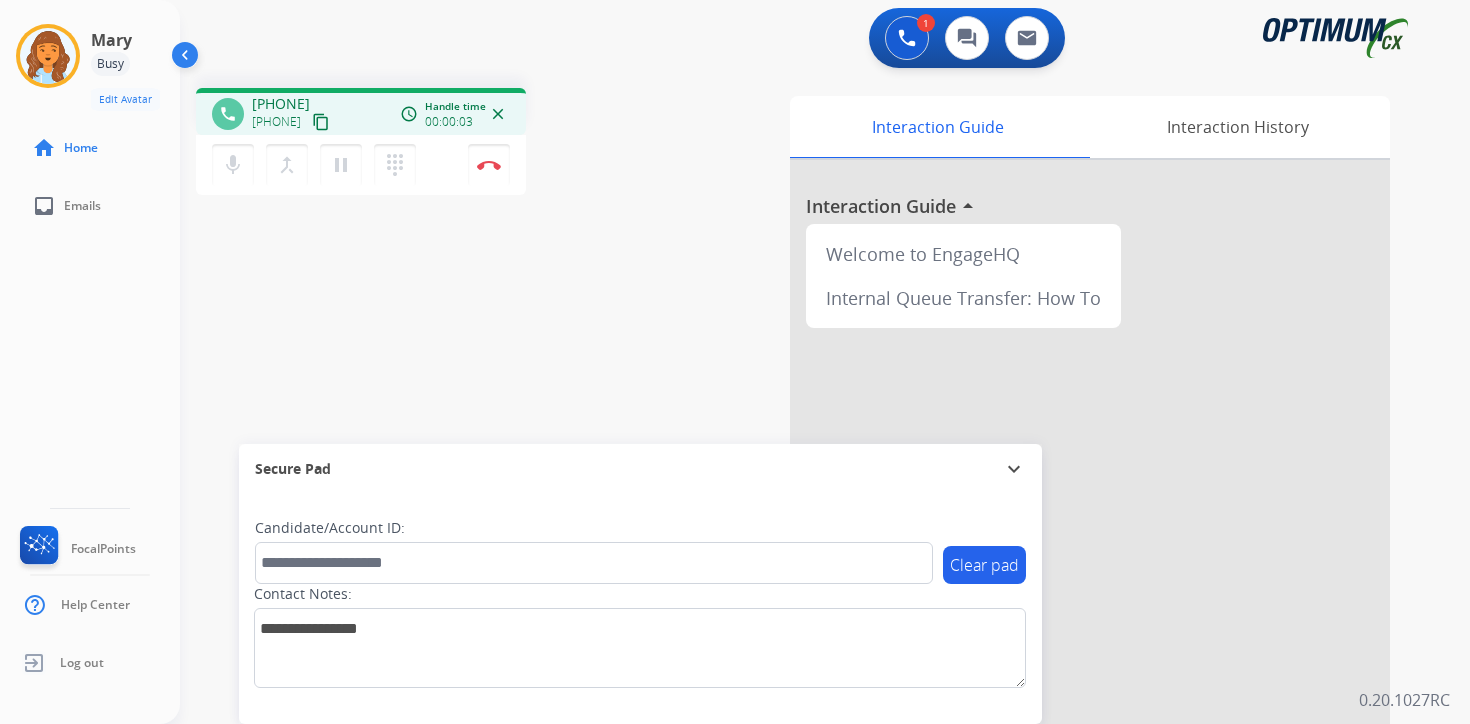 click on "content_copy" at bounding box center [321, 122] 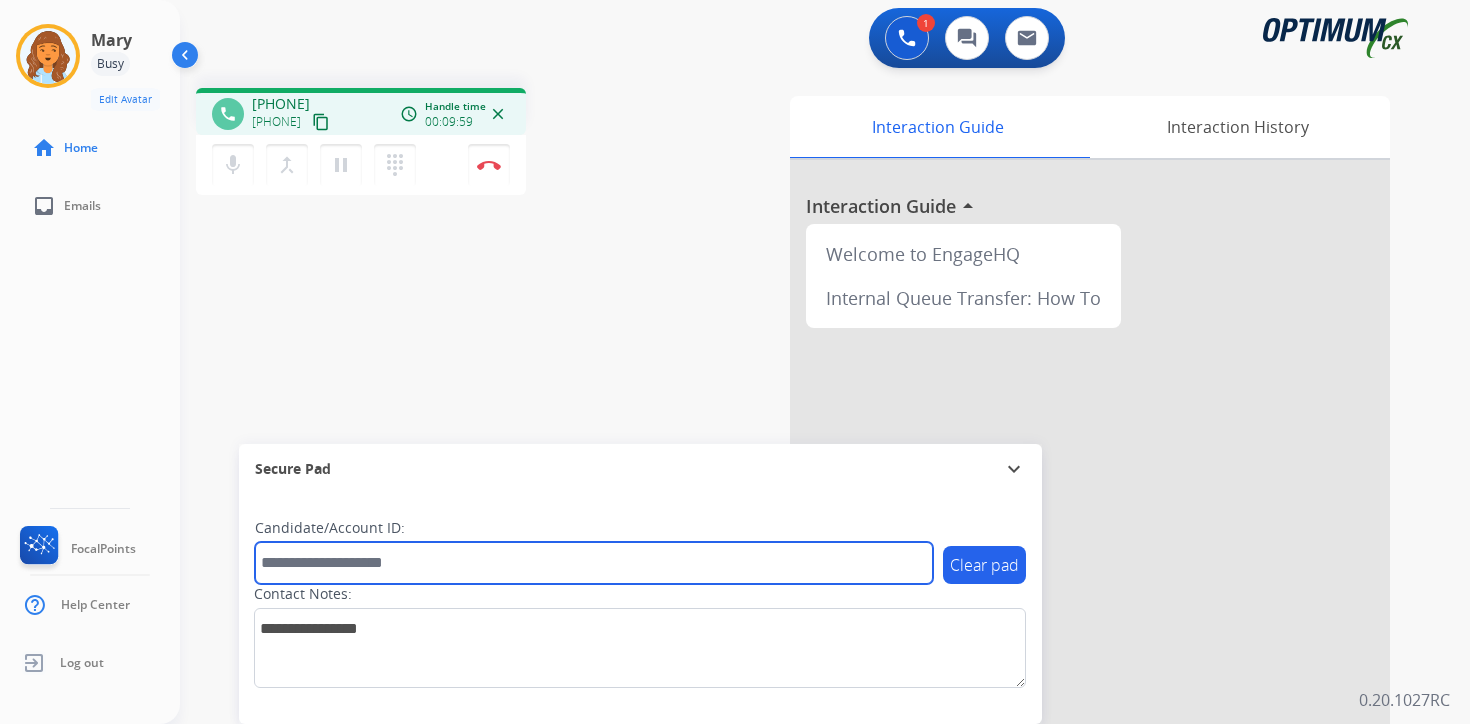 click at bounding box center [594, 563] 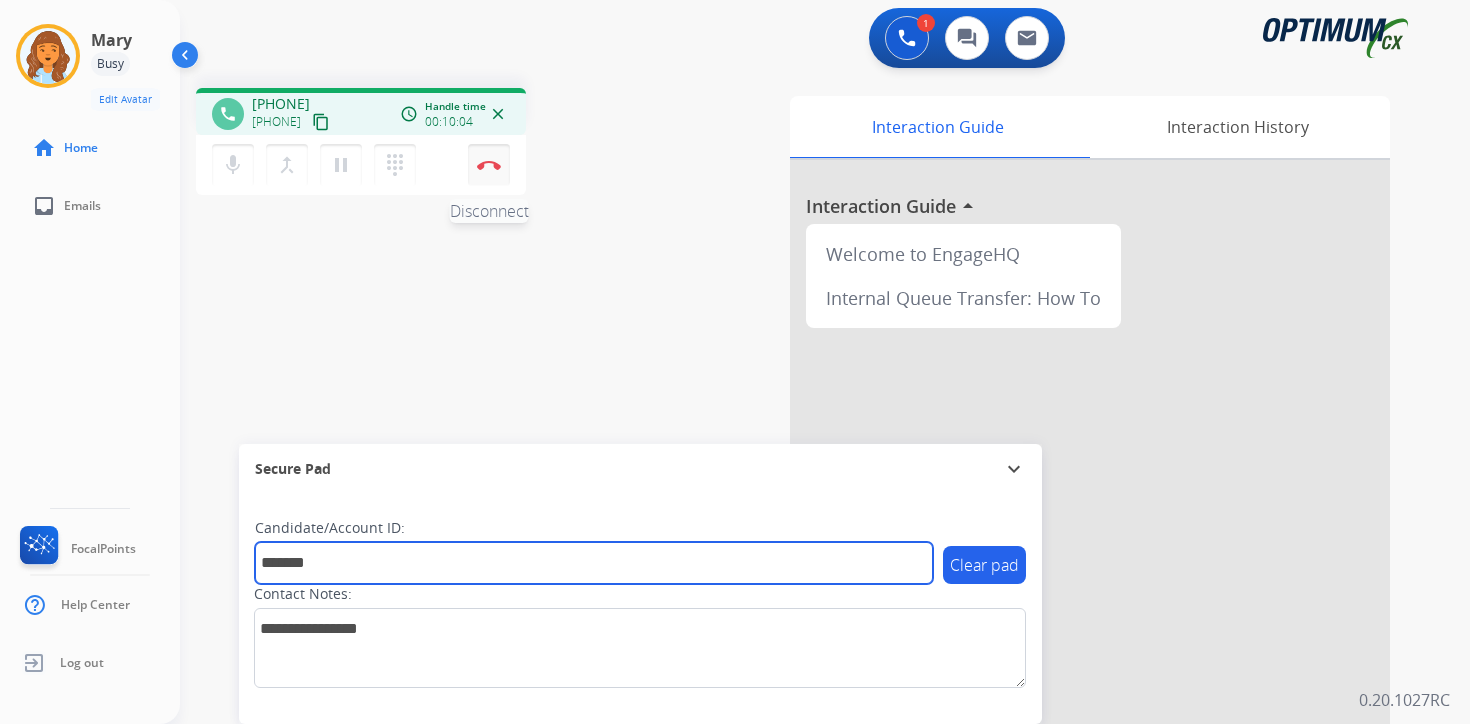 type on "*******" 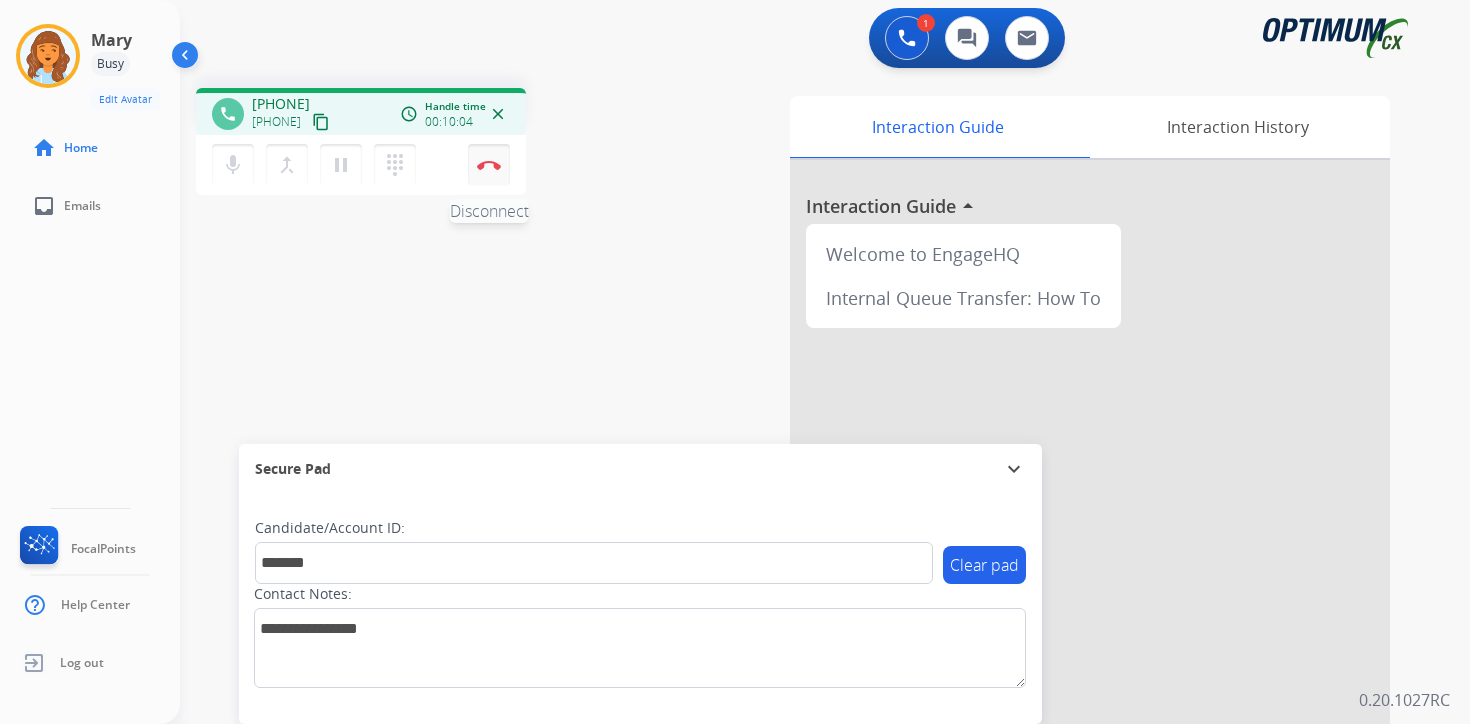 click on "Disconnect" at bounding box center [489, 165] 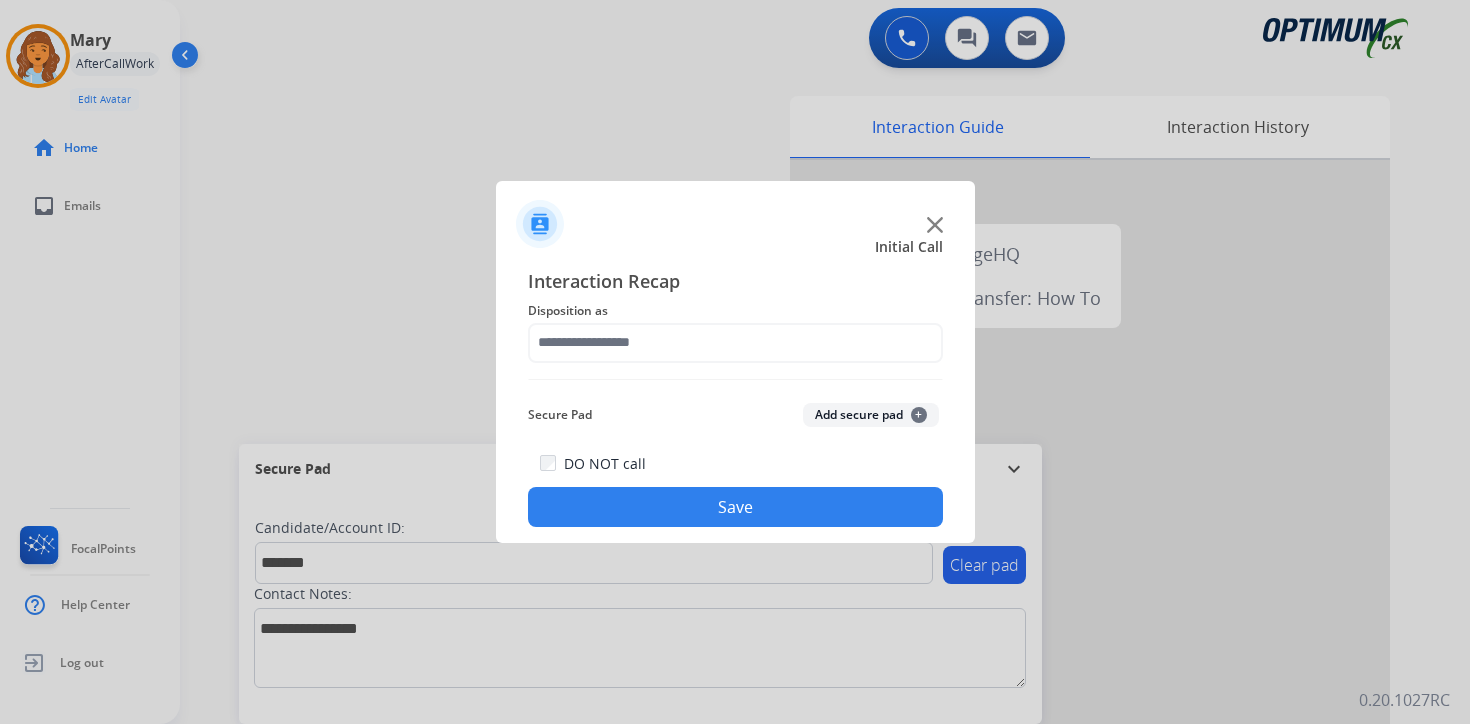 click on "Add secure pad  +" 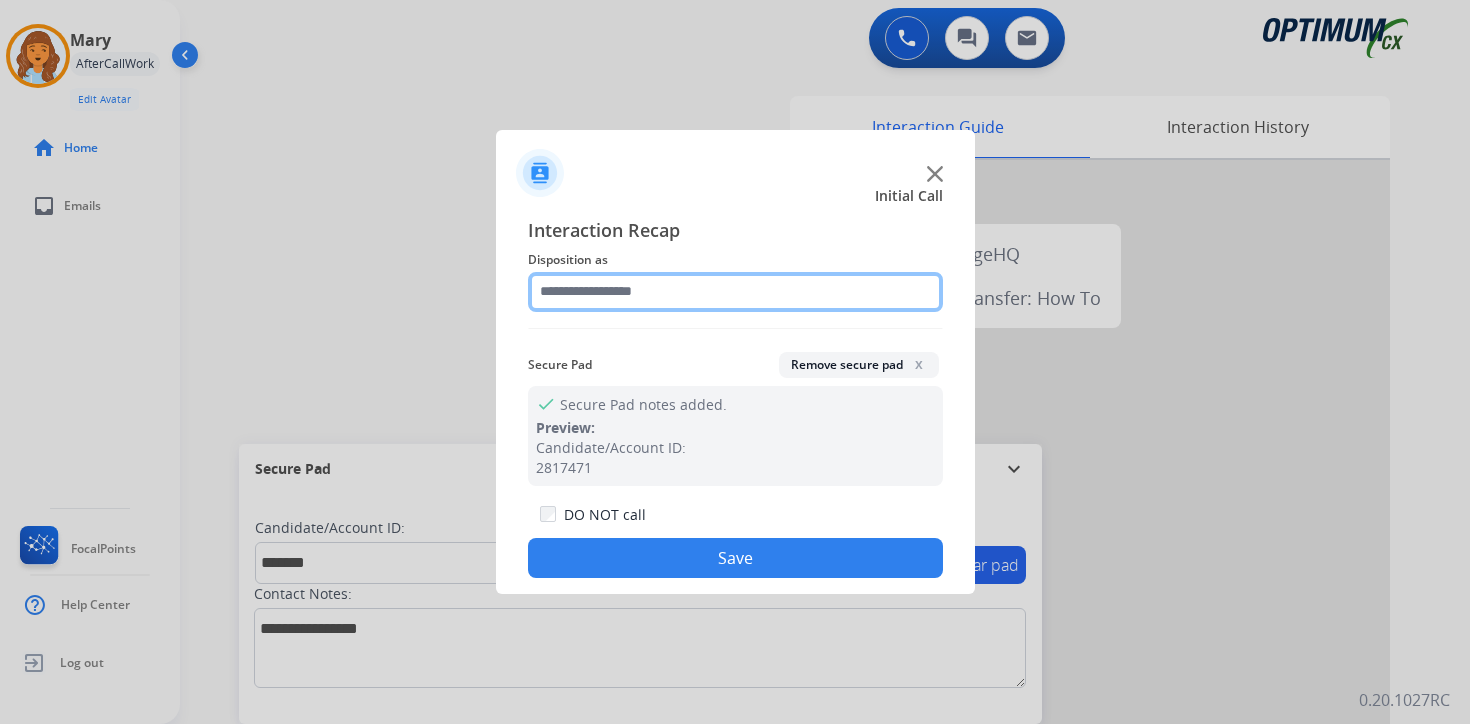 click 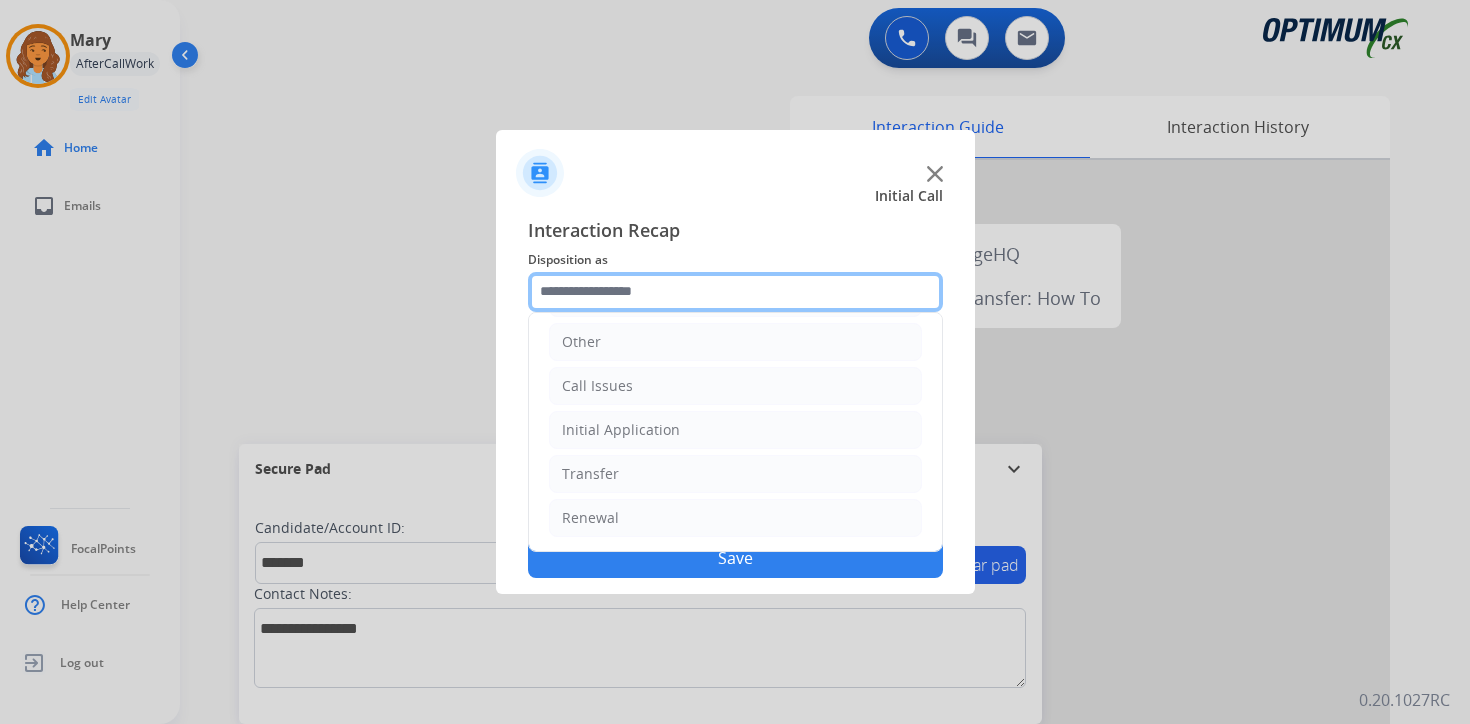 scroll, scrollTop: 0, scrollLeft: 0, axis: both 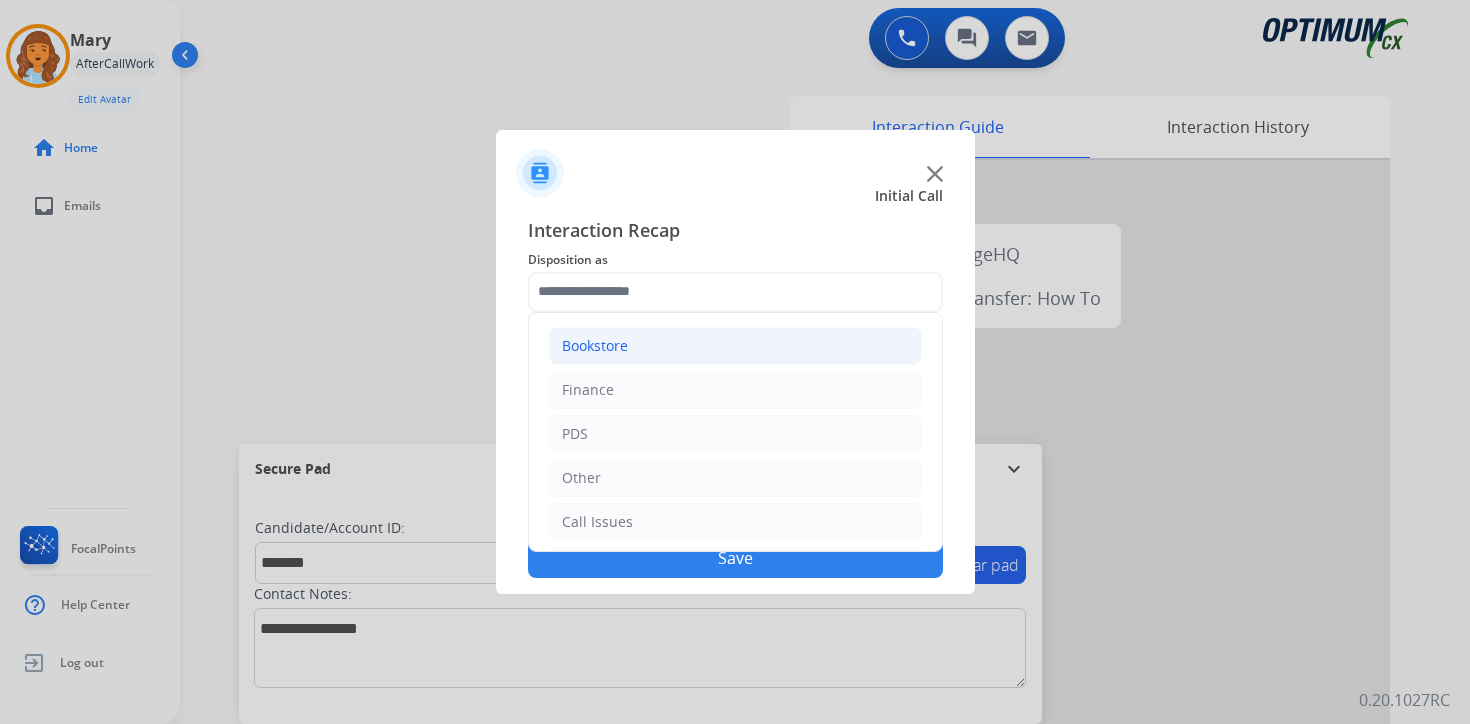 click on "Bookstore" 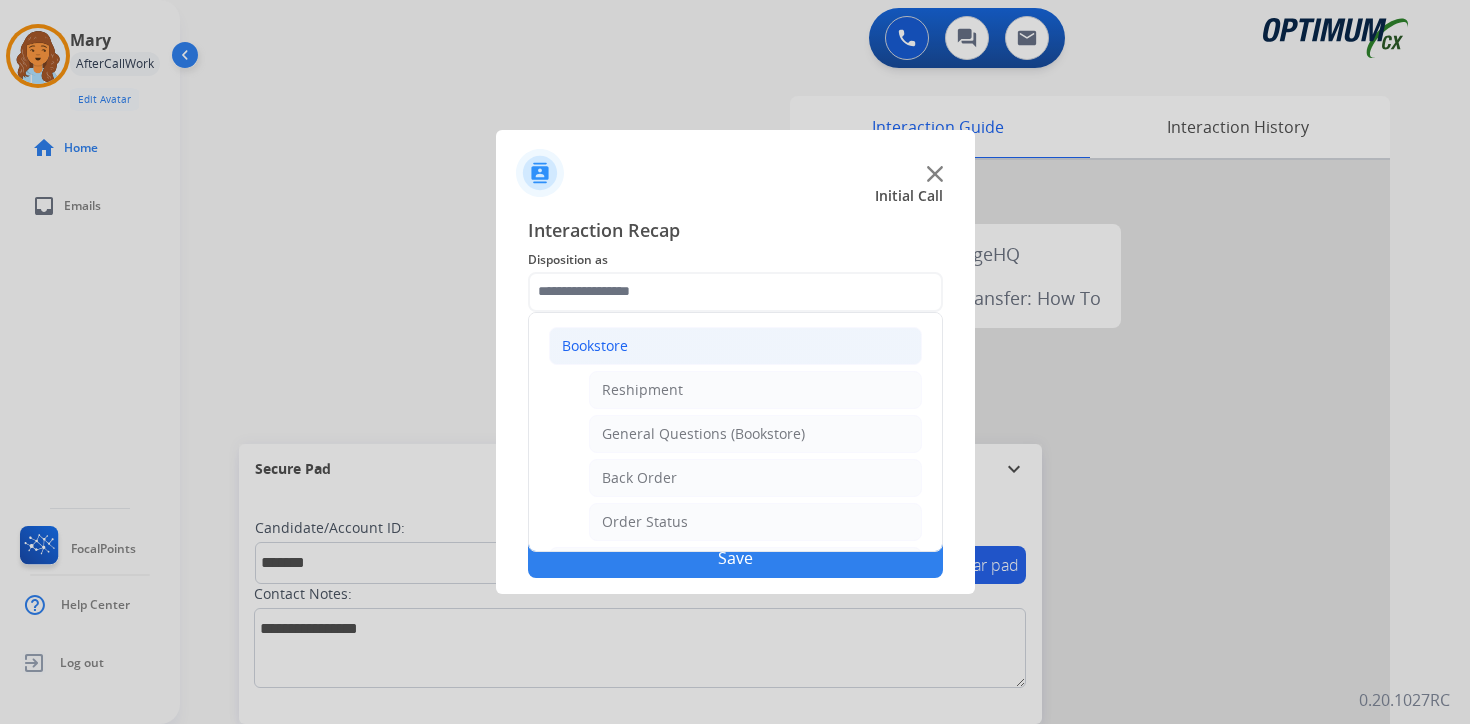 click on "General Questions (Bookstore)" 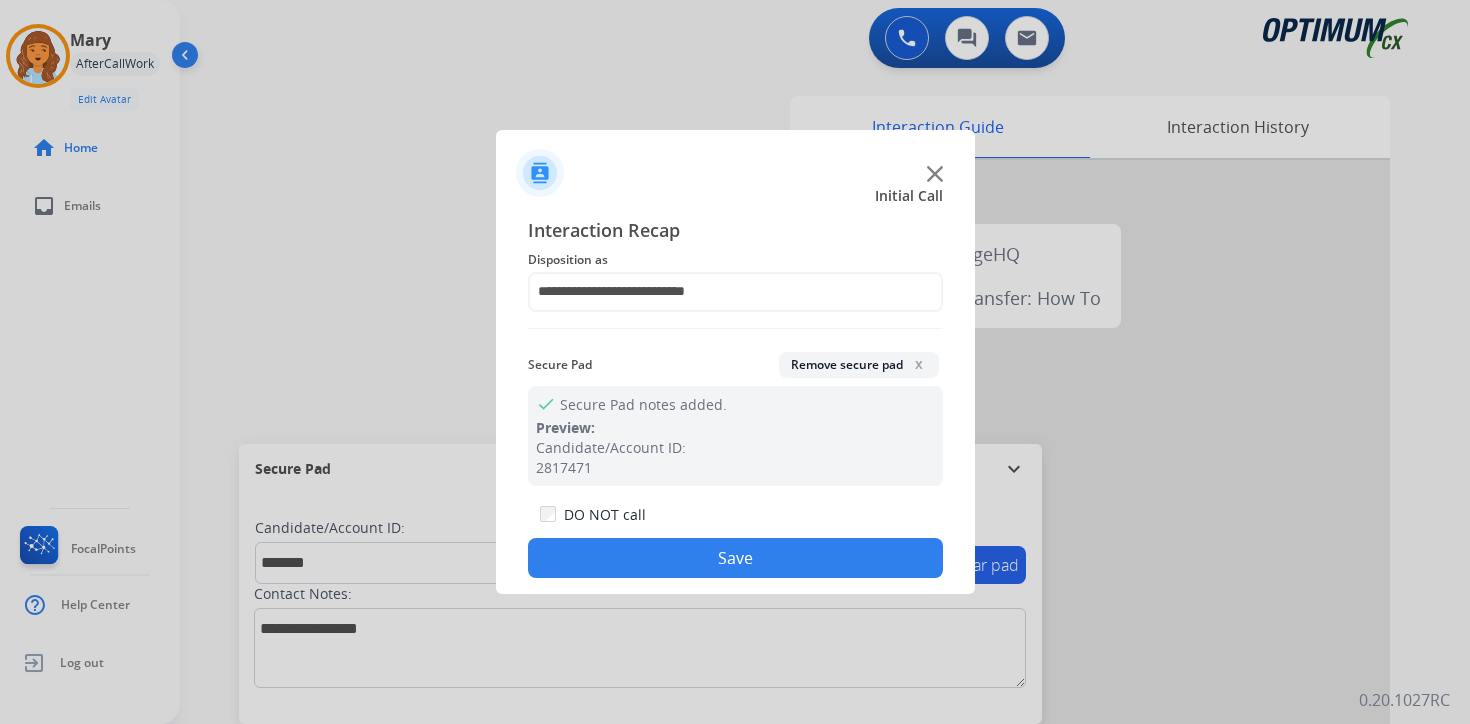 click on "Save" 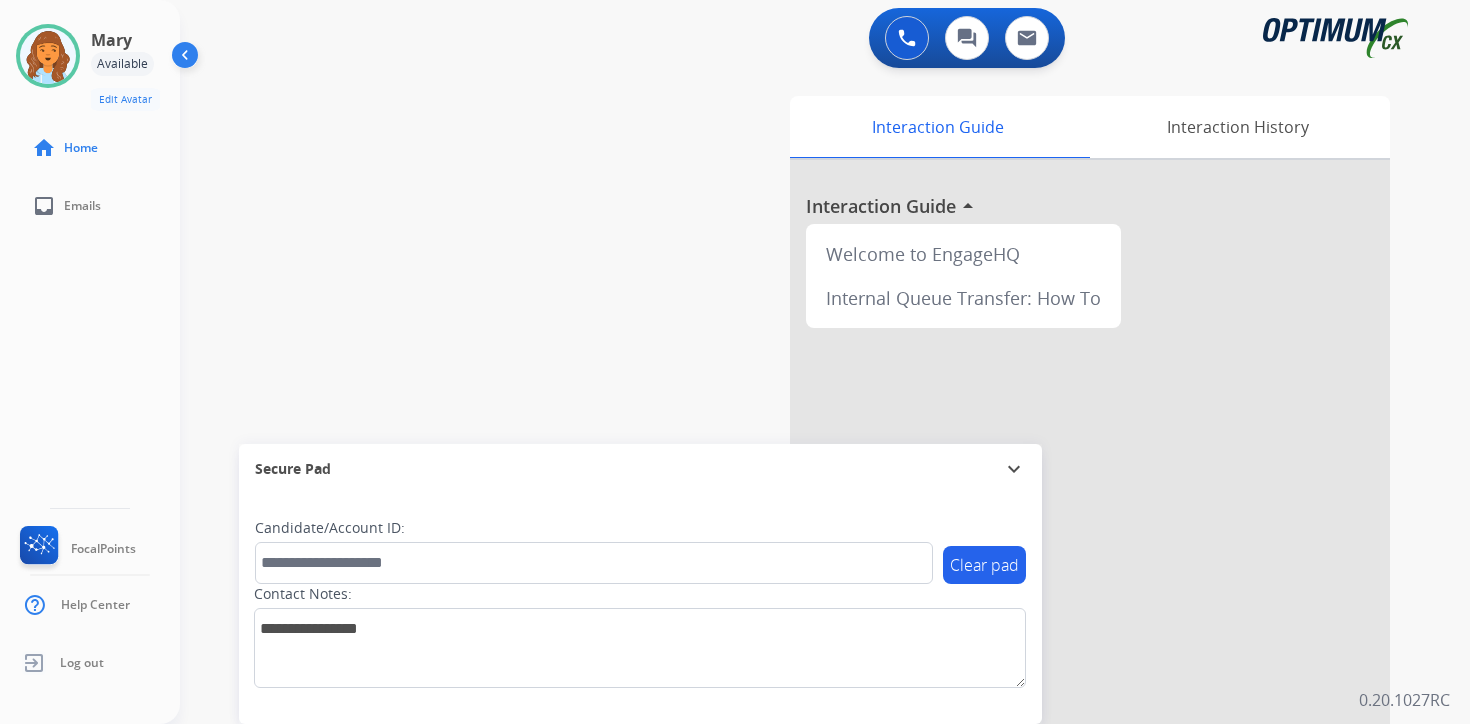 click on "0 Voice Interactions  0  Chat Interactions   0  Email Interactions swap_horiz Break voice bridge close_fullscreen Connect 3-Way Call merge_type Separate 3-Way Call  Interaction Guide   Interaction History  Interaction Guide arrow_drop_up  Welcome to EngageHQ   Internal Queue Transfer: How To  Secure Pad expand_more Clear pad Candidate/Account ID: Contact Notes:                  0.20.1027RC" at bounding box center (825, 362) 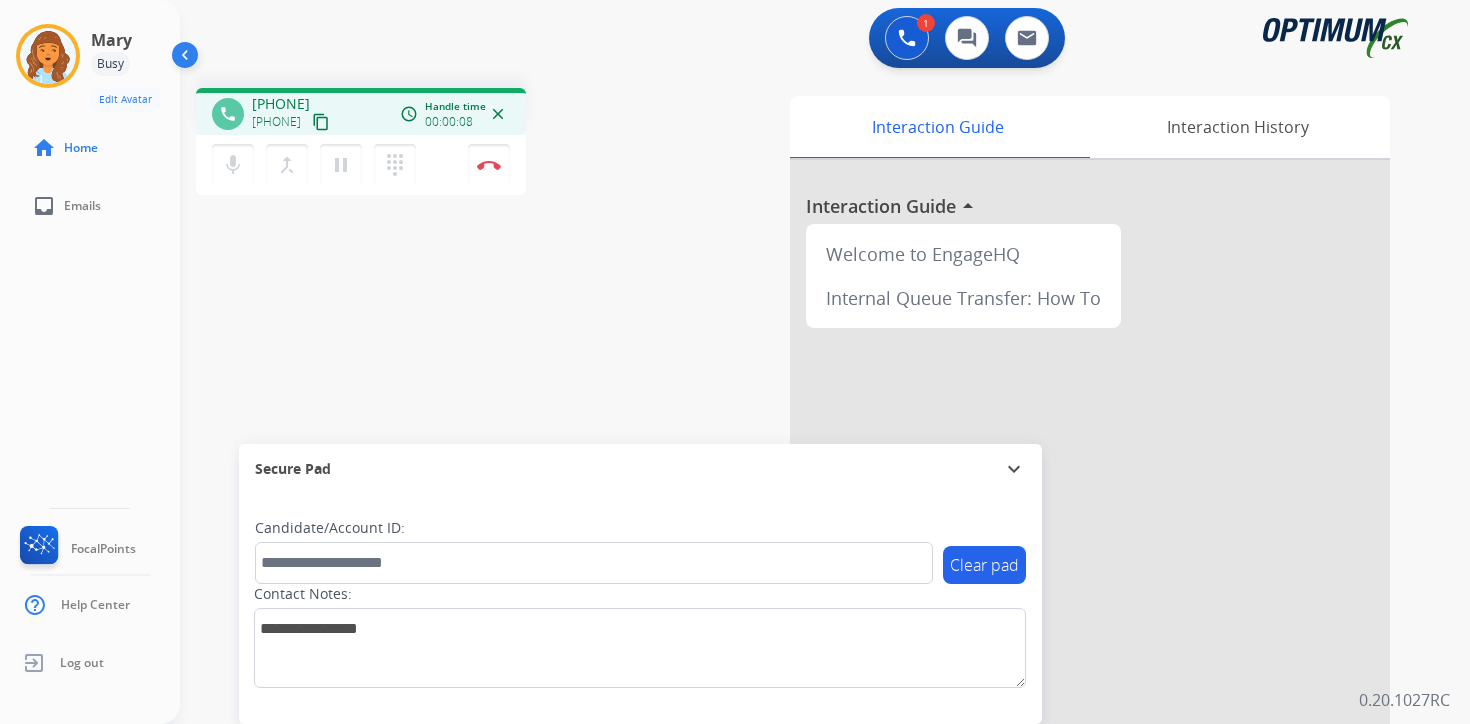 click on "1 Voice Interactions  0  Chat Interactions   0  Email Interactions phone [PHONE] [PHONE] content_copy access_time Call metrics Queue   00:08 Hold   00:00 Talk   00:02 Total   00:09 Handle time 00:00:08 close mic Mute merge_type Bridge pause Hold dialpad Dialpad Disconnect swap_horiz Break voice bridge close_fullscreen Connect 3-Way Call merge_type Separate 3-Way Call  Interaction Guide   Interaction History  Interaction Guide arrow_drop_up  Welcome to EngageHQ   Internal Queue Transfer: How To  Secure Pad expand_more Clear pad Candidate/Account ID: Contact Notes:                  0.20.1027RC" at bounding box center (825, 362) 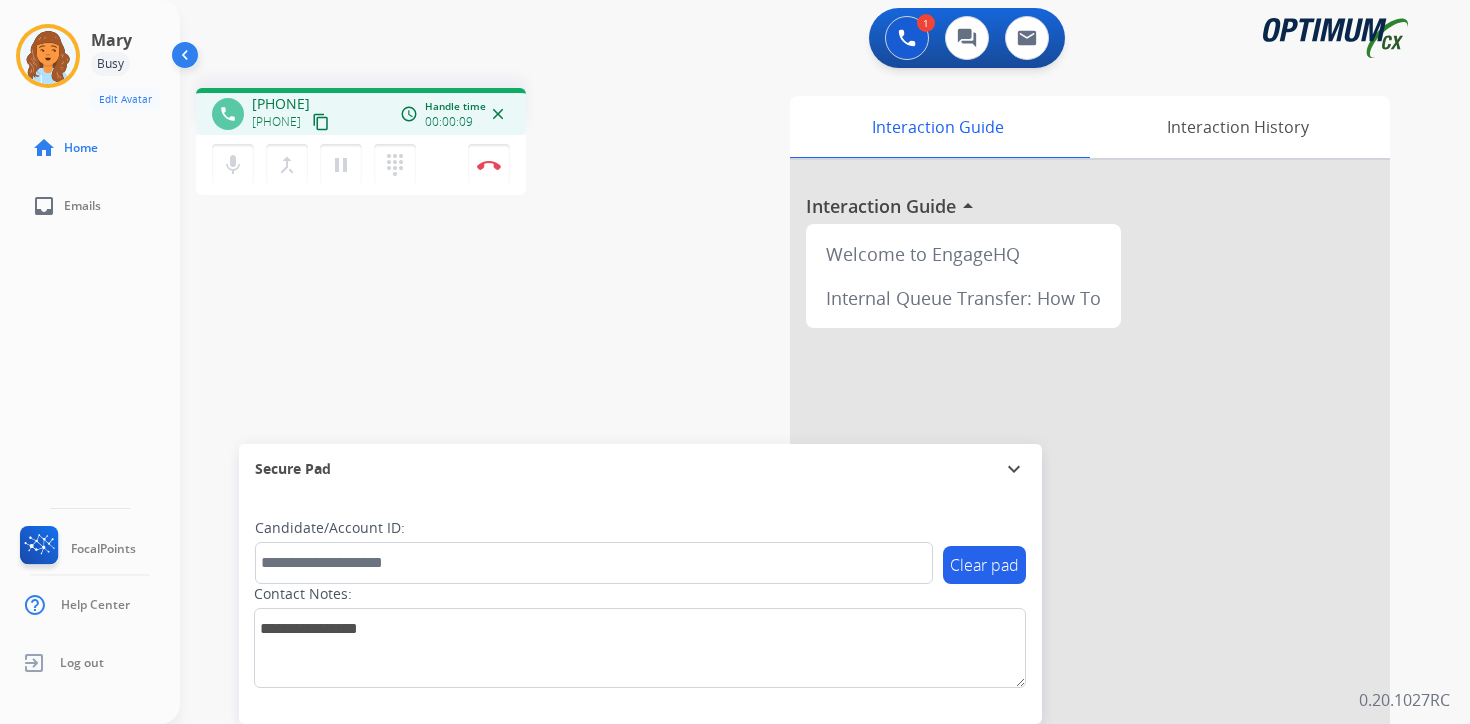 click on "content_copy" at bounding box center [321, 122] 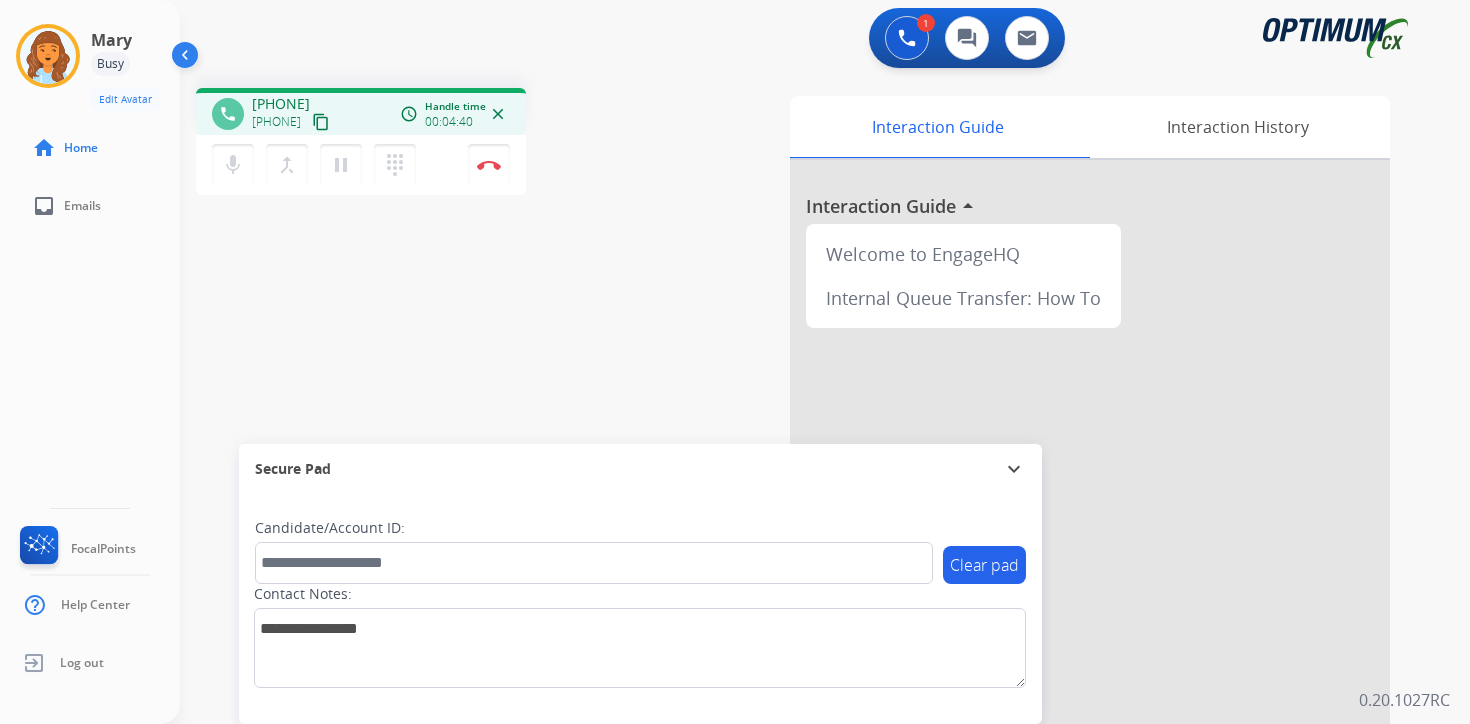 click on "1 Voice Interactions  0  Chat Interactions   0  Email Interactions phone [PHONE] [PHONE] content_copy access_time Call metrics Queue   00:08 Hold   00:00 Talk   04:34 Total   04:41 Handle time 00:04:40 close mic Mute merge_type Bridge pause Hold dialpad Dialpad Disconnect swap_horiz Break voice bridge close_fullscreen Connect 3-Way Call merge_type Separate 3-Way Call  Interaction Guide   Interaction History  Interaction Guide arrow_drop_up  Welcome to EngageHQ   Internal Queue Transfer: How To  Secure Pad expand_more Clear pad Candidate/Account ID: Contact Notes:                  0.20.1027RC" at bounding box center [825, 362] 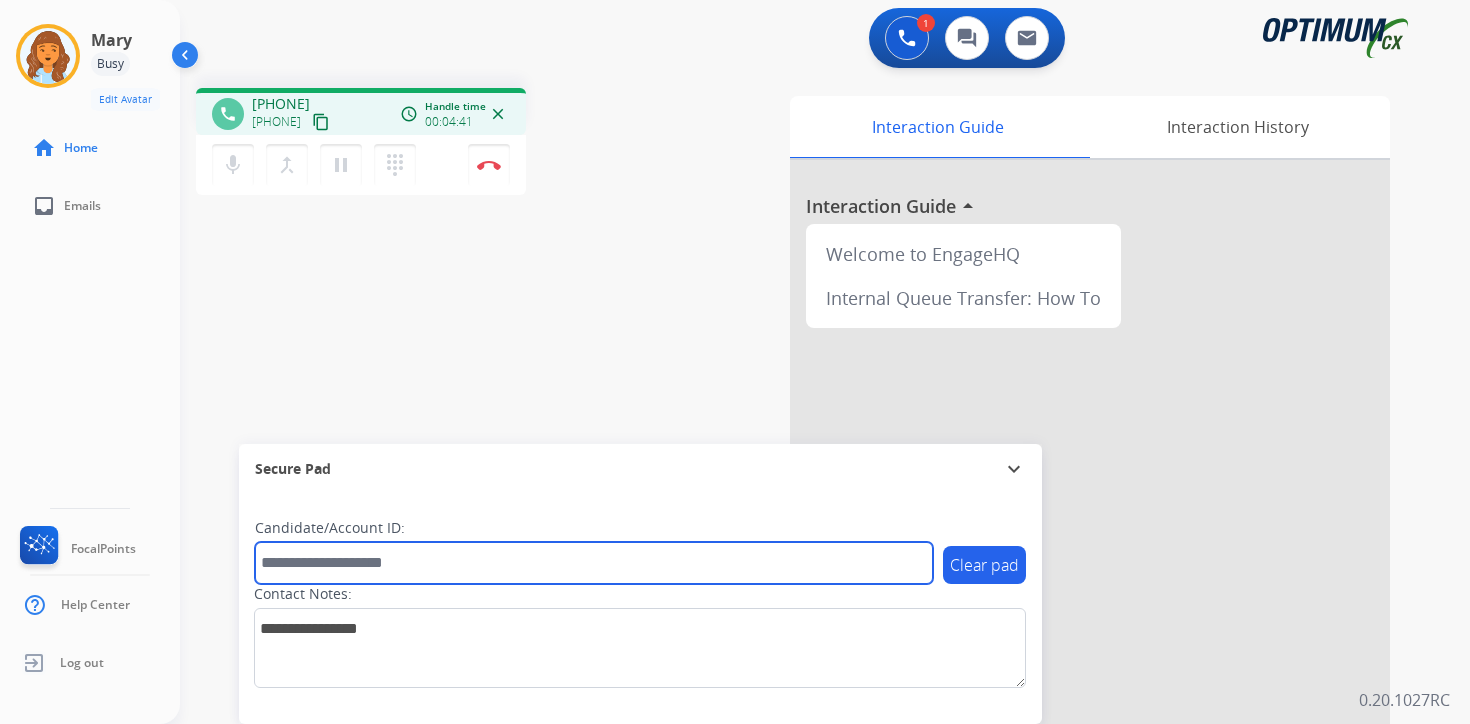 click at bounding box center (594, 563) 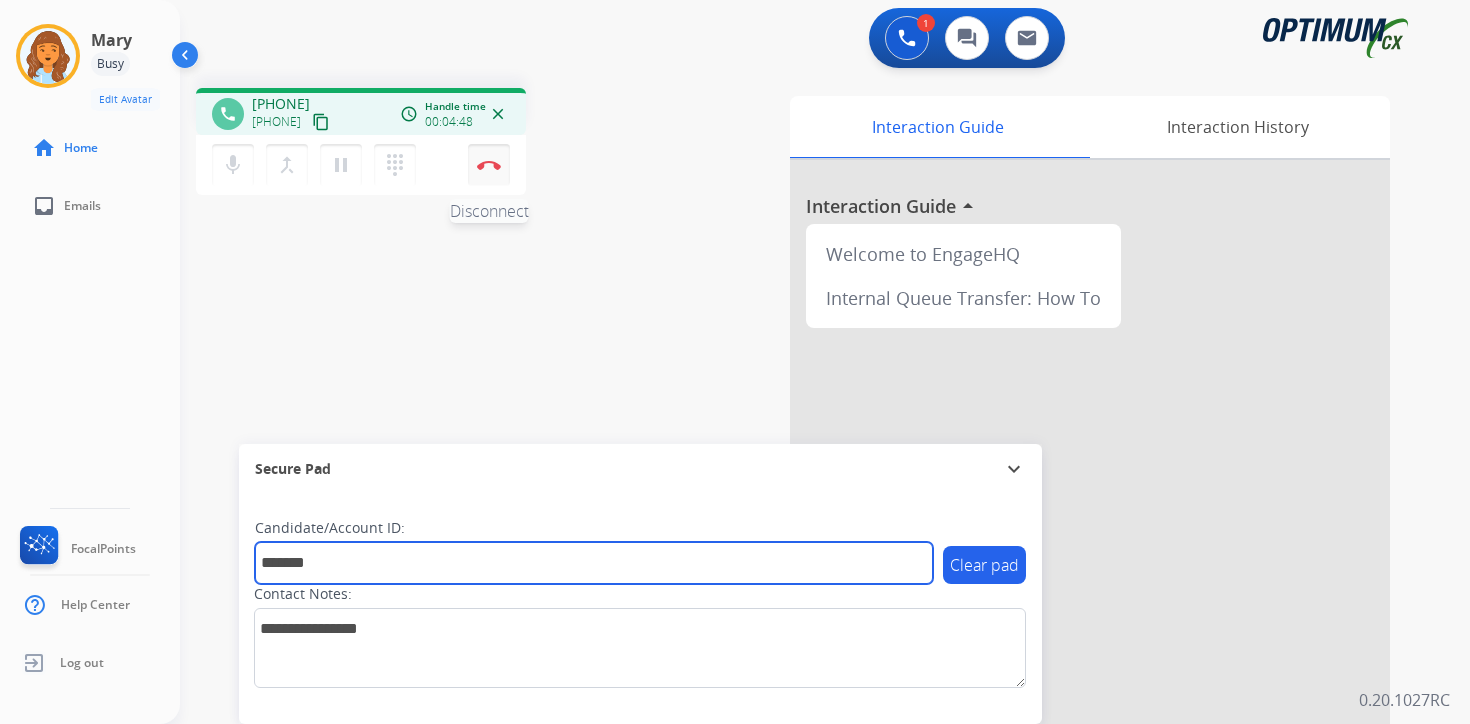 type on "*******" 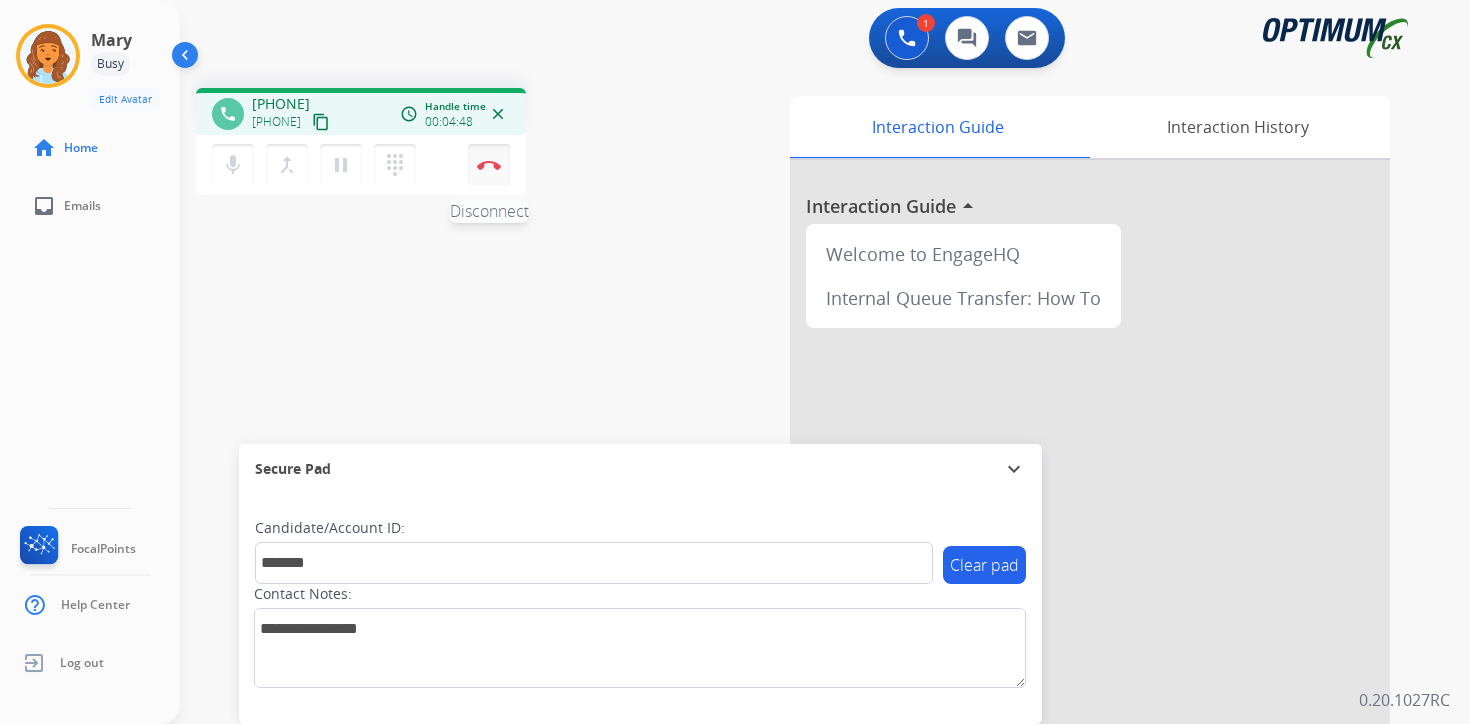 click at bounding box center (489, 165) 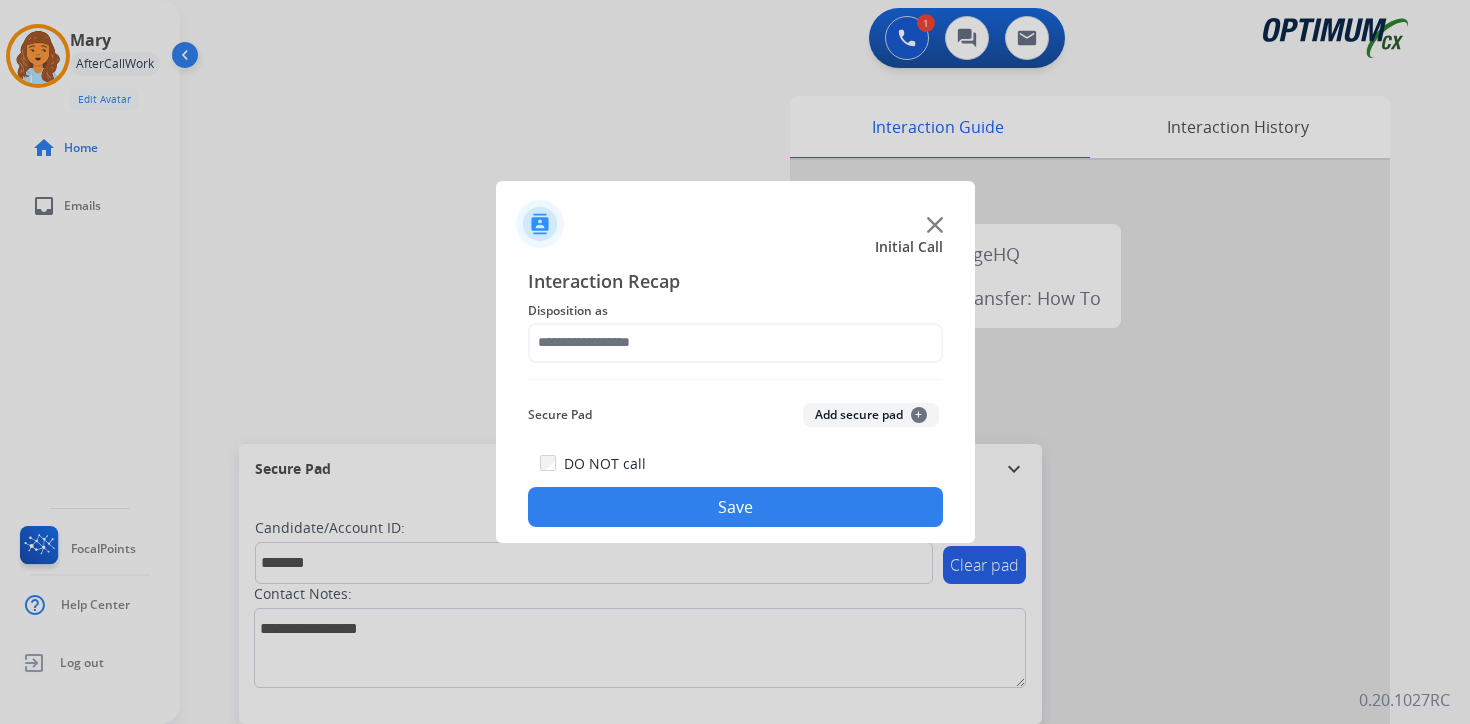 click on "Add secure pad  +" 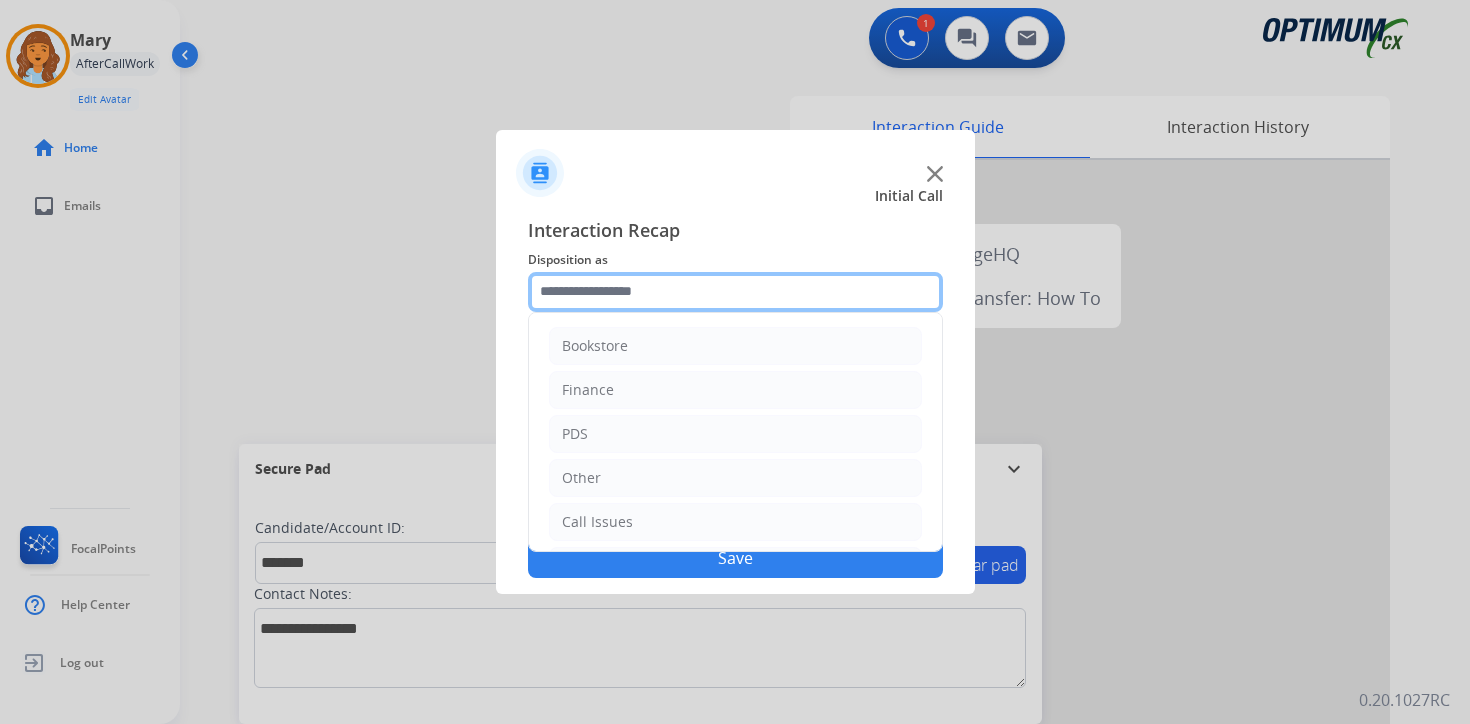 click 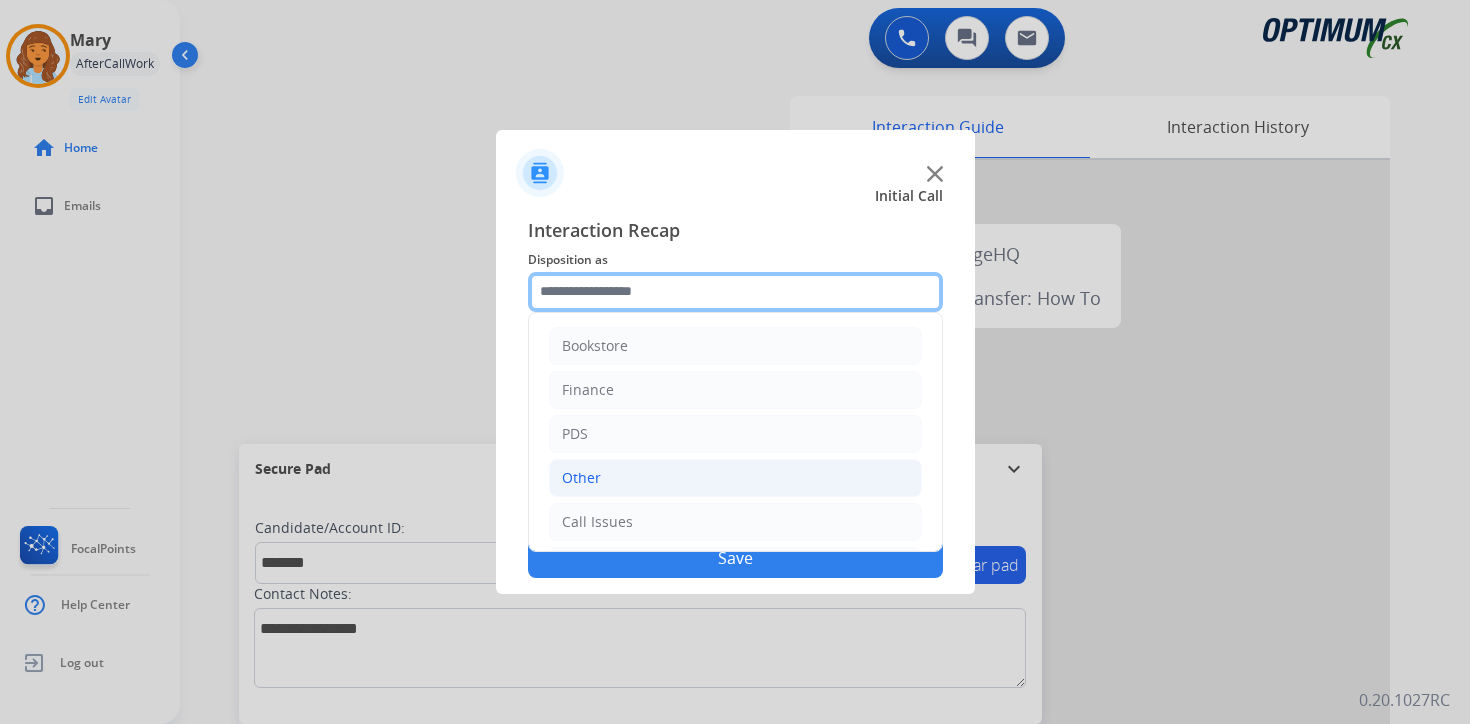 scroll, scrollTop: 136, scrollLeft: 0, axis: vertical 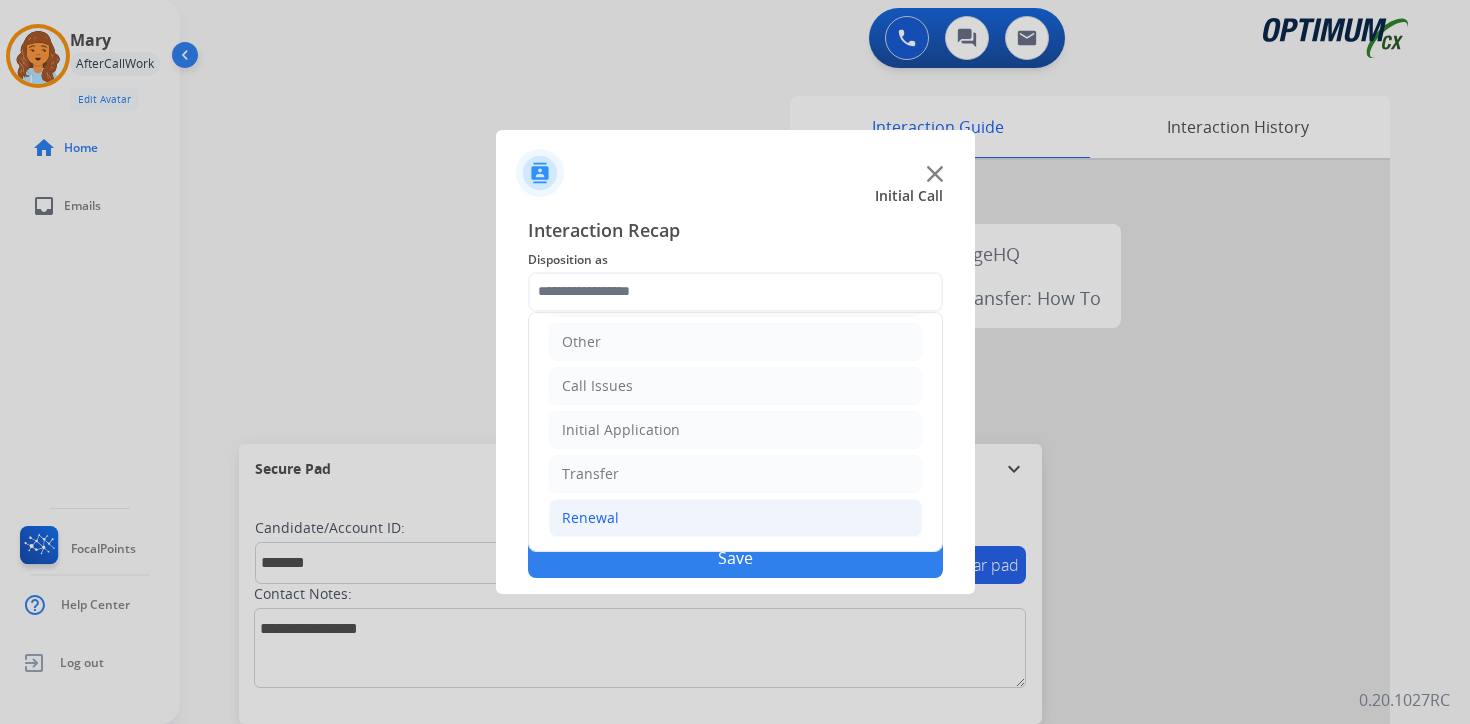 click on "Renewal" 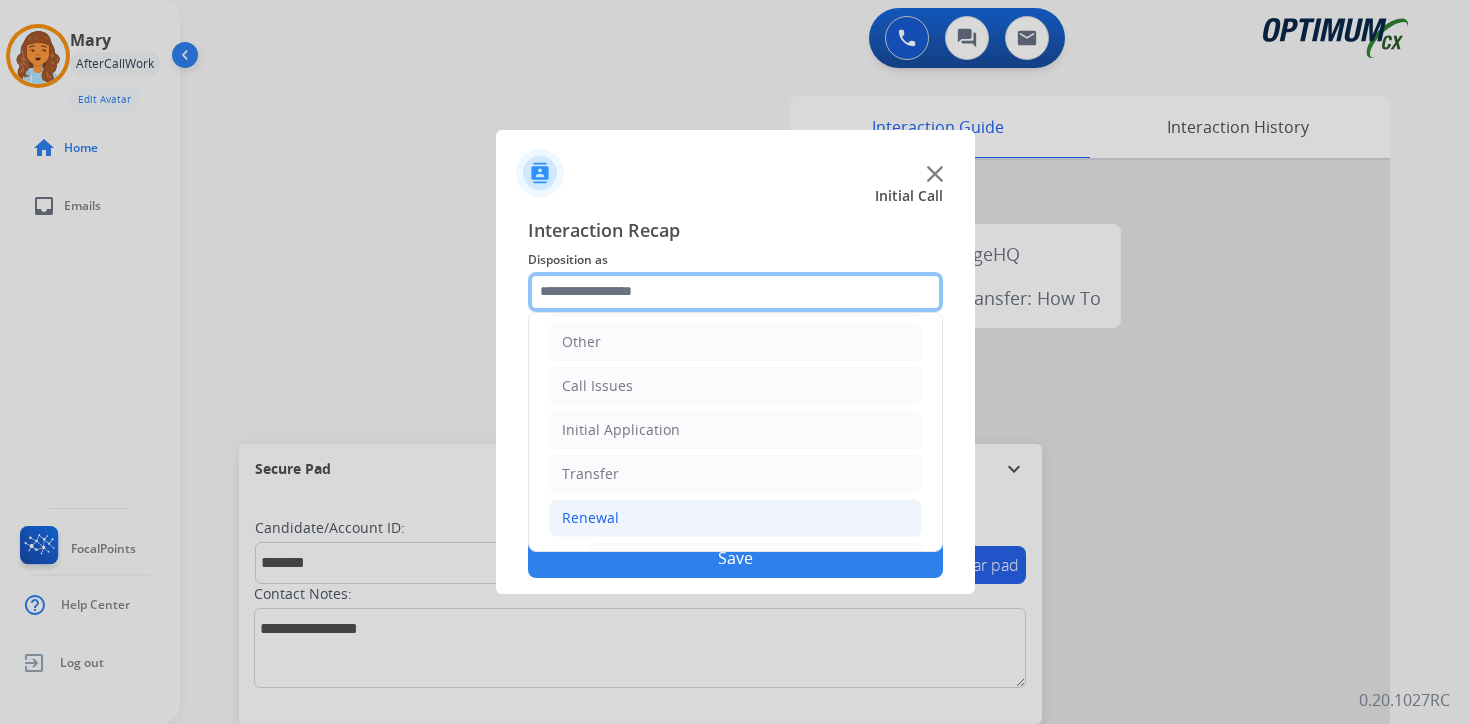 scroll, scrollTop: 469, scrollLeft: 0, axis: vertical 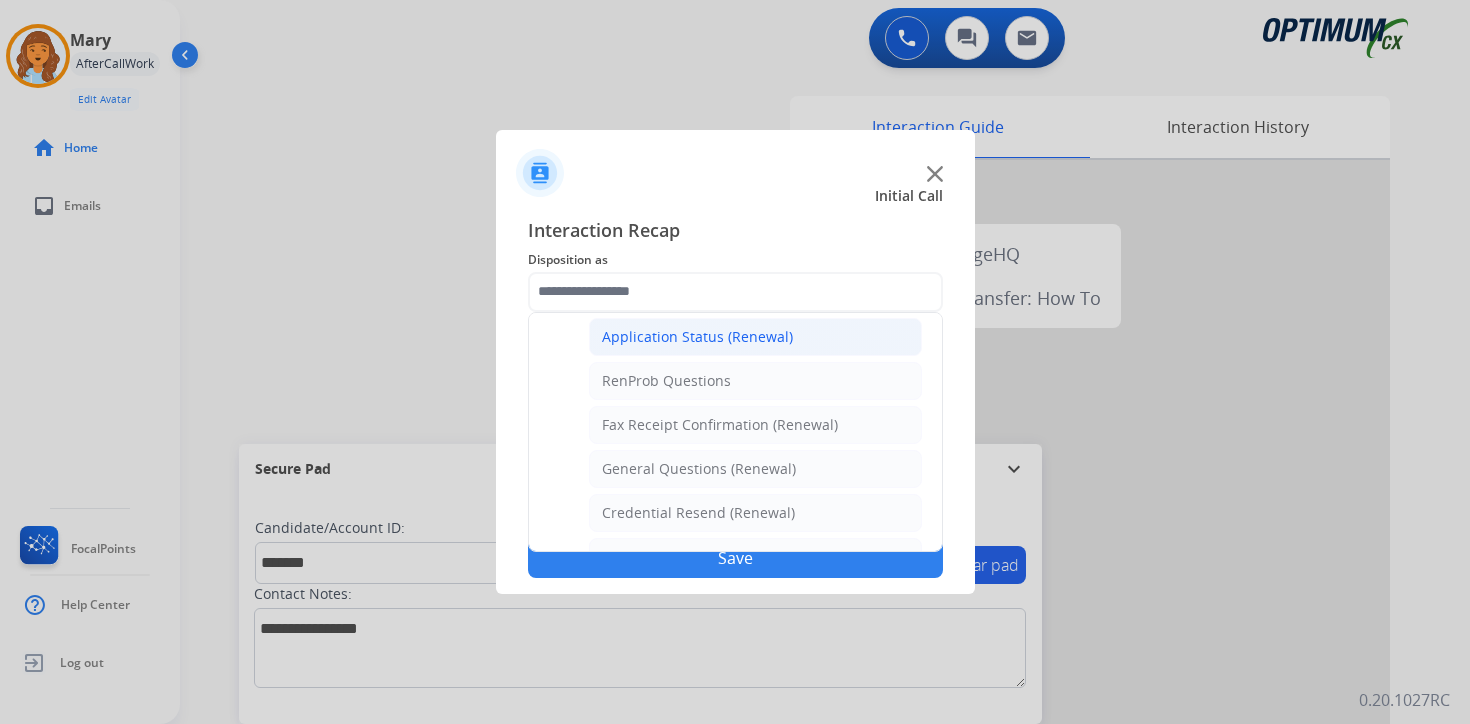 click on "Application Status (Renewal)" 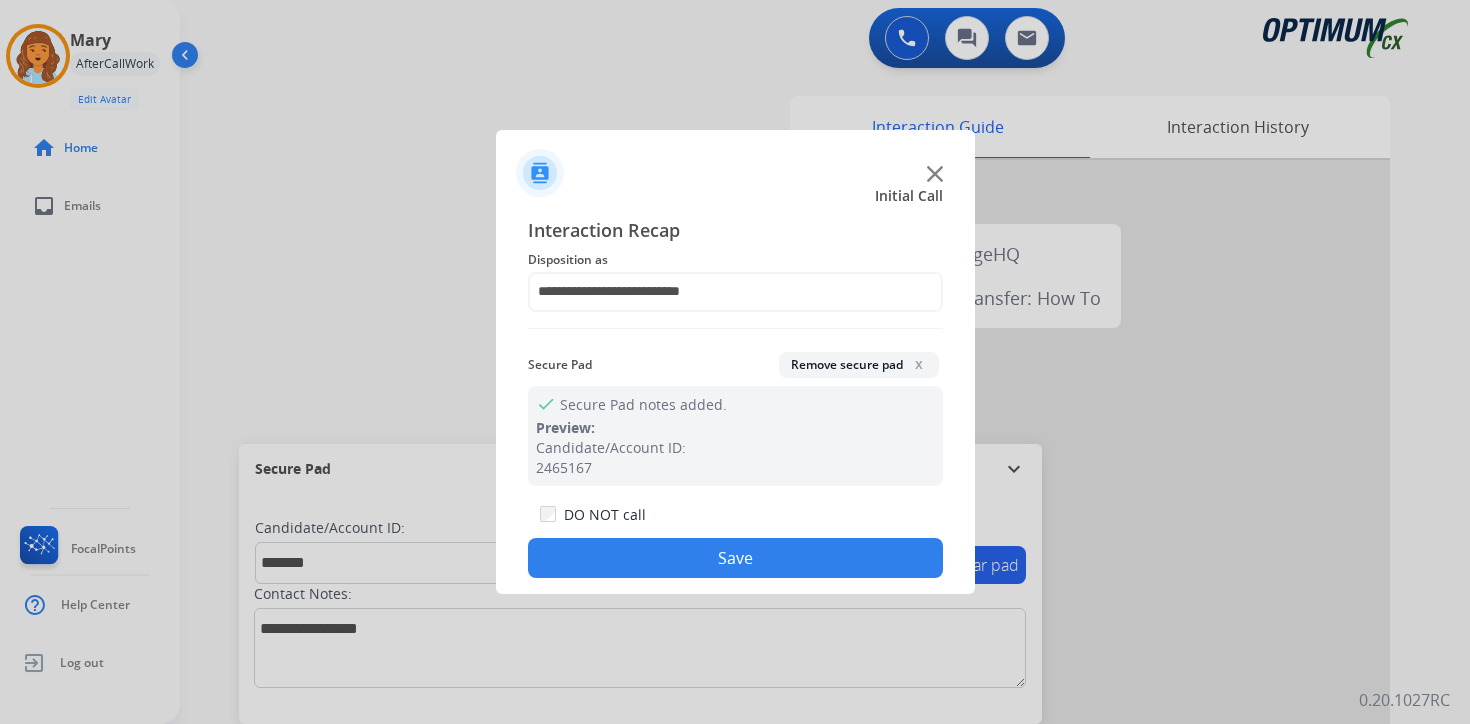 click on "Save" 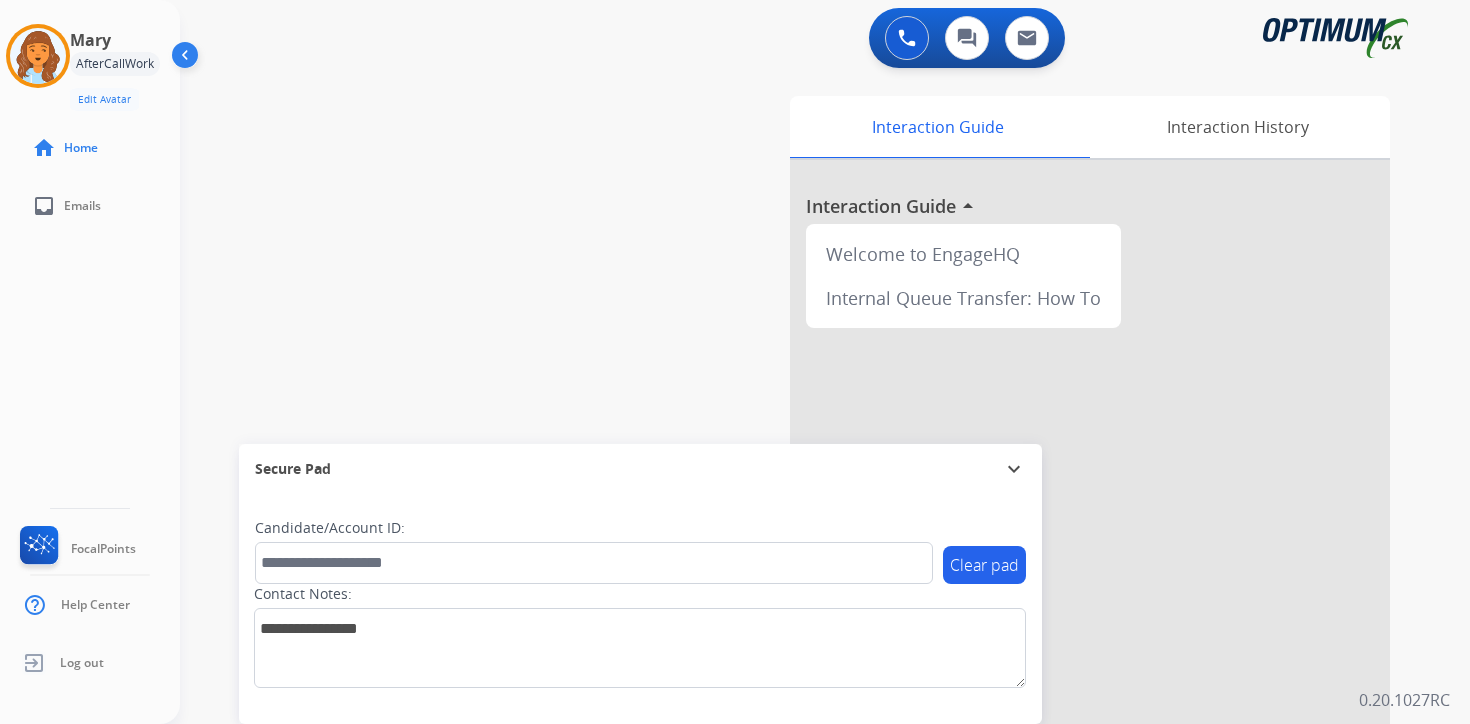click on "swap_horiz Break voice bridge close_fullscreen Connect 3-Way Call merge_type Separate 3-Way Call  Interaction Guide   Interaction History  Interaction Guide arrow_drop_up  Welcome to EngageHQ   Internal Queue Transfer: How To  Secure Pad expand_more Clear pad Candidate/Account ID: Contact Notes:" at bounding box center (801, 489) 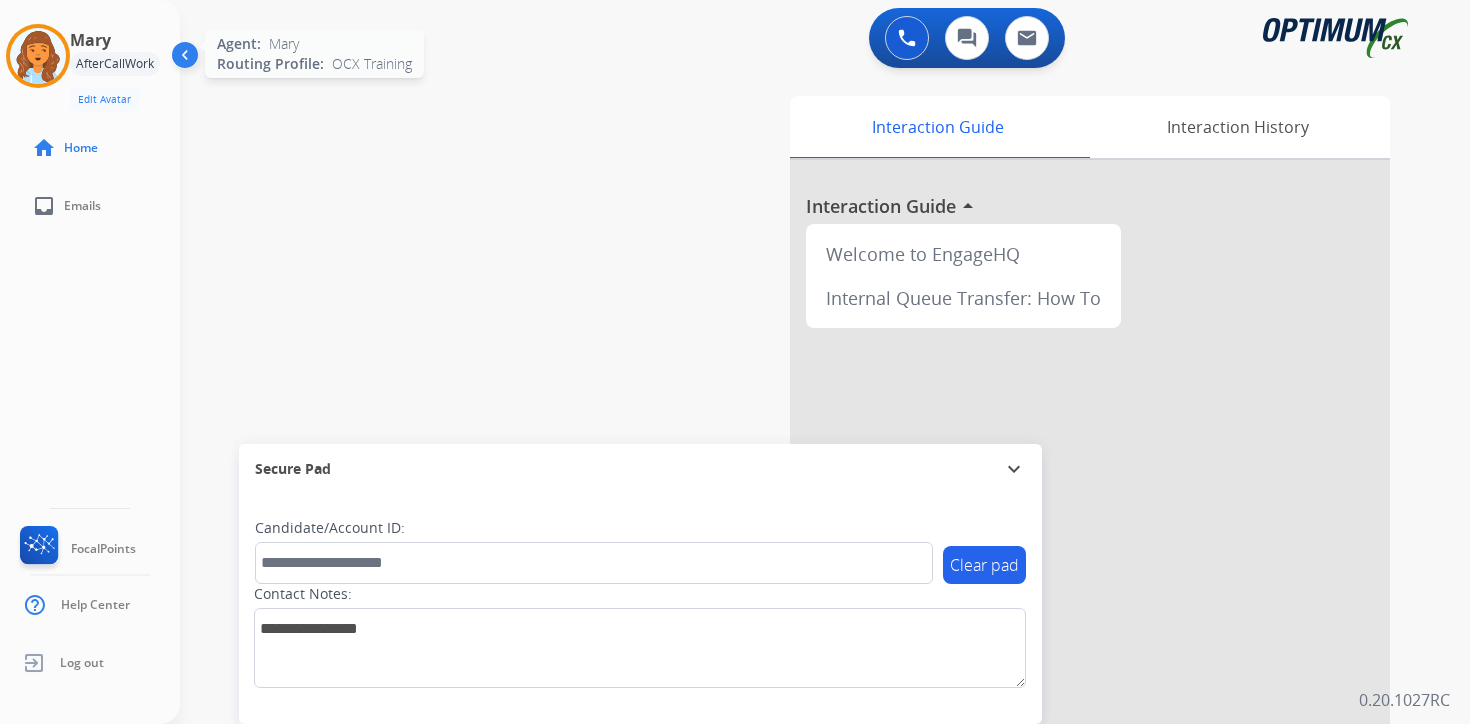 click at bounding box center [38, 56] 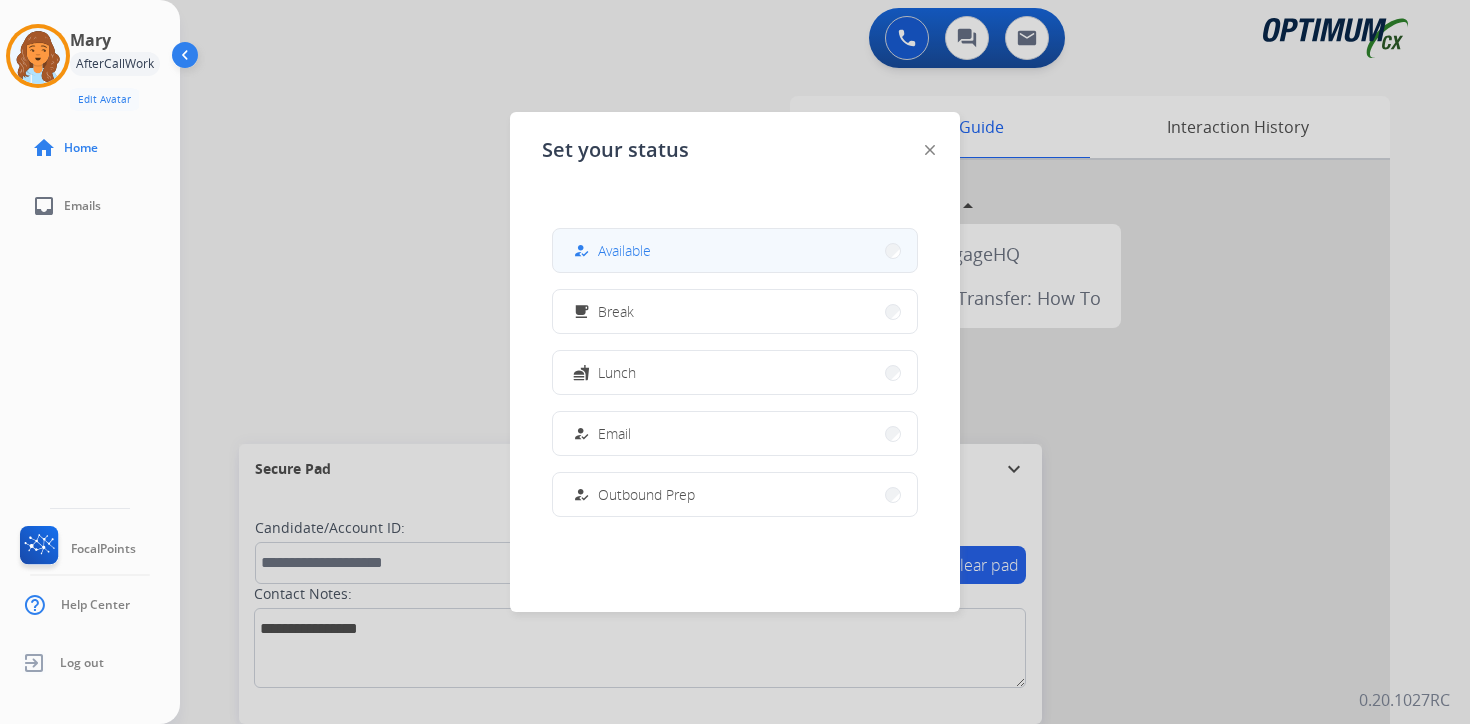 click on "Available" at bounding box center (624, 250) 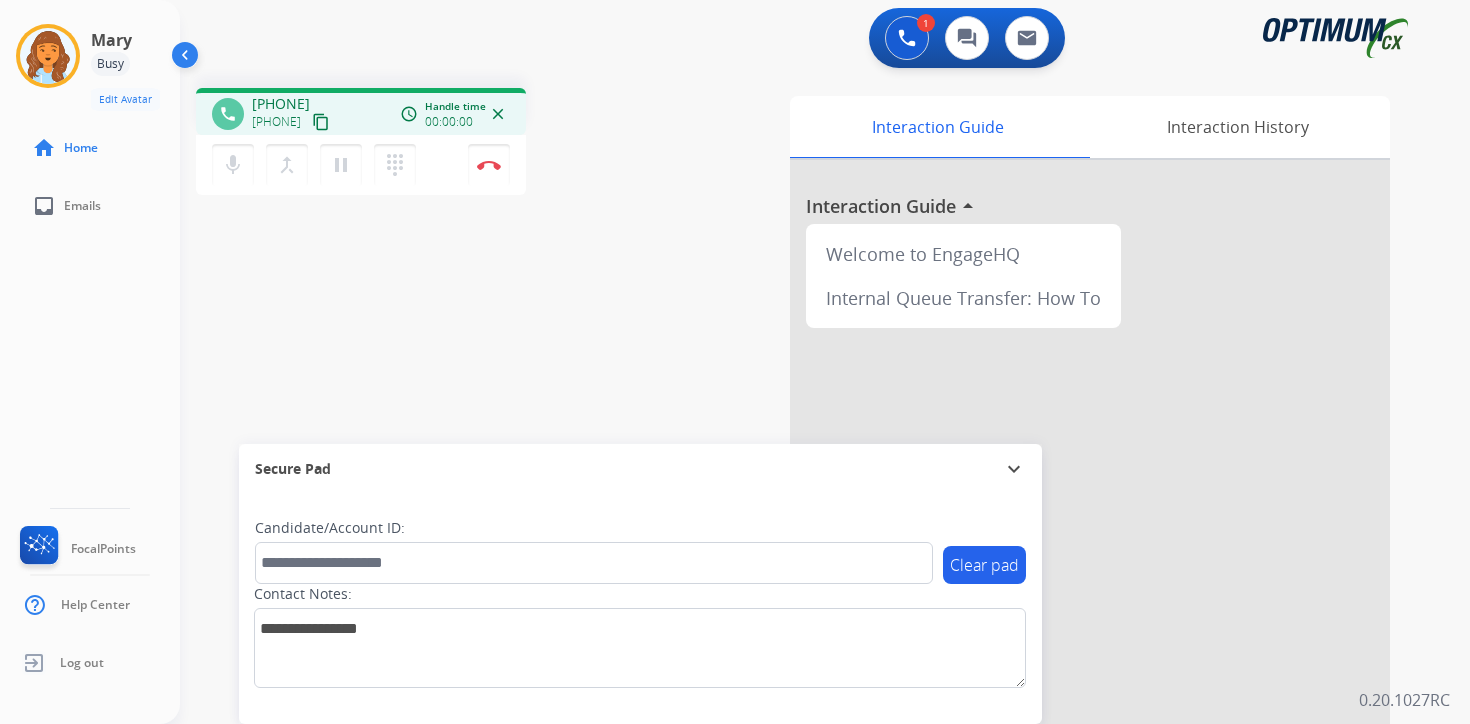 click on "content_copy" at bounding box center (321, 122) 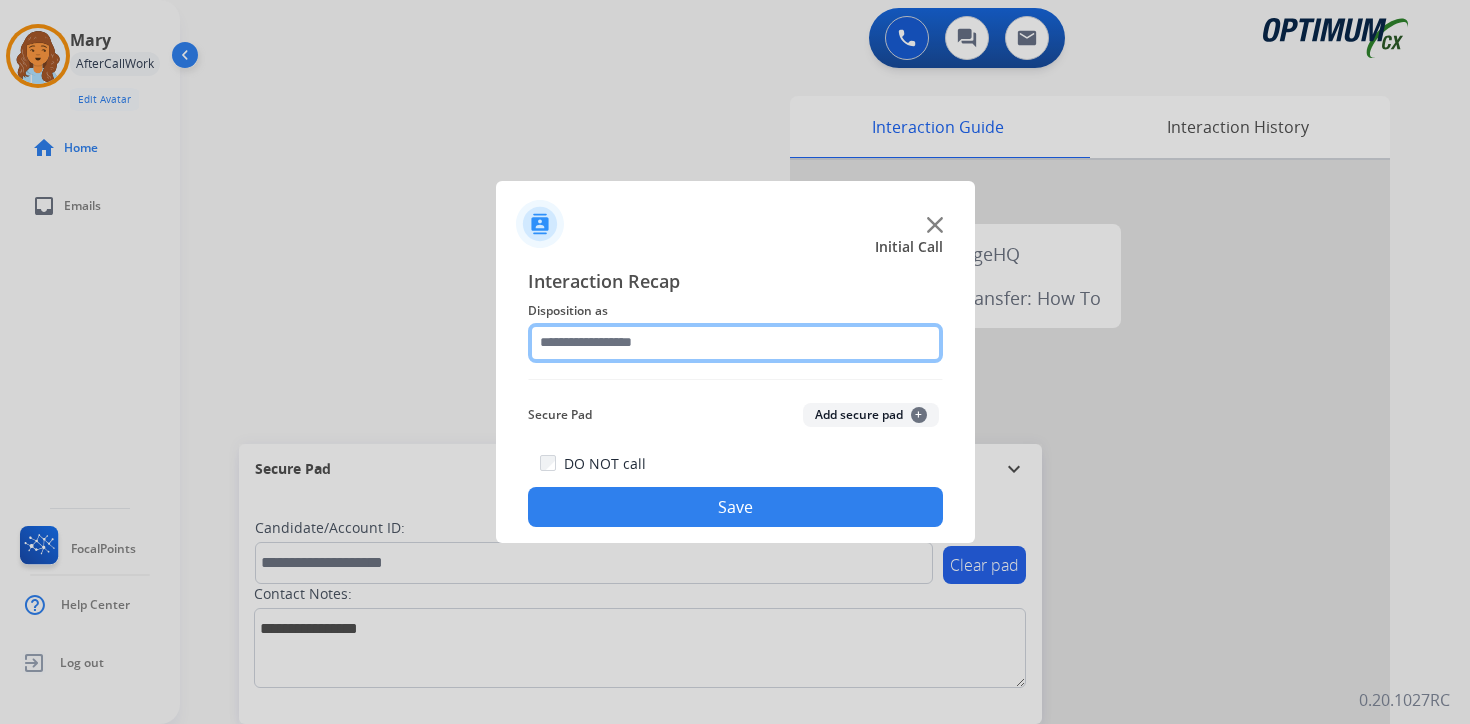 click 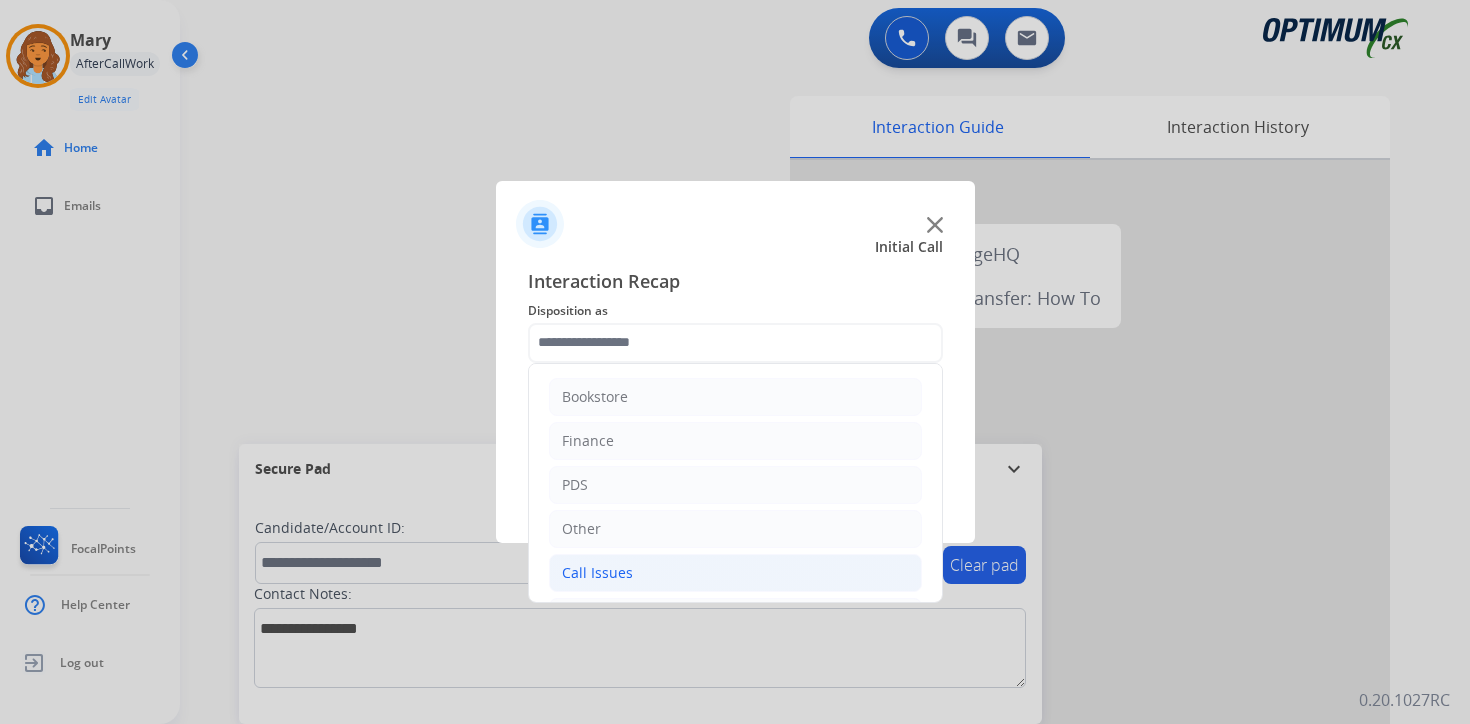 click on "Call Issues" 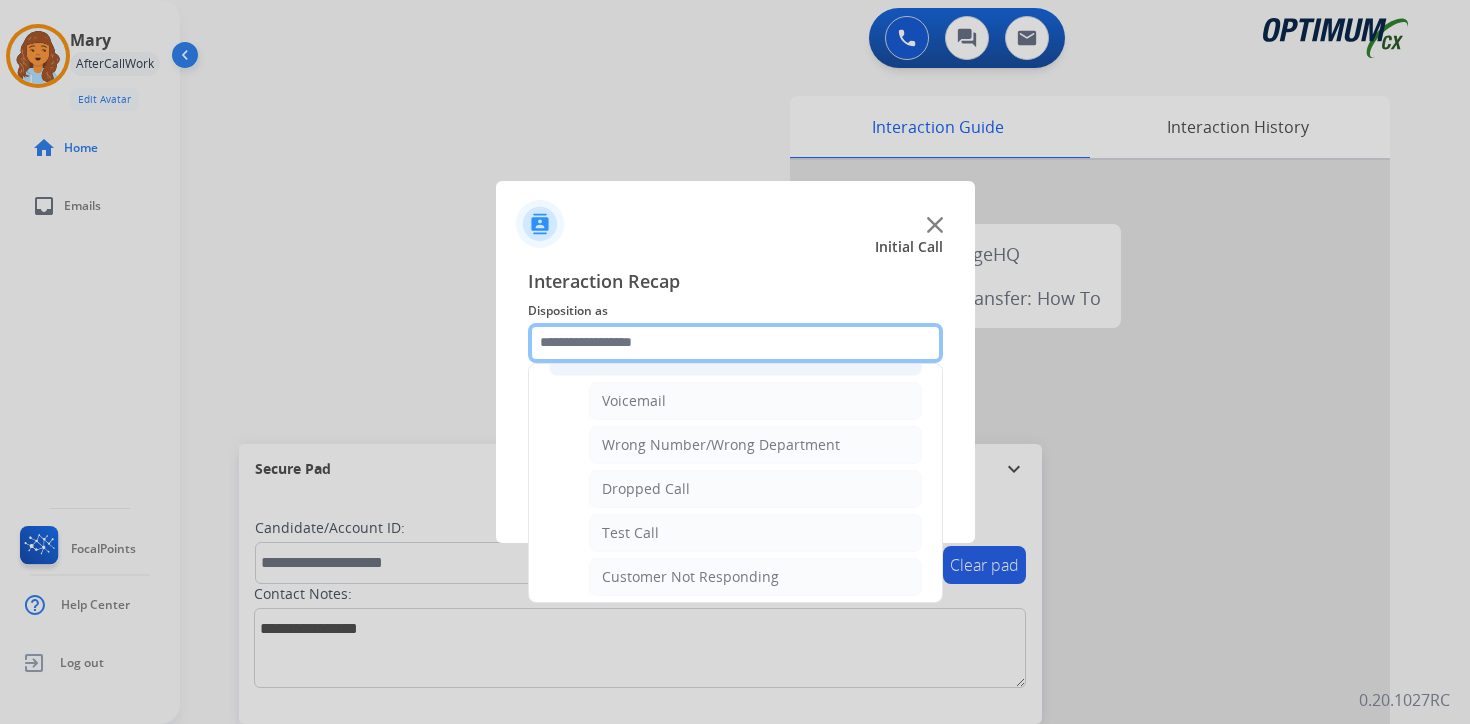 scroll, scrollTop: 229, scrollLeft: 0, axis: vertical 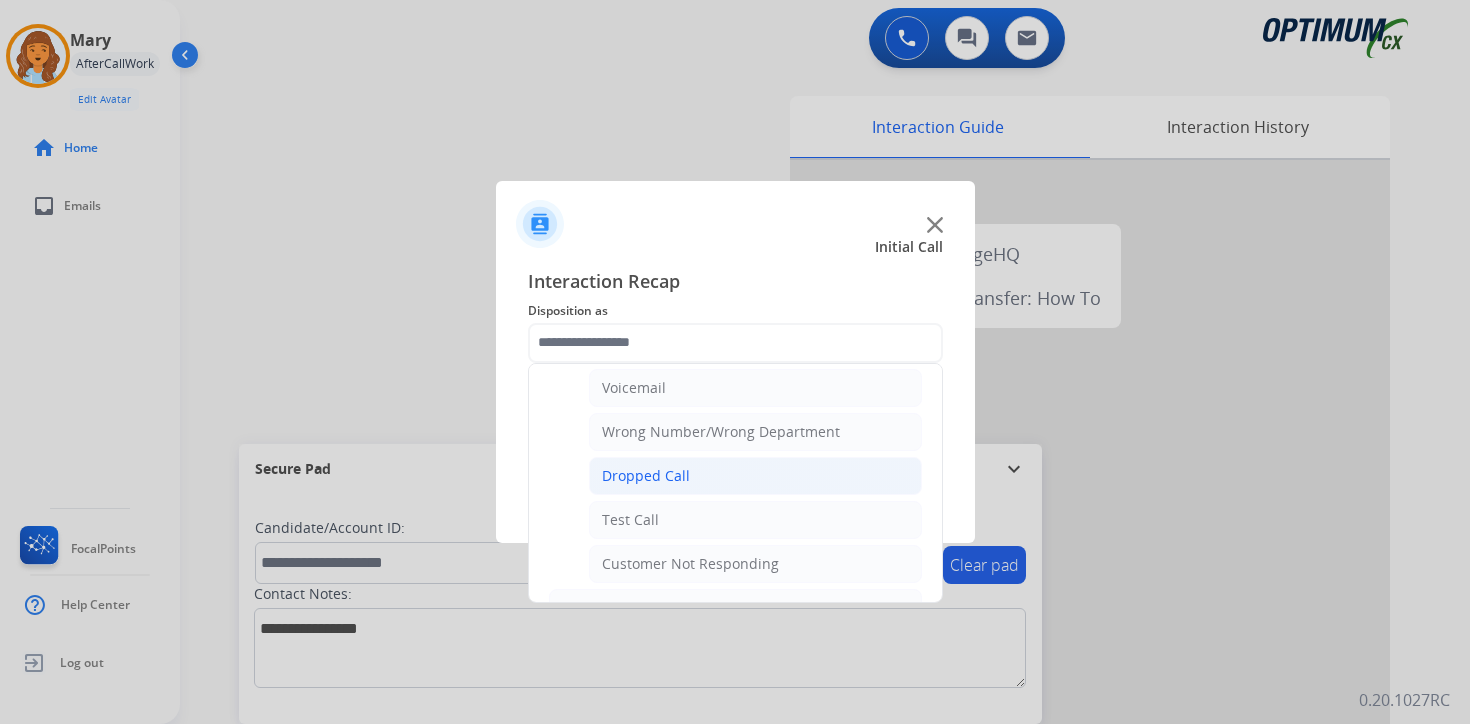 click on "Dropped Call" 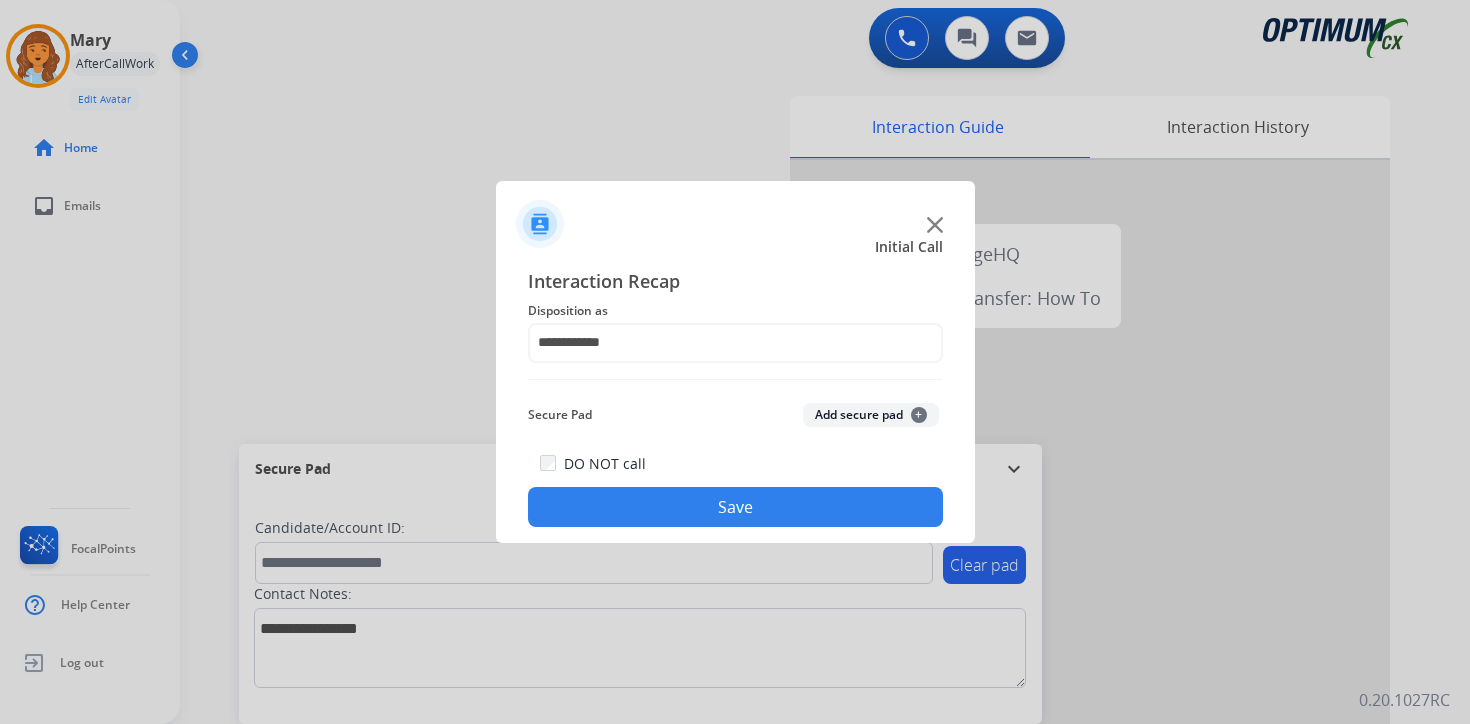 click on "Save" 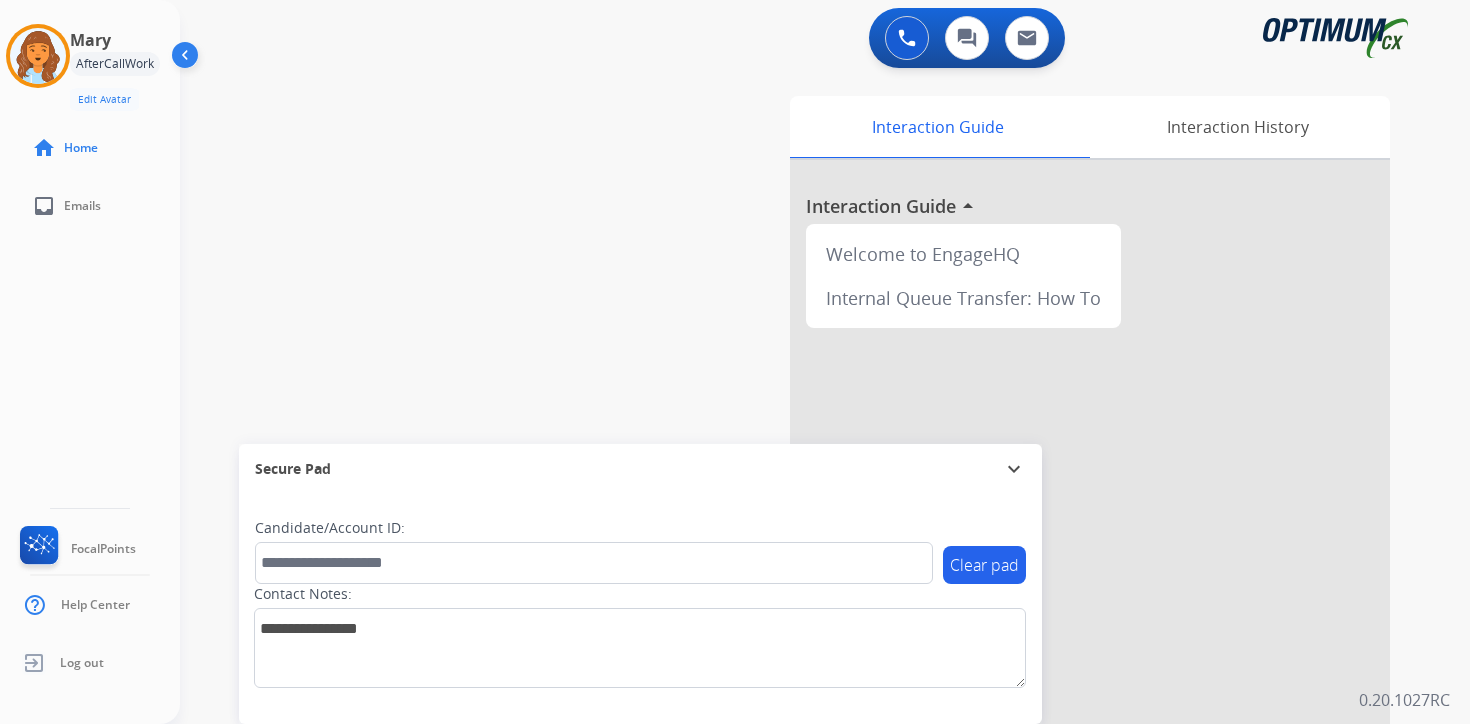 click on "0 Voice Interactions  0  Chat Interactions   0  Email Interactions swap_horiz Break voice bridge close_fullscreen Connect 3-Way Call merge_type Separate 3-Way Call  Interaction Guide   Interaction History  Interaction Guide arrow_drop_up  Welcome to EngageHQ   Internal Queue Transfer: How To  Secure Pad expand_more Clear pad Candidate/Account ID: Contact Notes:                  0.20.1027RC" at bounding box center [825, 362] 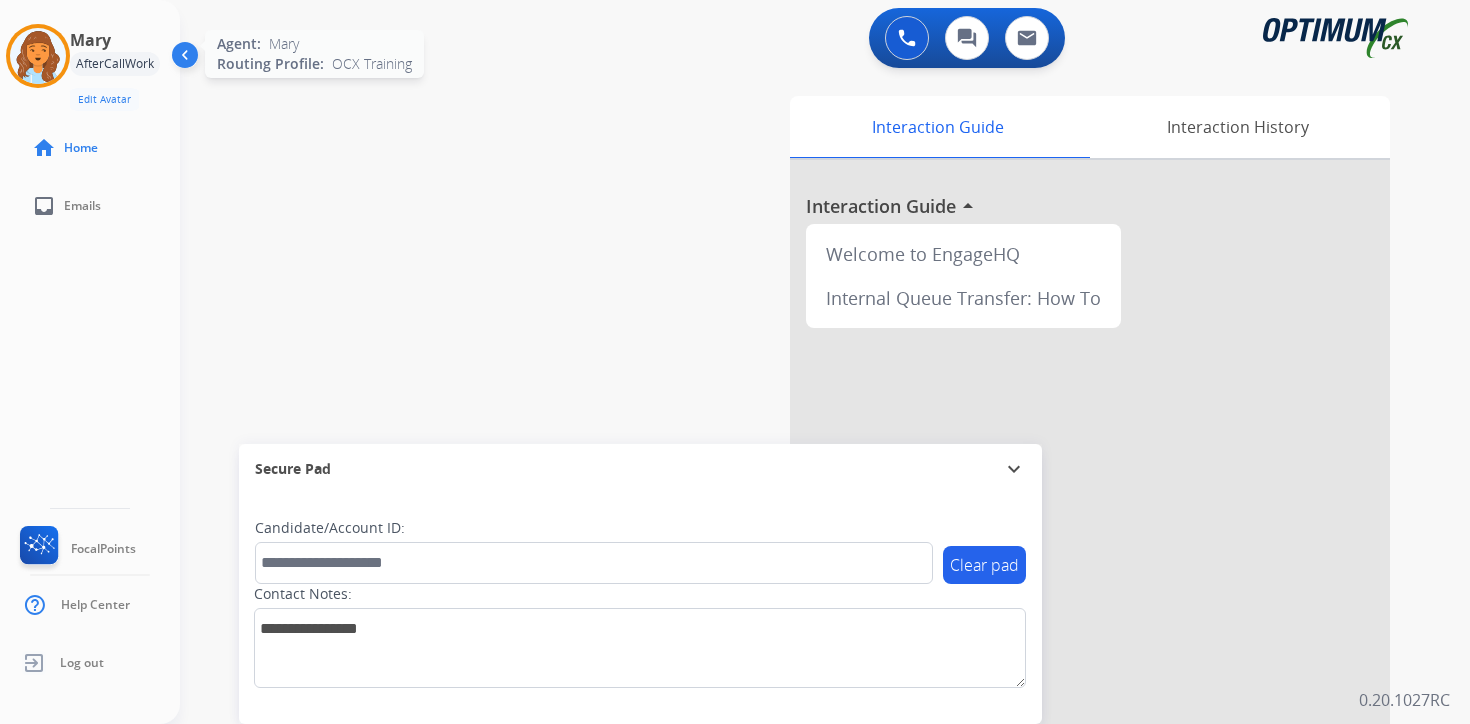 click at bounding box center [38, 56] 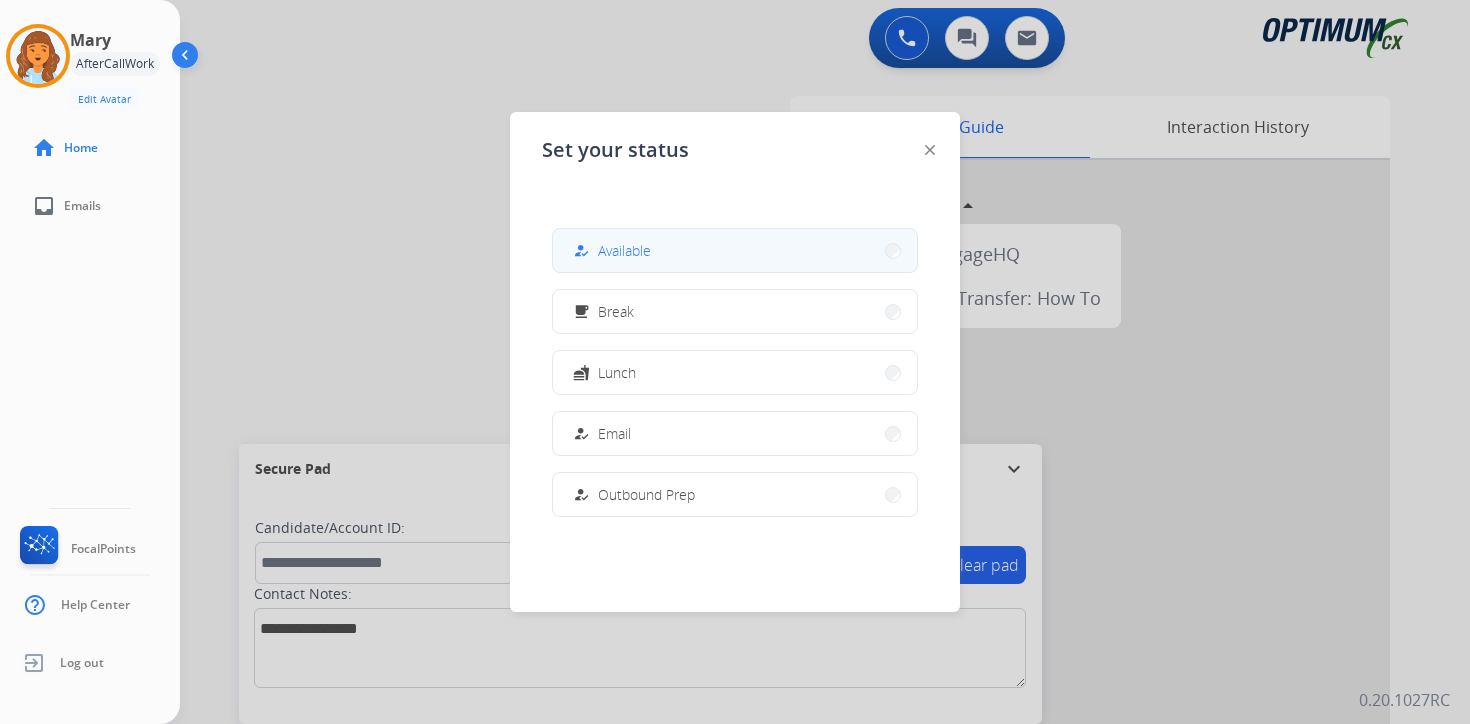 click on "how_to_reg Available" at bounding box center [735, 250] 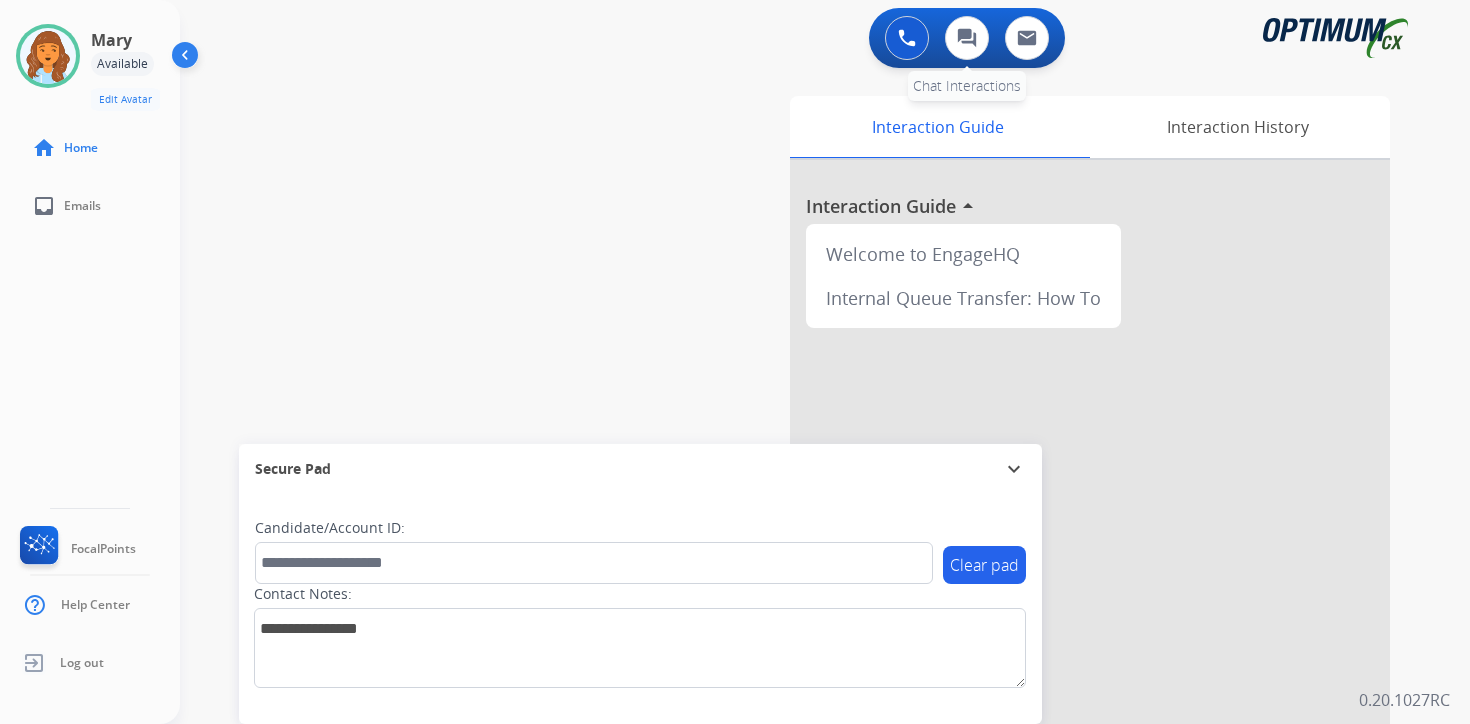 click on "0  Chat Interactions" at bounding box center [967, 38] 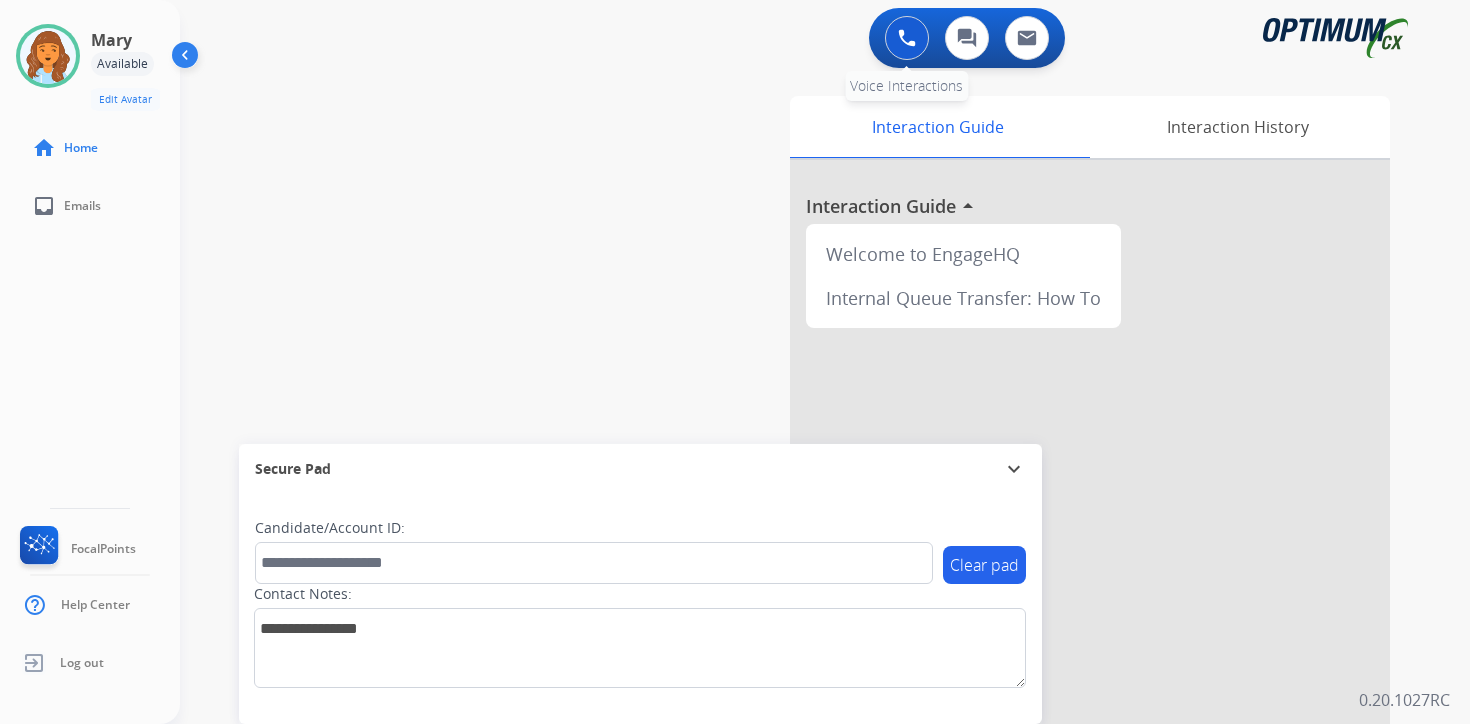 click at bounding box center (907, 38) 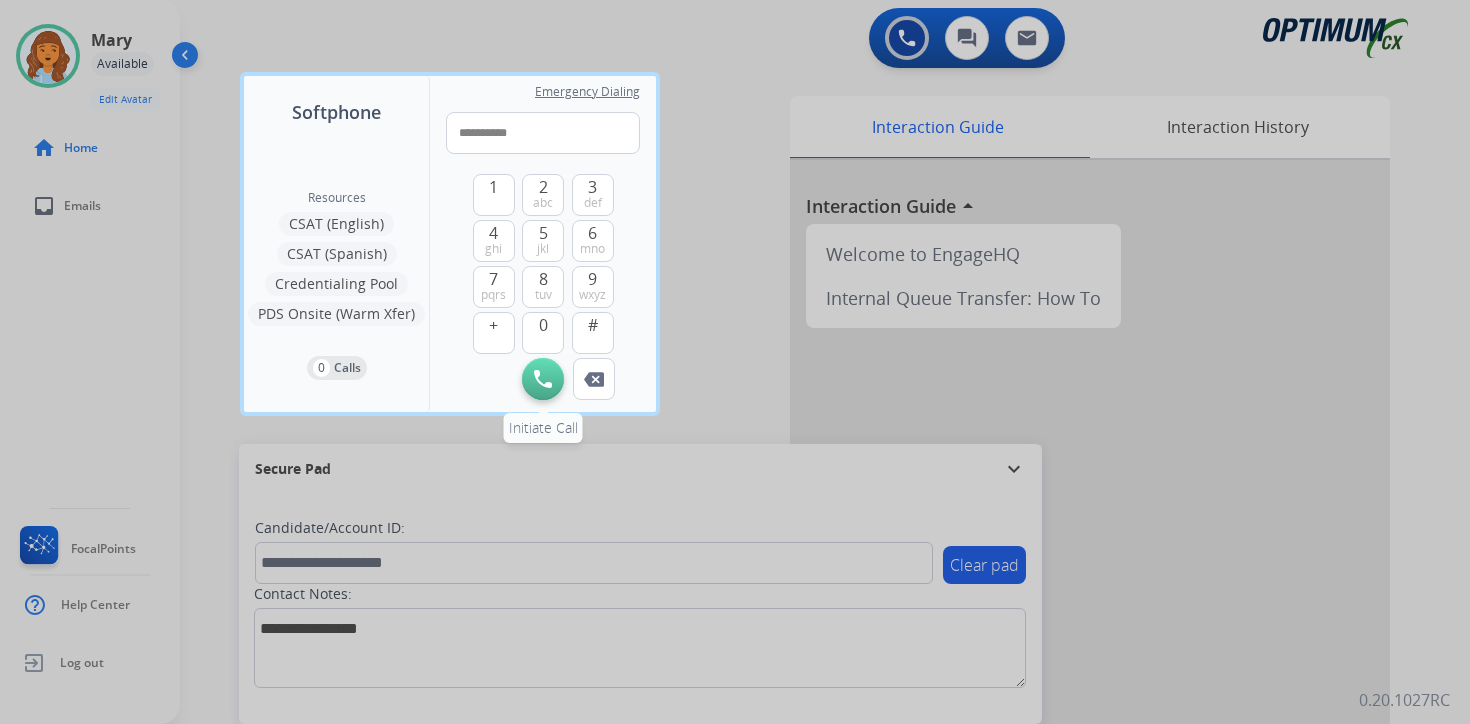 type on "**********" 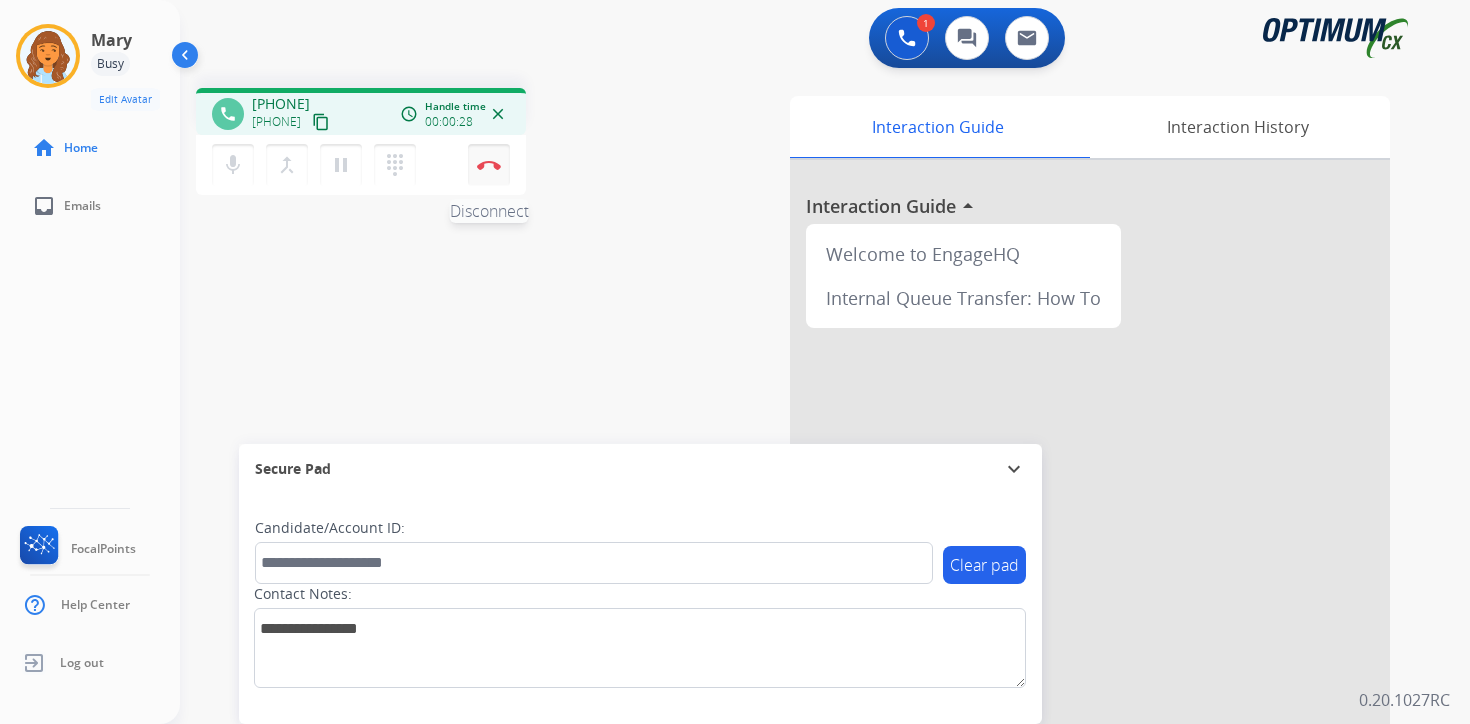 click at bounding box center (489, 165) 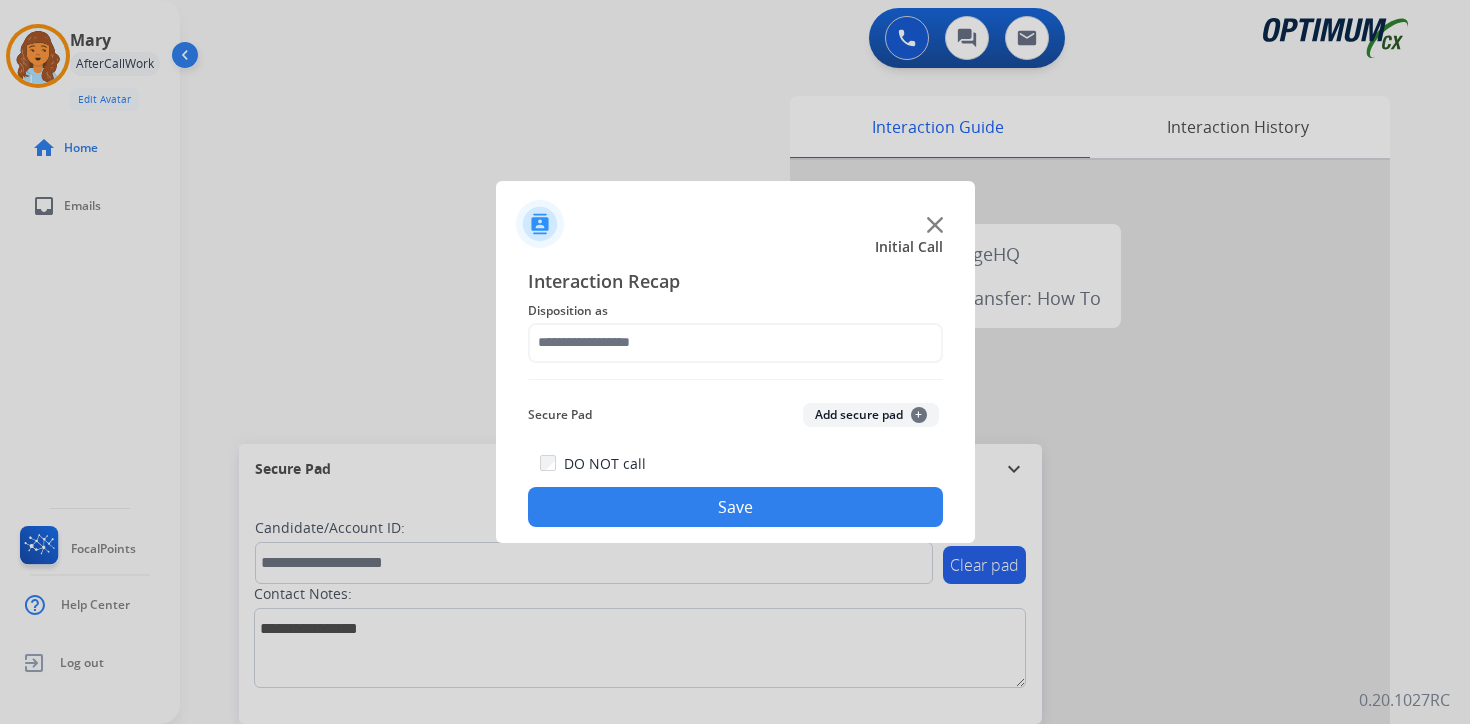 click on "Add secure pad  +" 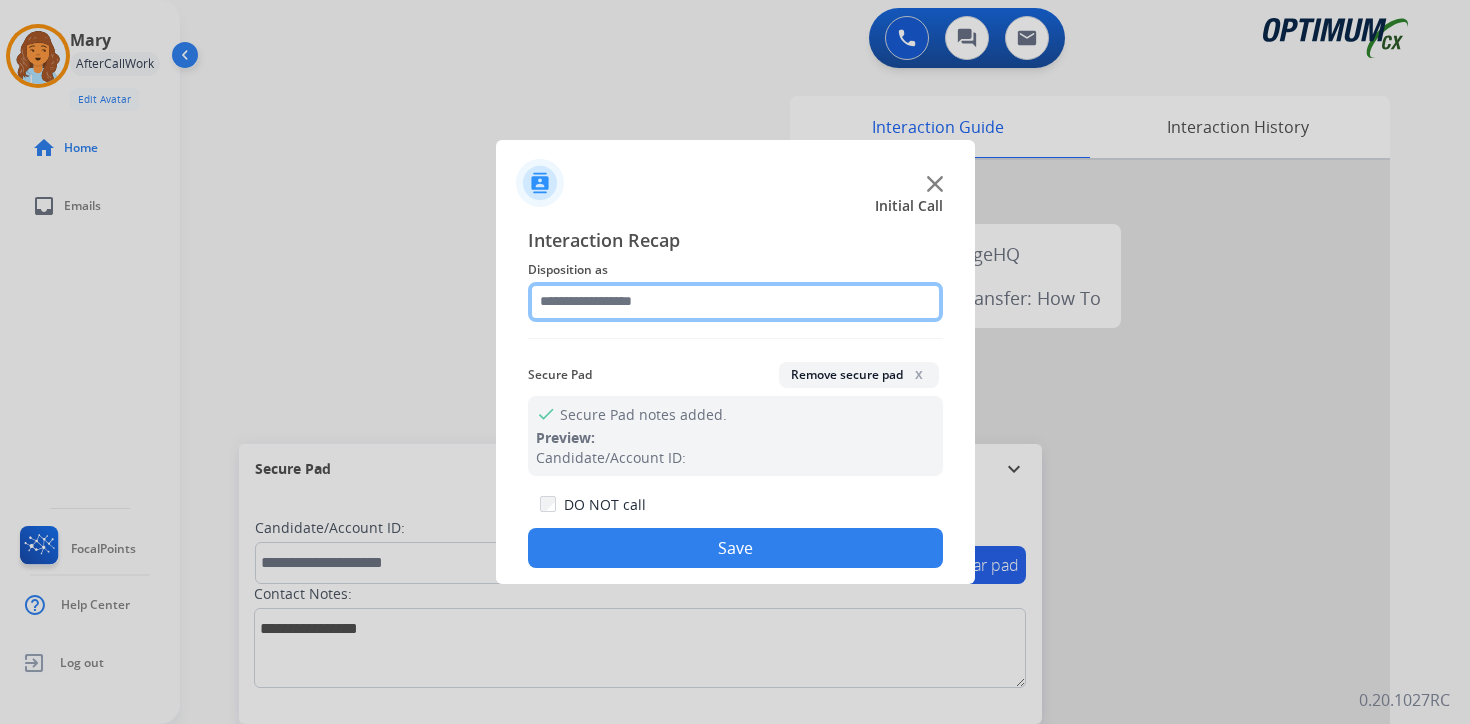 click 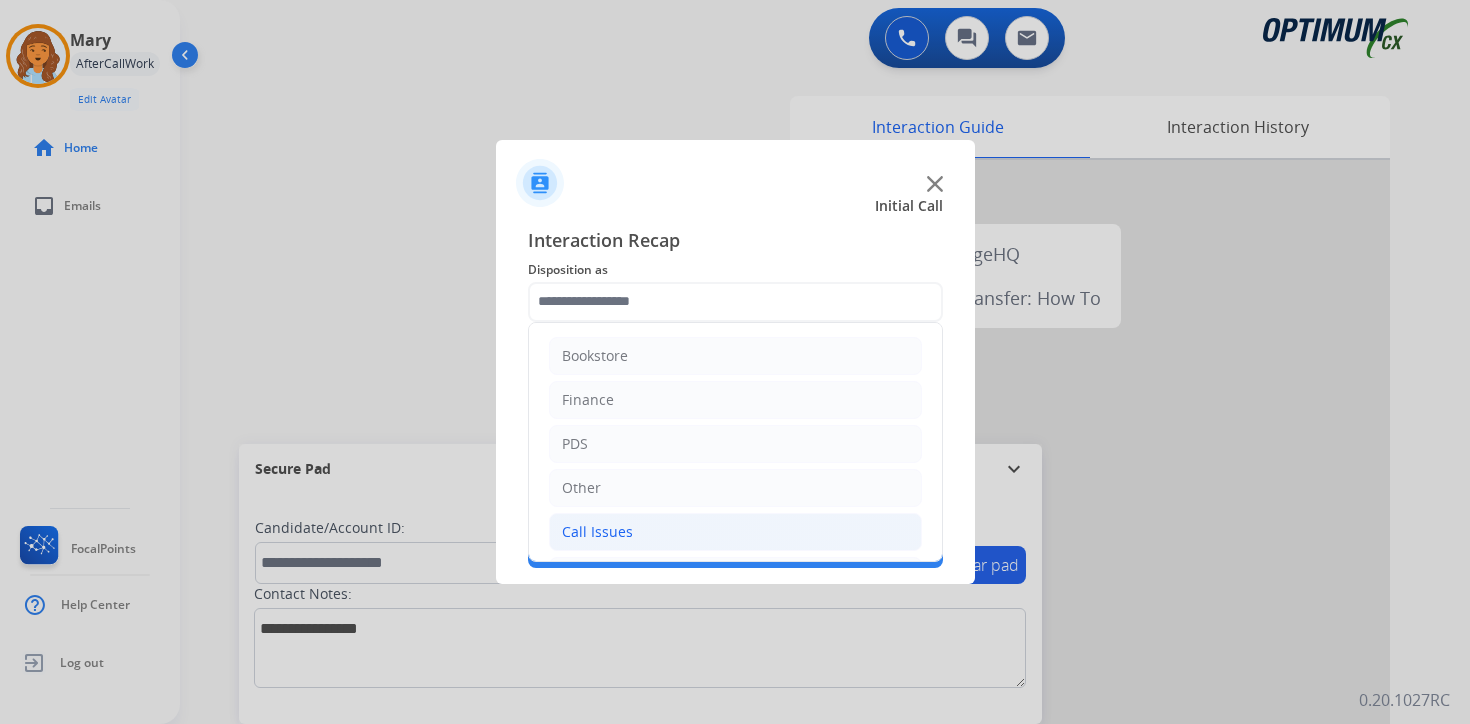 click on "Call Issues" 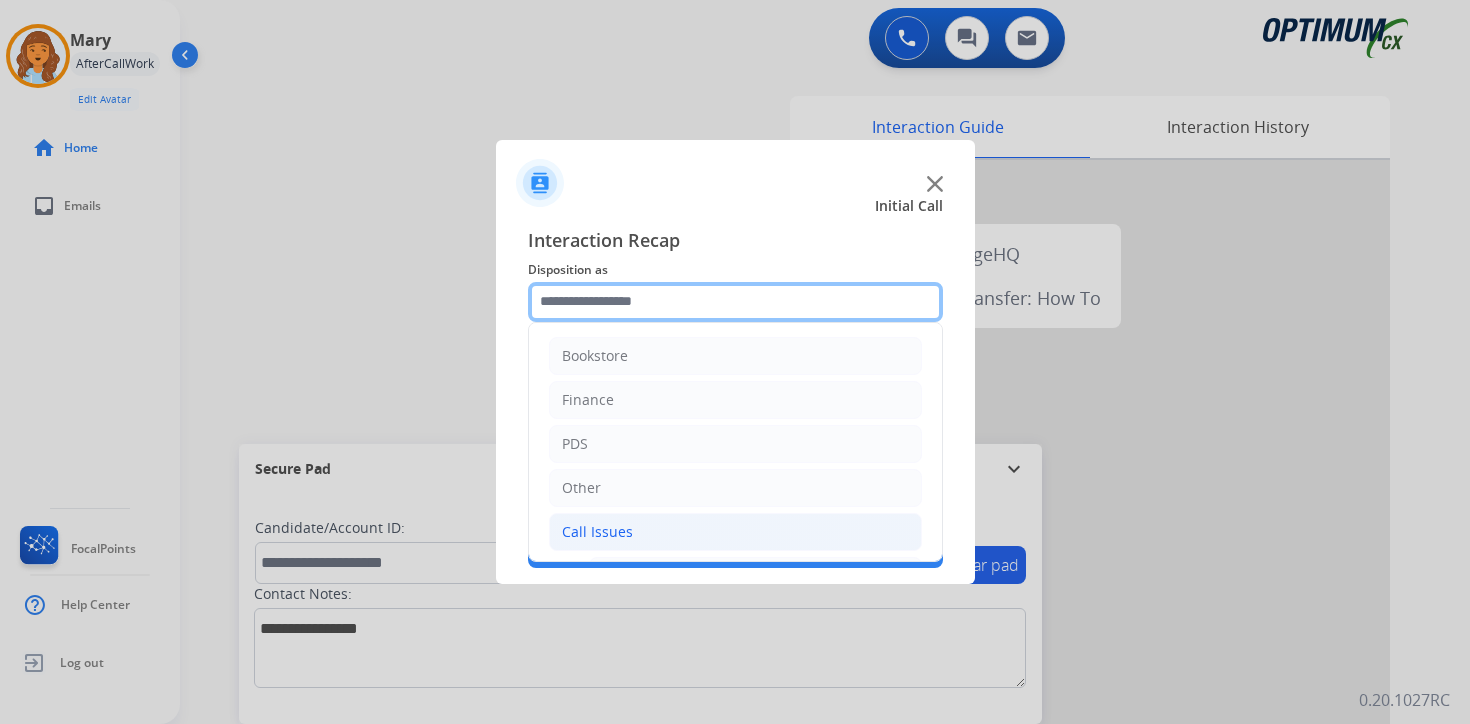 scroll, scrollTop: 333, scrollLeft: 0, axis: vertical 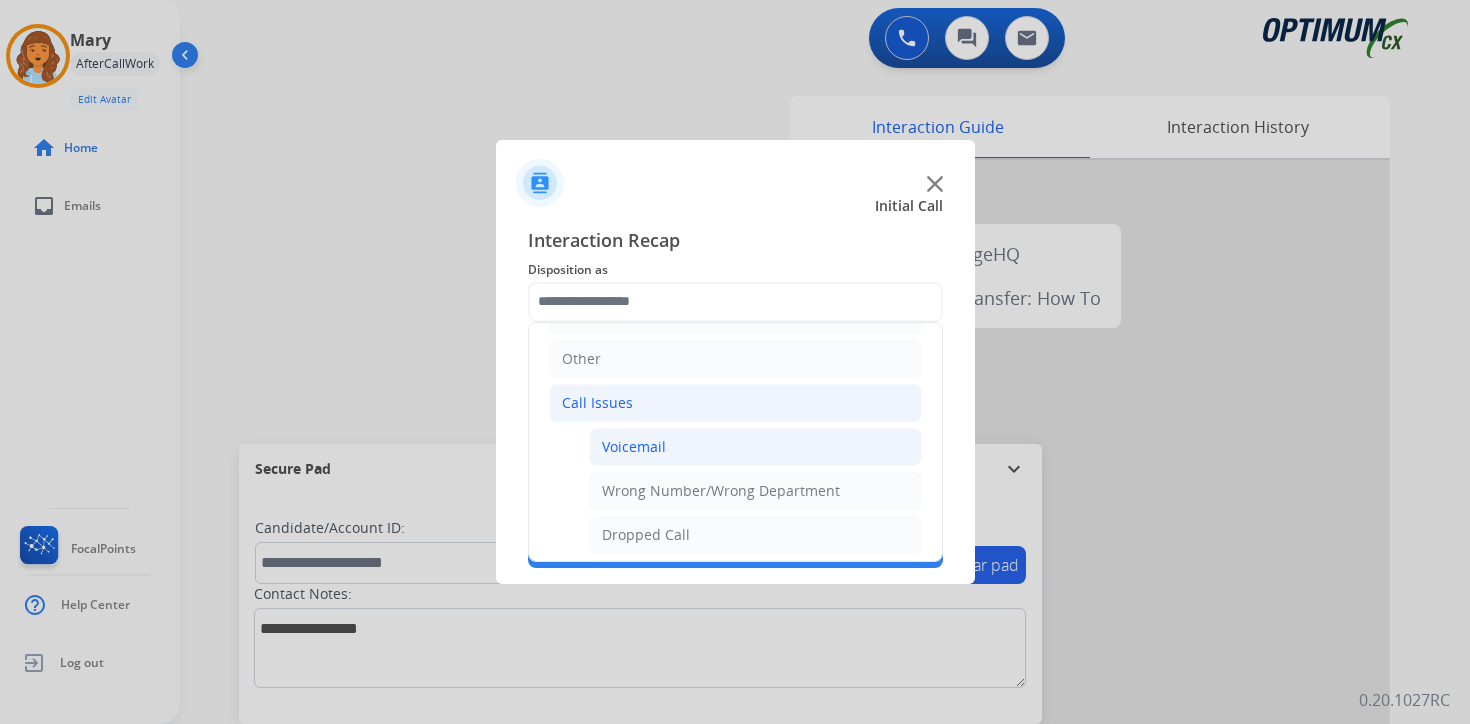 click on "Voicemail" 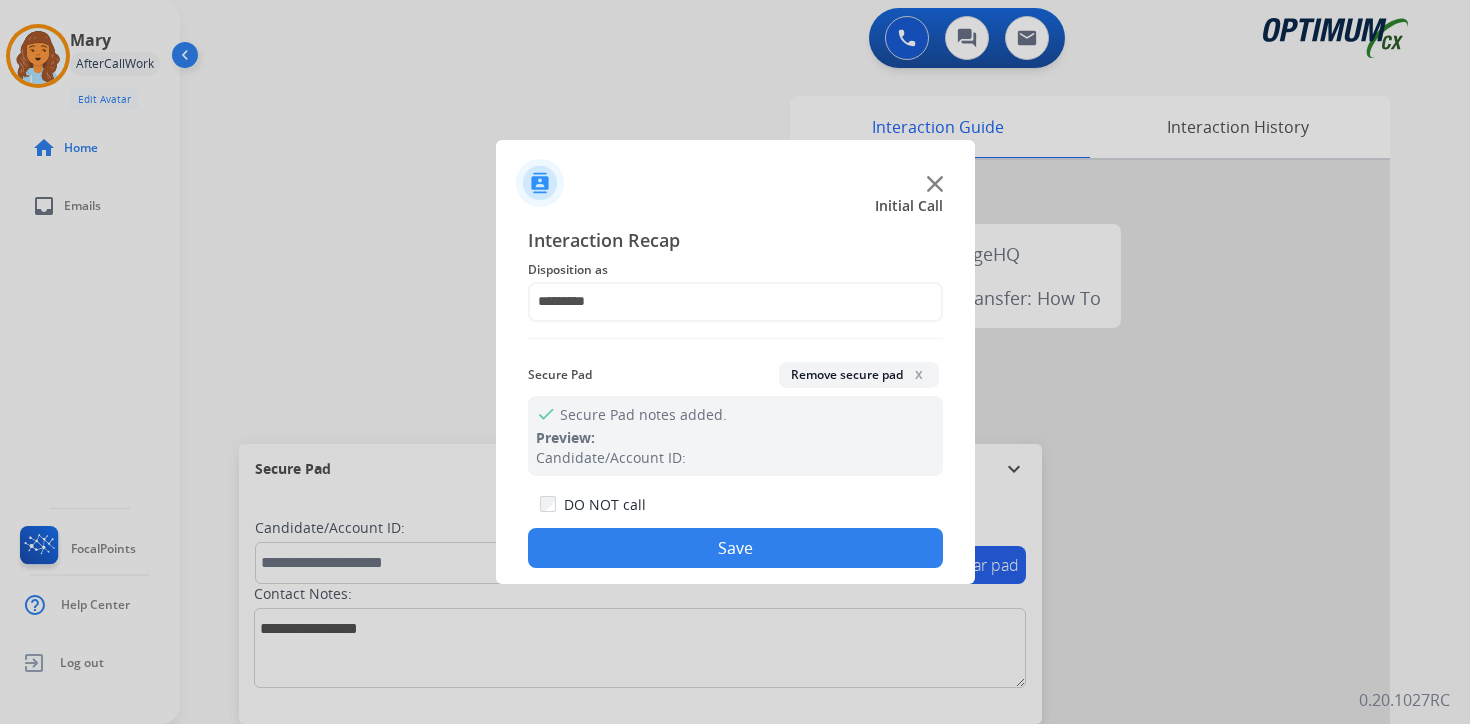 click on "Save" 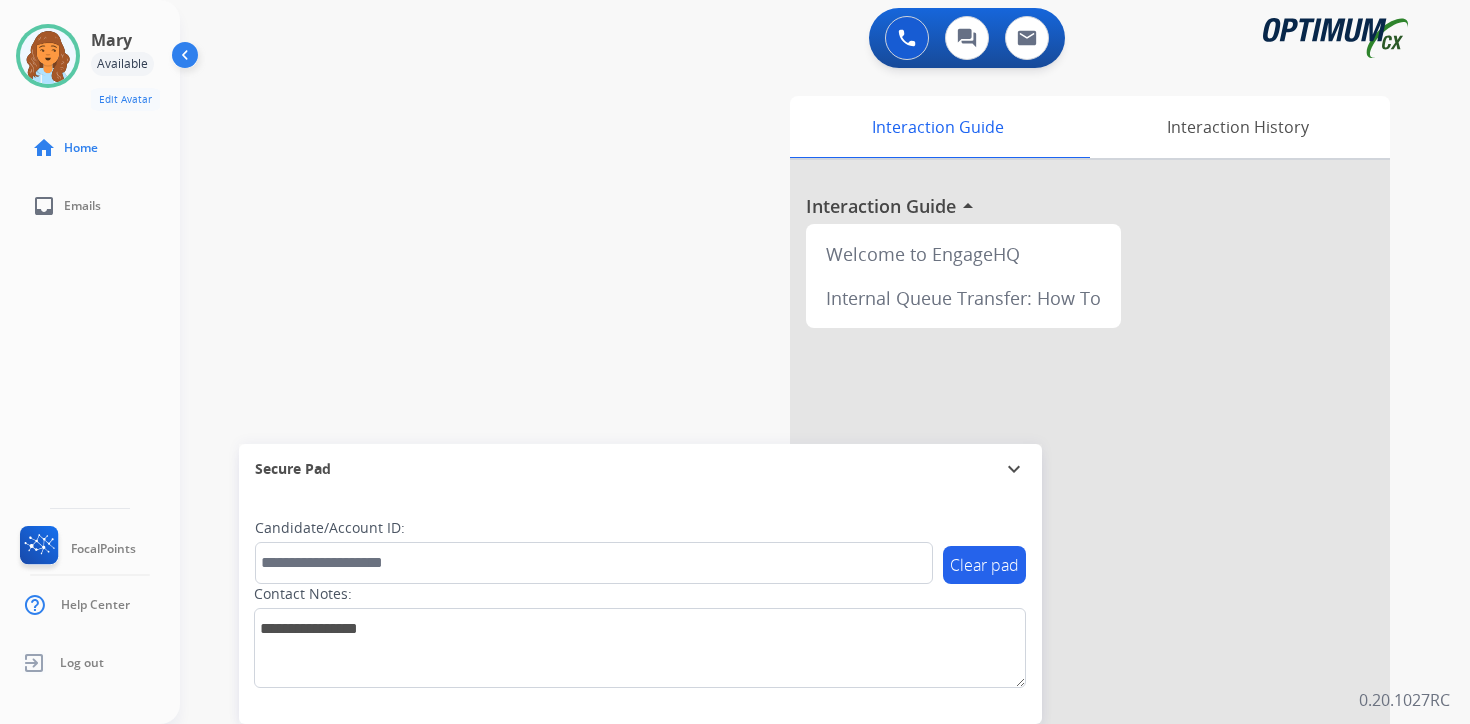 click on "0 Voice Interactions  0  Chat Interactions   0  Email Interactions swap_horiz Break voice bridge close_fullscreen Connect 3-Way Call merge_type Separate 3-Way Call  Interaction Guide   Interaction History  Interaction Guide arrow_drop_up  Welcome to EngageHQ   Internal Queue Transfer: How To  Secure Pad expand_more Clear pad Candidate/Account ID: Contact Notes:                  0.20.1027RC" at bounding box center (825, 362) 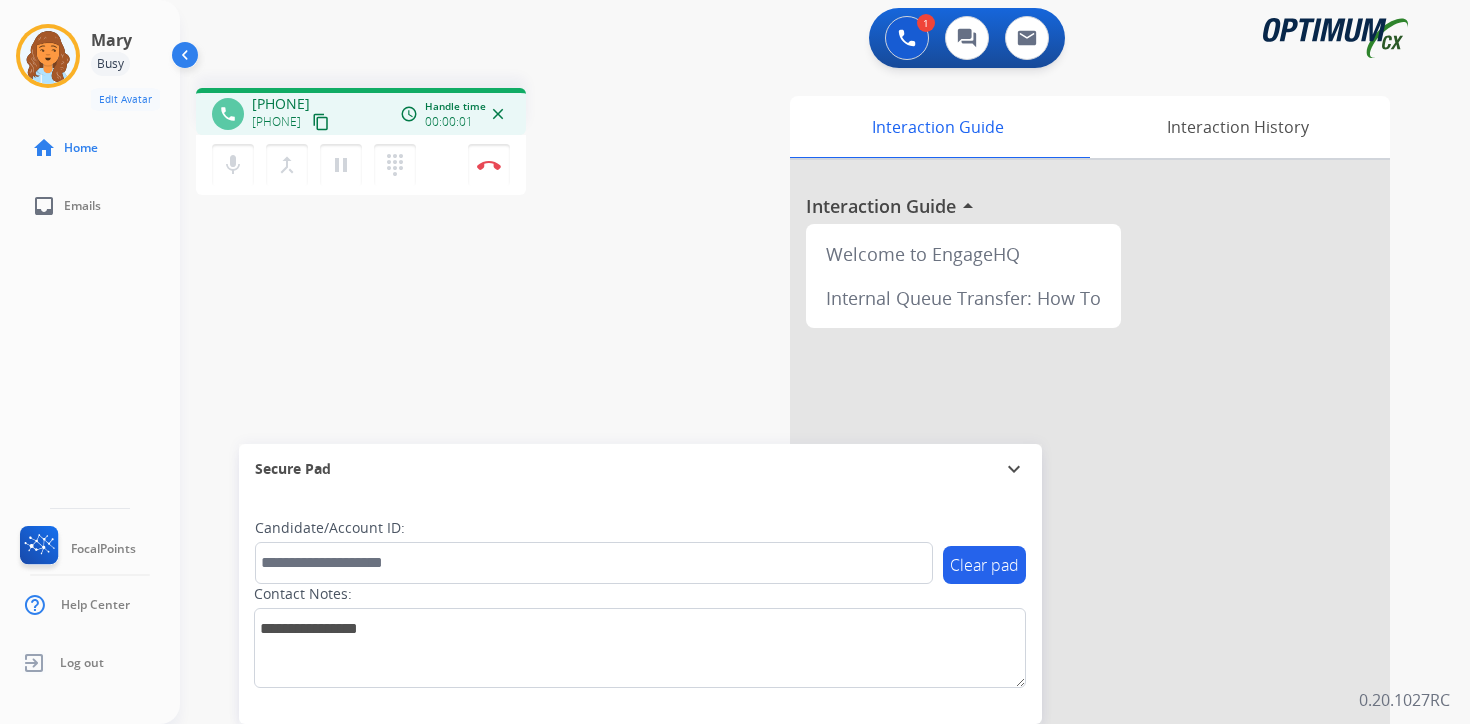 click on "content_copy" at bounding box center (321, 122) 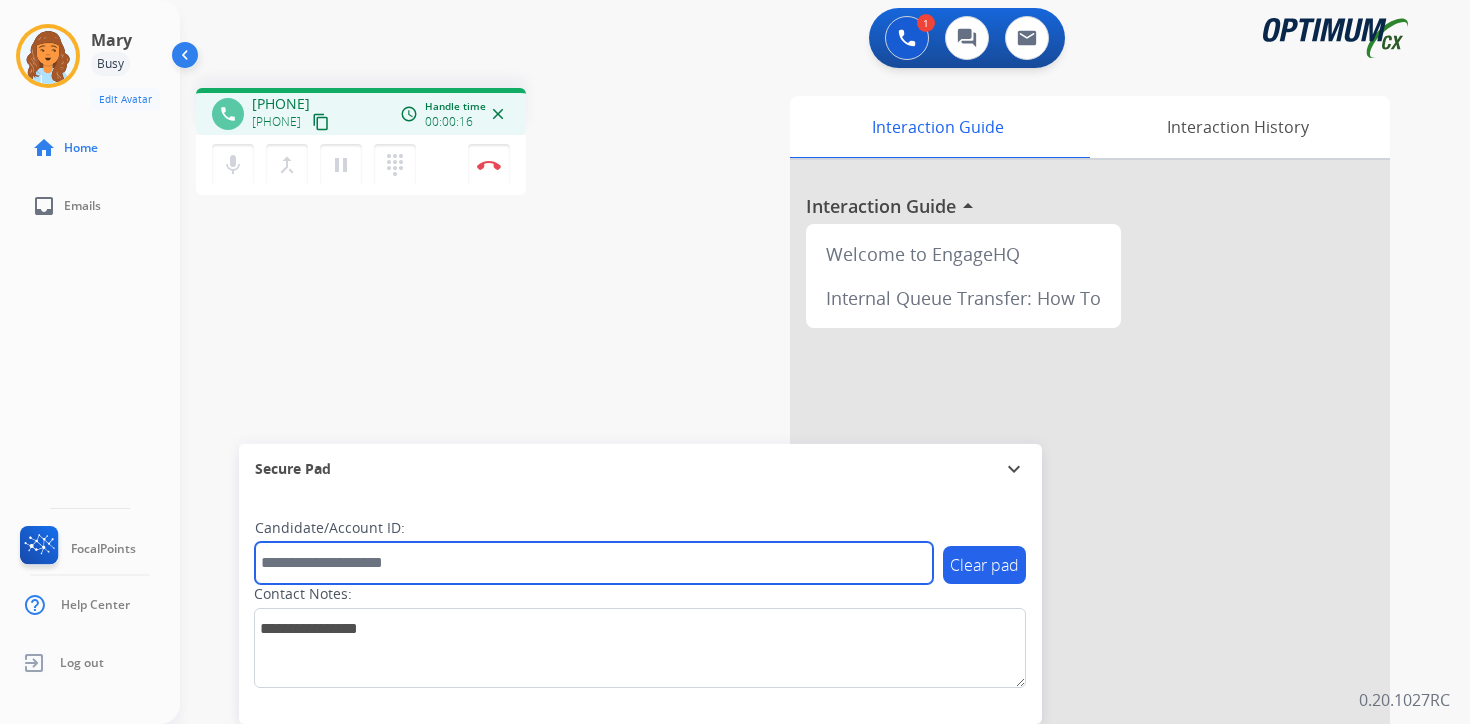 click at bounding box center [594, 563] 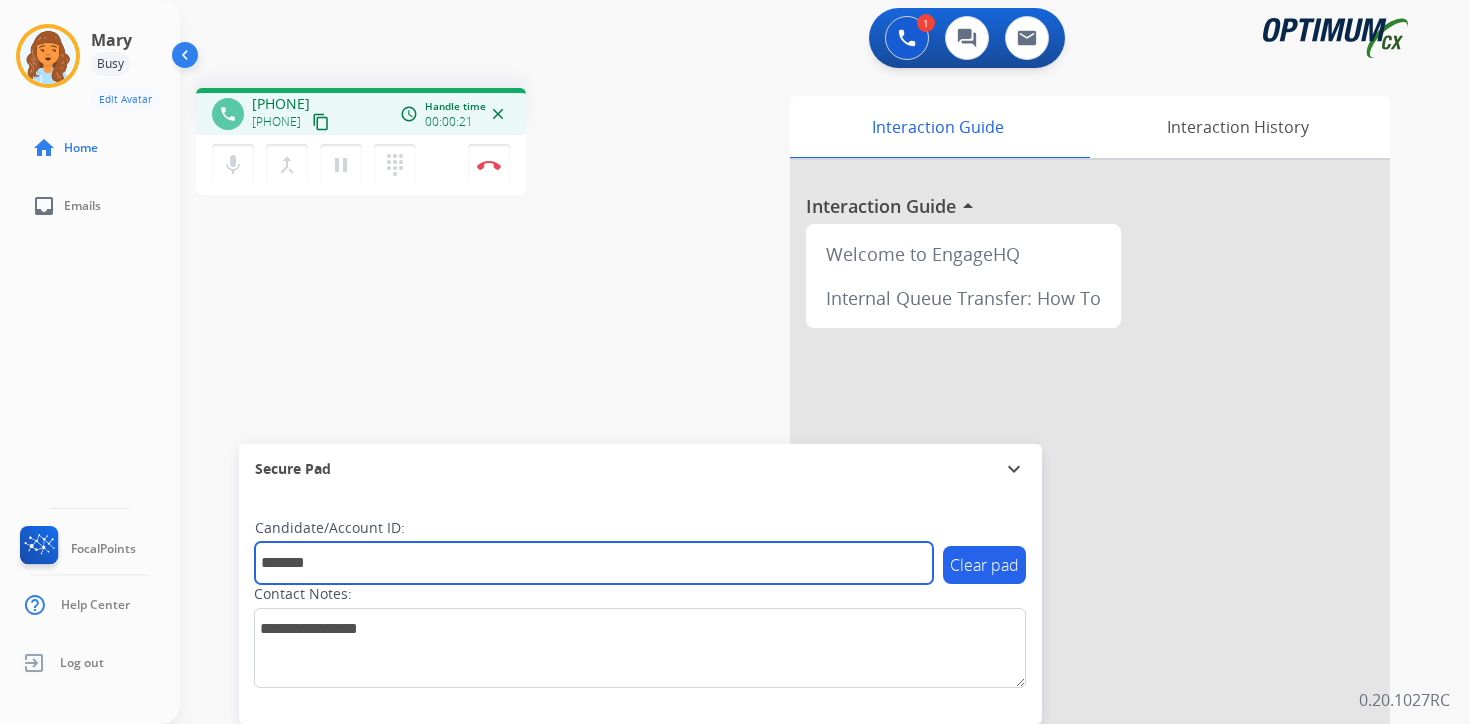 type on "*******" 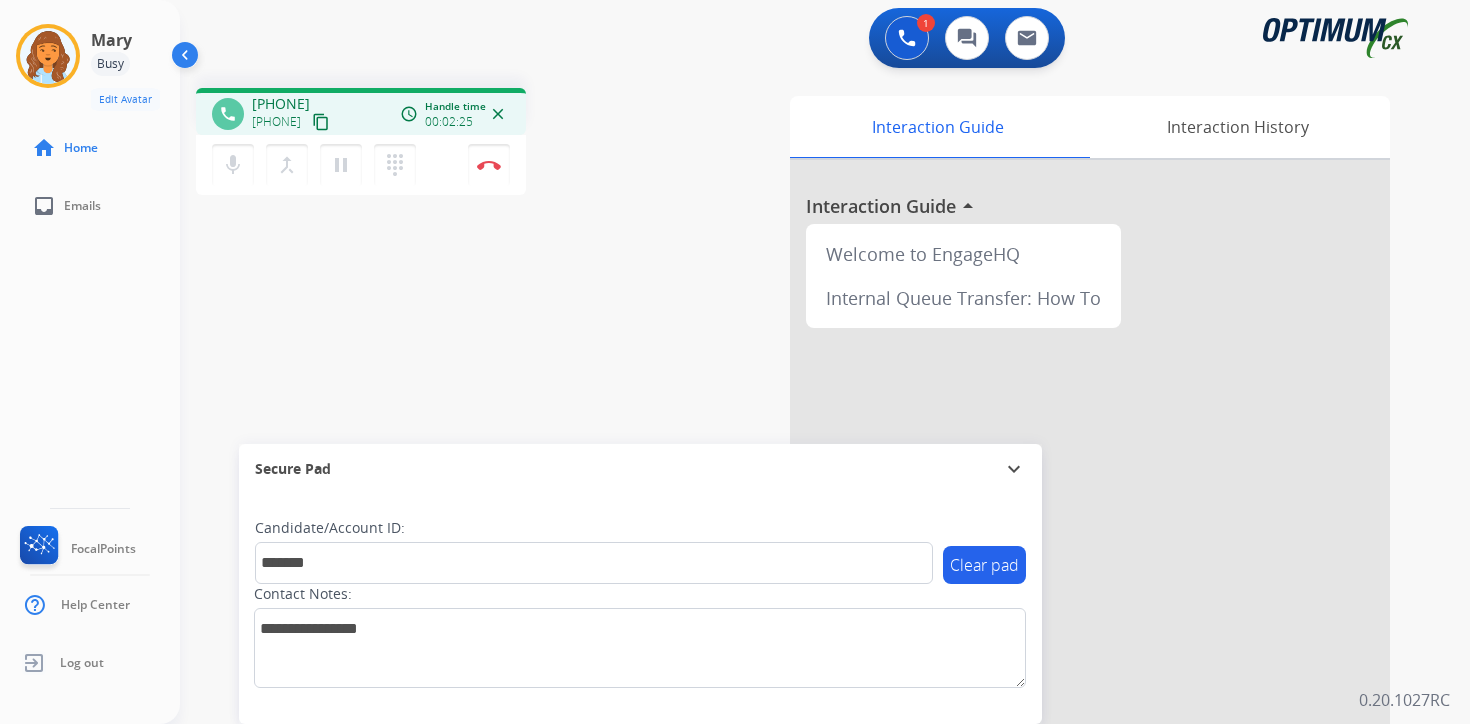 click on "phone [PHONE] [PHONE] content_copy access_time Call metrics Queue   00:08 Hold   00:00 Talk   02:26 Total   02:33 Handle time 00:02:25 close mic Mute merge_type Bridge pause Hold dialpad Dialpad Disconnect swap_horiz Break voice bridge close_fullscreen Connect 3-Way Call merge_type Separate 3-Way Call  Interaction Guide   Interaction History  Interaction Guide arrow_drop_up  Welcome to EngageHQ   Internal Queue Transfer: How To  Secure Pad expand_more Clear pad Candidate/Account ID: ******* Contact Notes:" at bounding box center [801, 489] 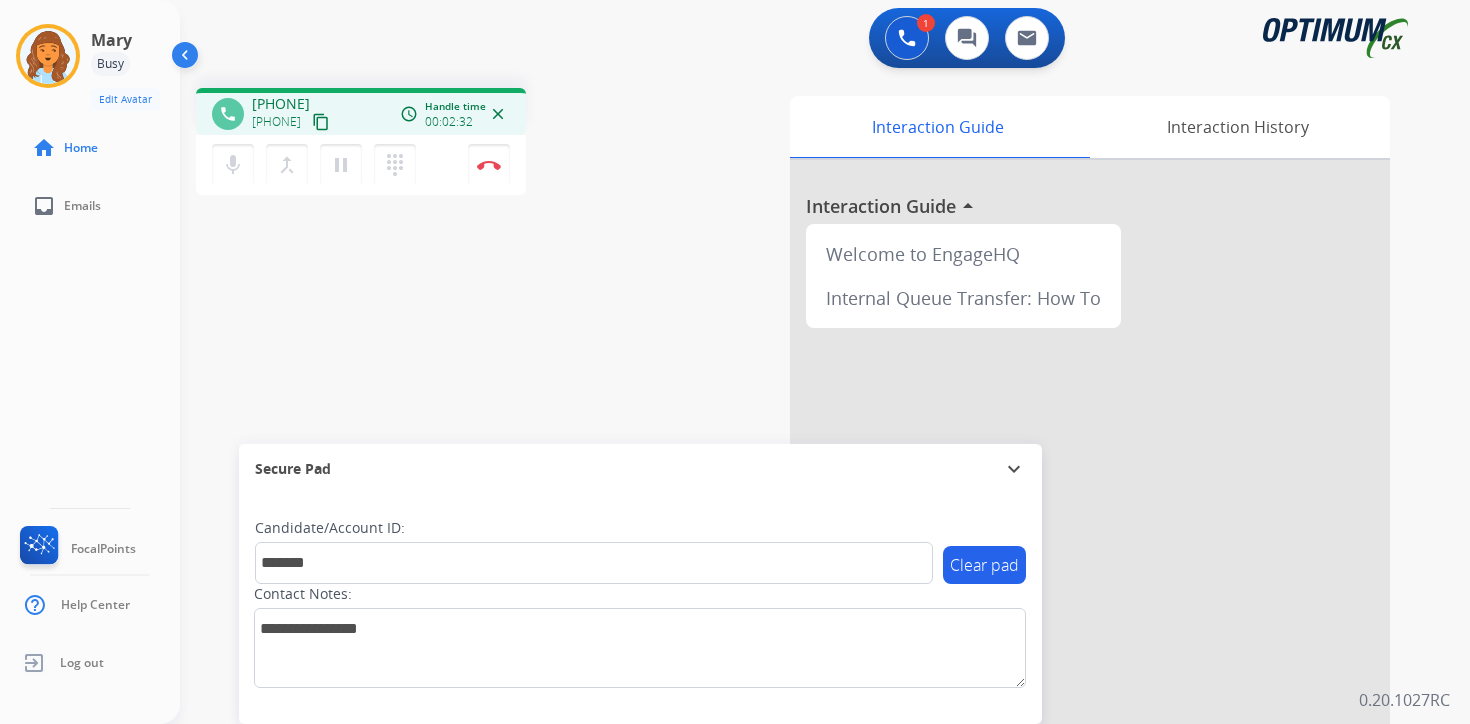 click on "phone [PHONE] [PHONE] content_copy access_time Call metrics Queue   00:08 Hold   00:00 Talk   02:33 Total   02:40 Handle time 00:02:32 close mic Mute merge_type Bridge pause Hold dialpad Dialpad Disconnect swap_horiz Break voice bridge close_fullscreen Connect 3-Way Call merge_type Separate 3-Way Call  Interaction Guide   Interaction History  Interaction Guide arrow_drop_up  Welcome to EngageHQ   Internal Queue Transfer: How To  Secure Pad expand_more Clear pad Candidate/Account ID: ******* Contact Notes:" at bounding box center [801, 489] 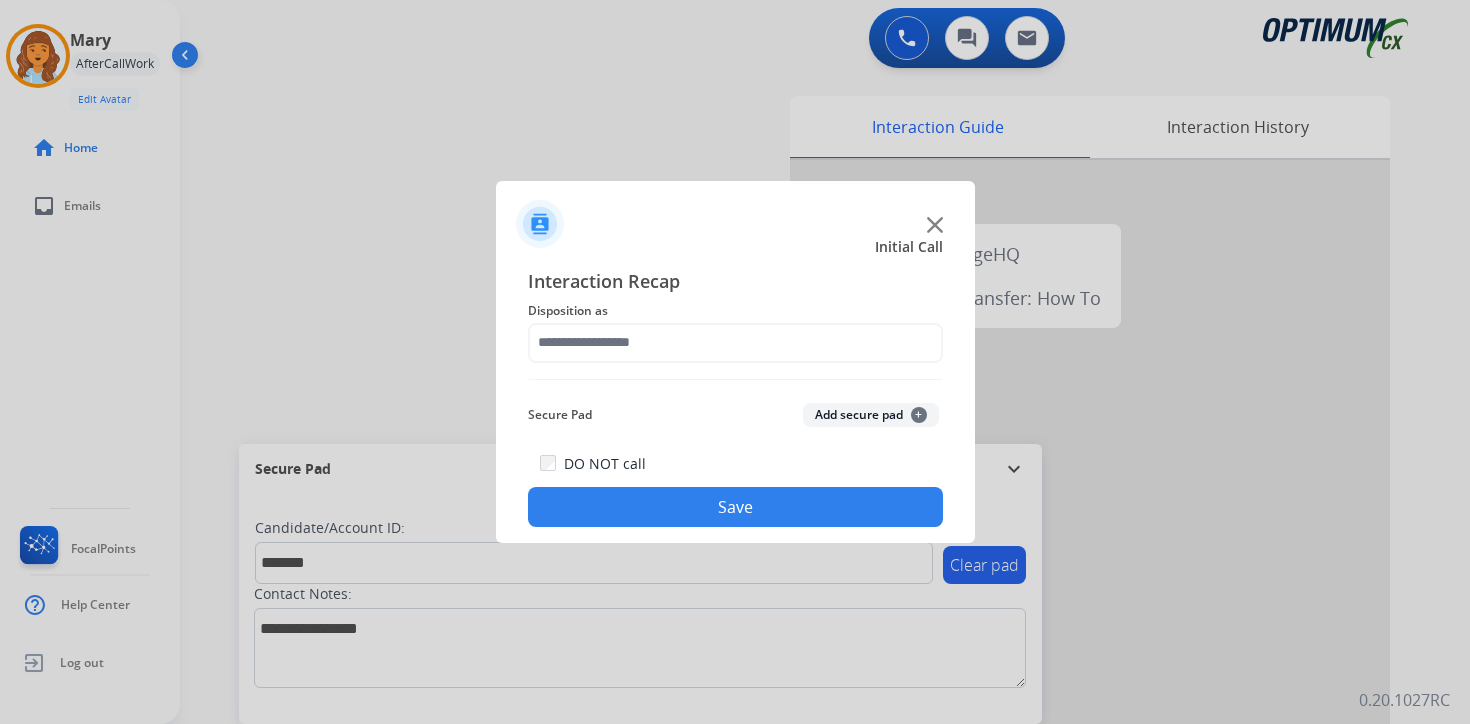 click on "Secure Pad  Add secure pad  +" 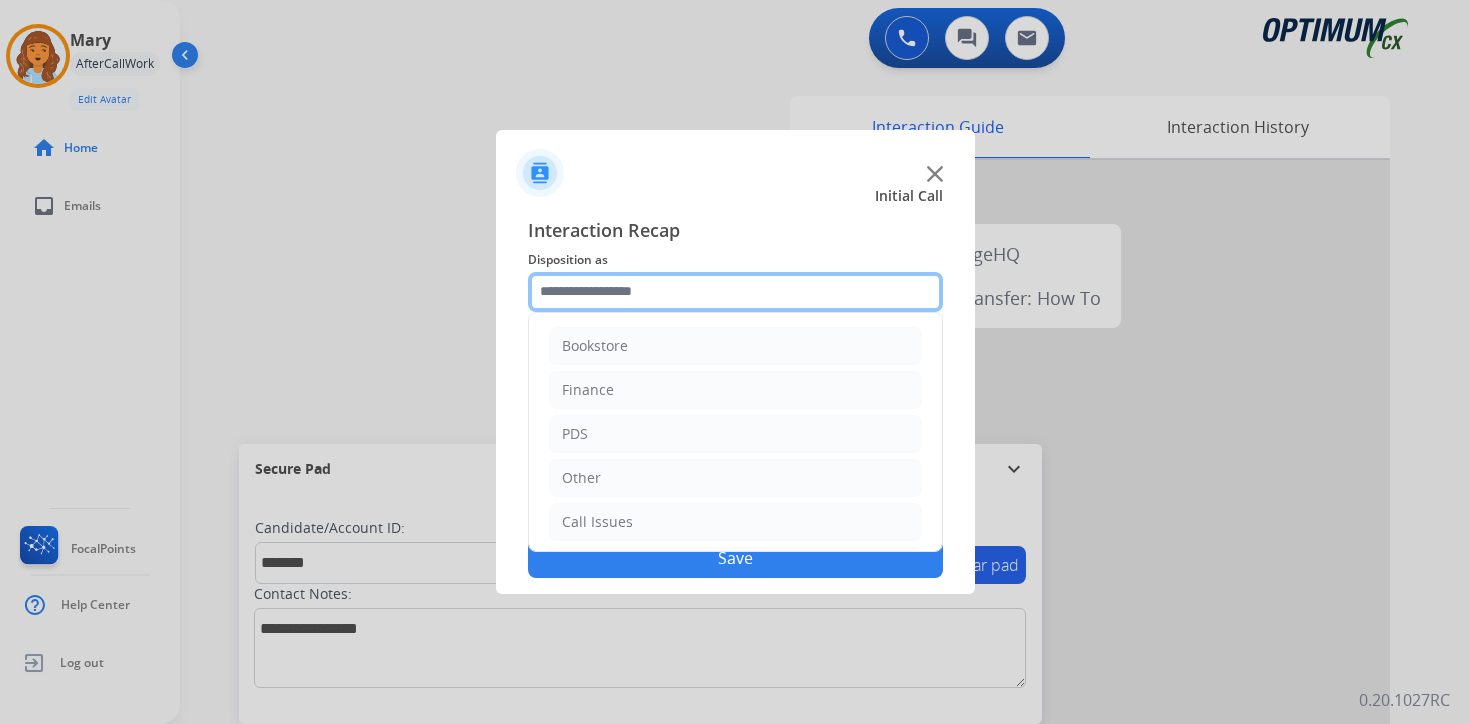 click 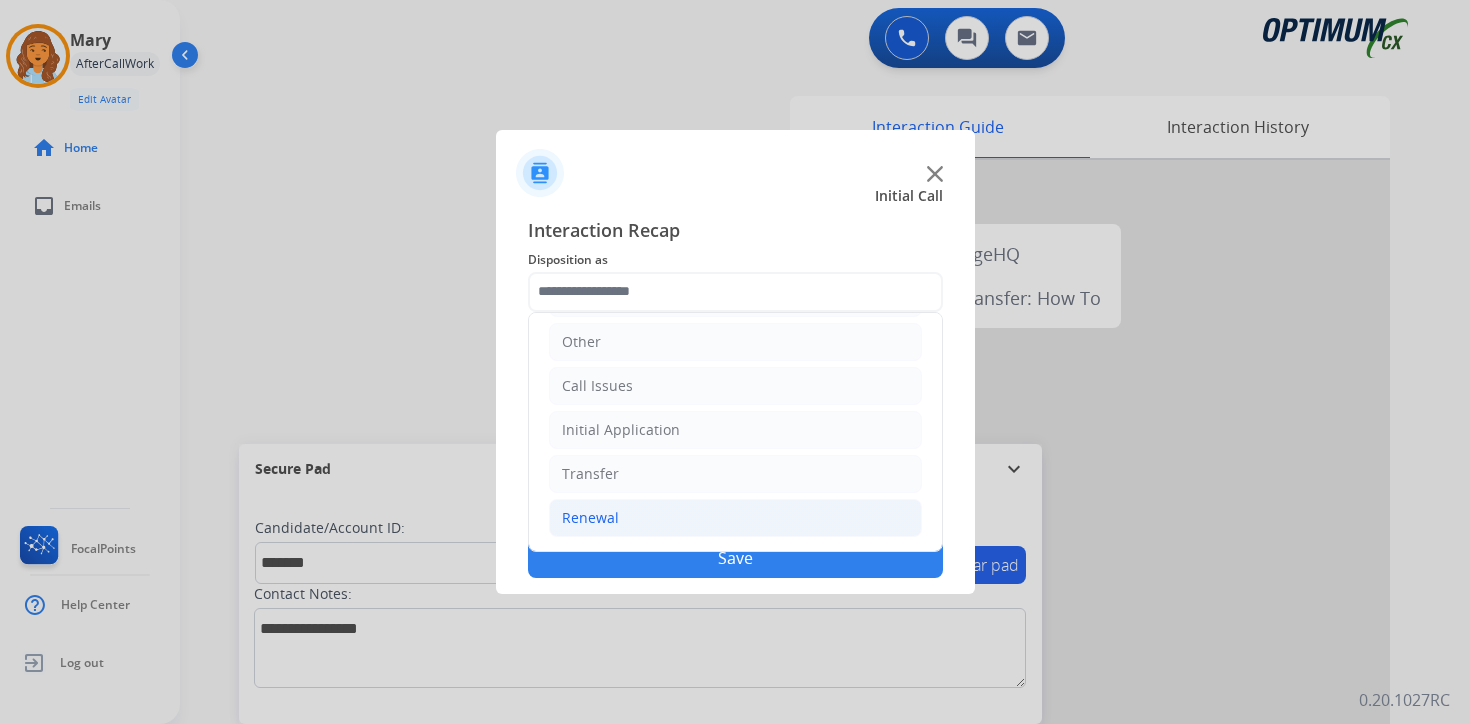 click on "Renewal" 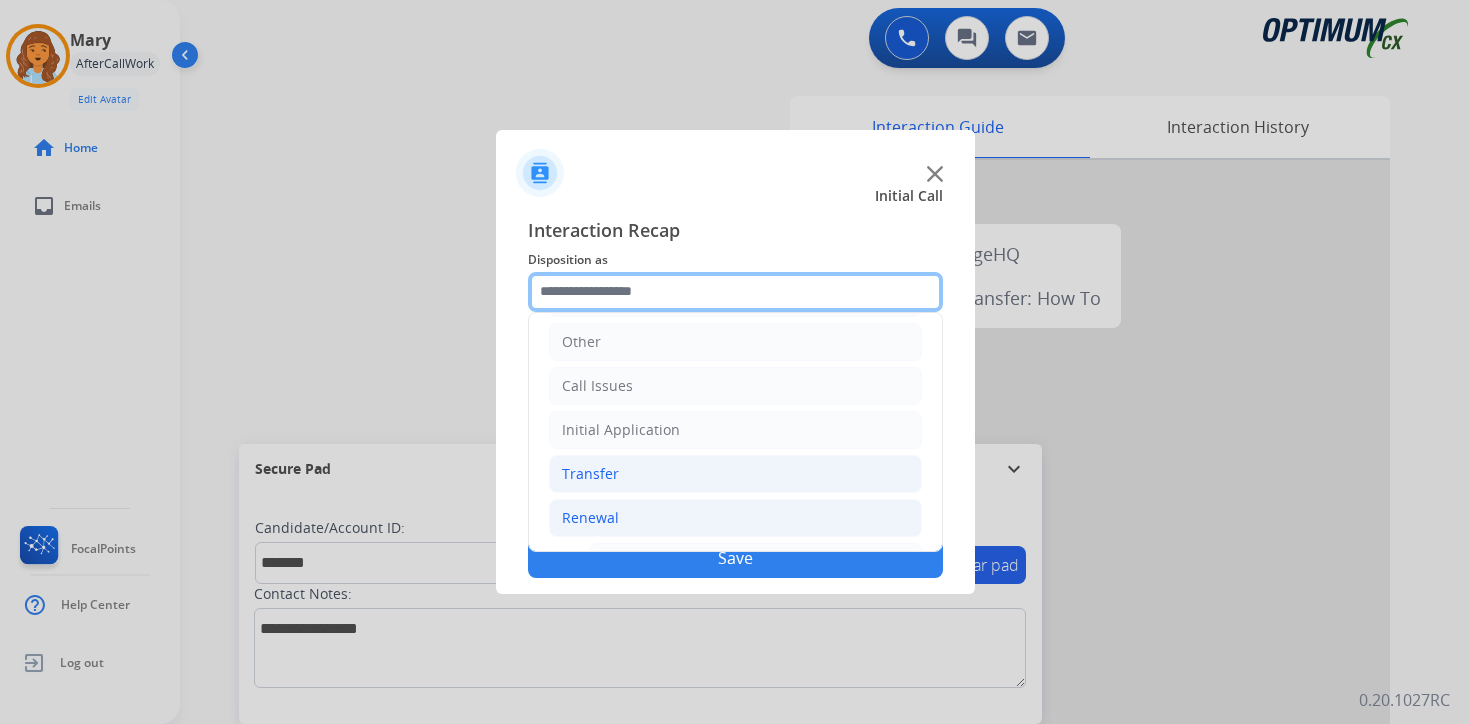 scroll, scrollTop: 469, scrollLeft: 0, axis: vertical 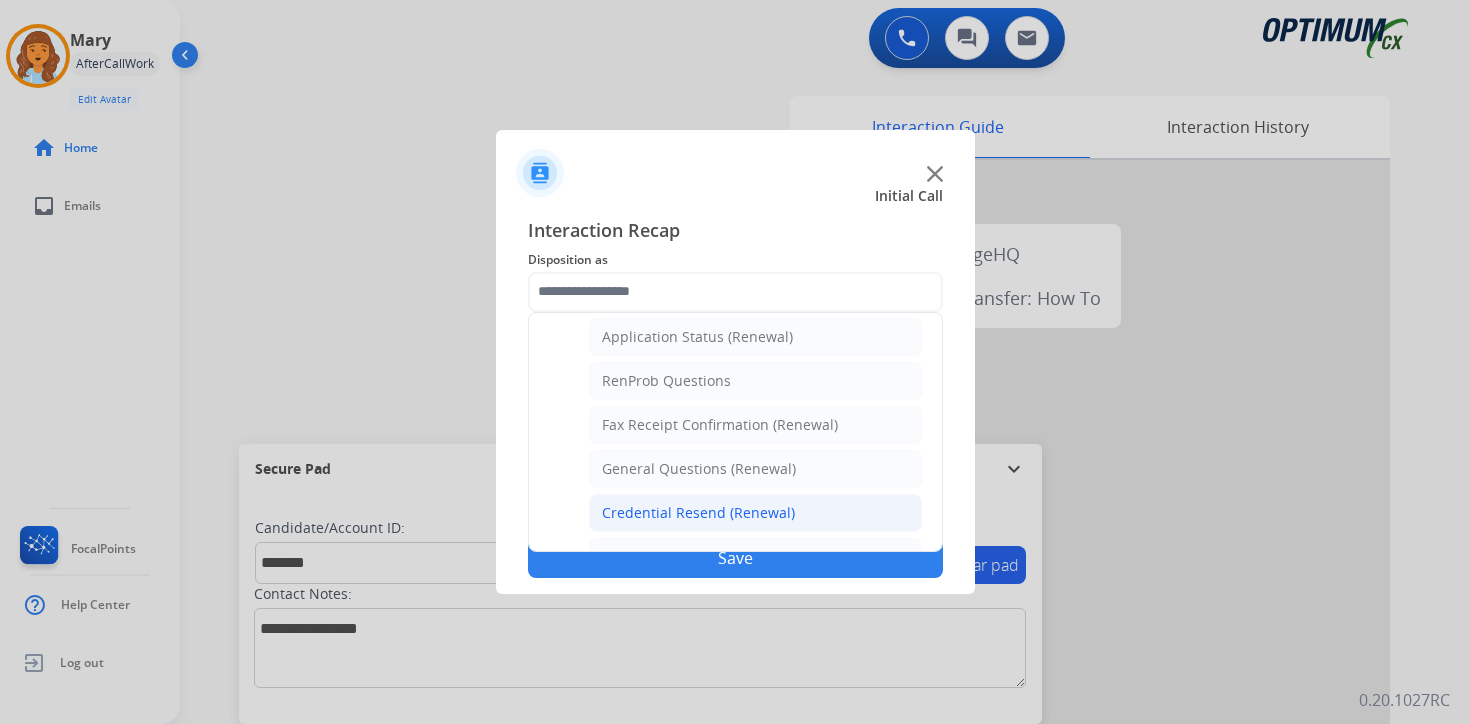 click on "Credential Resend (Renewal)" 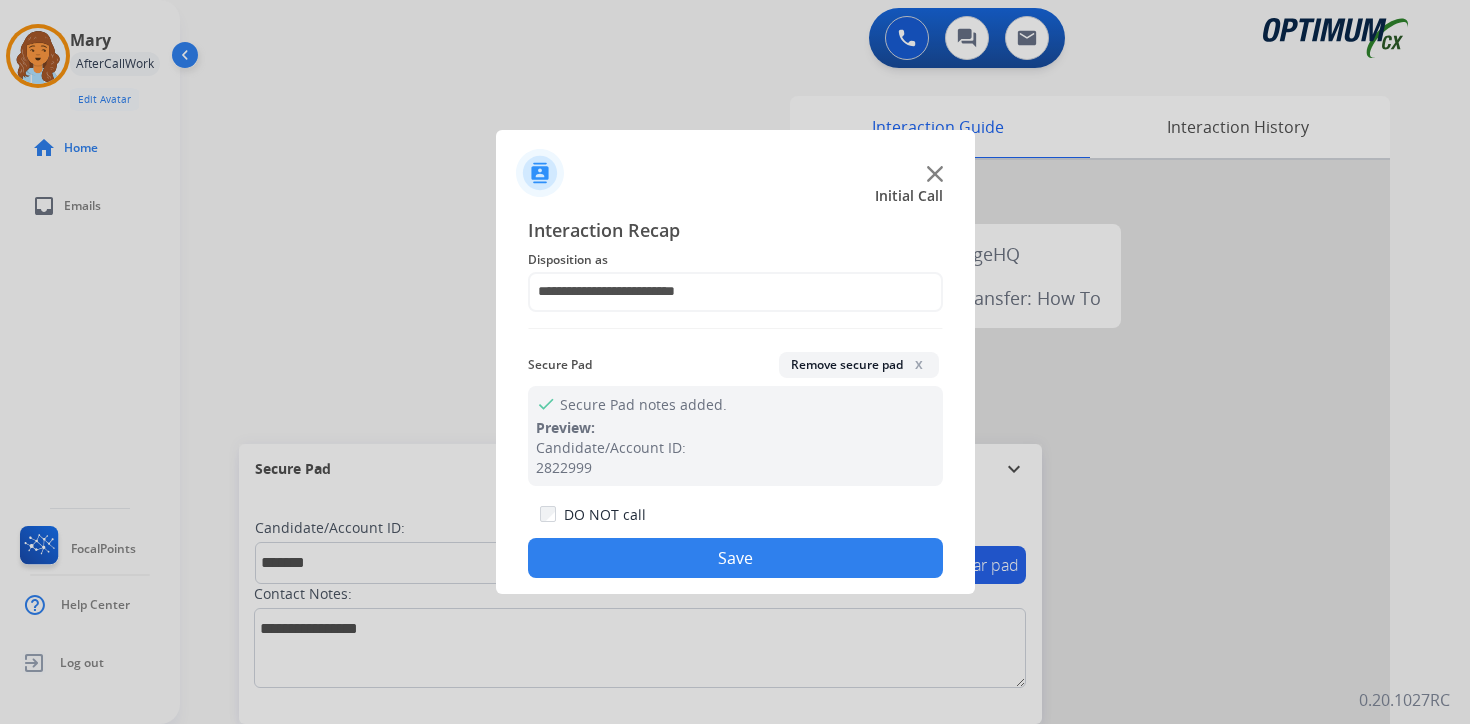 click on "Save" 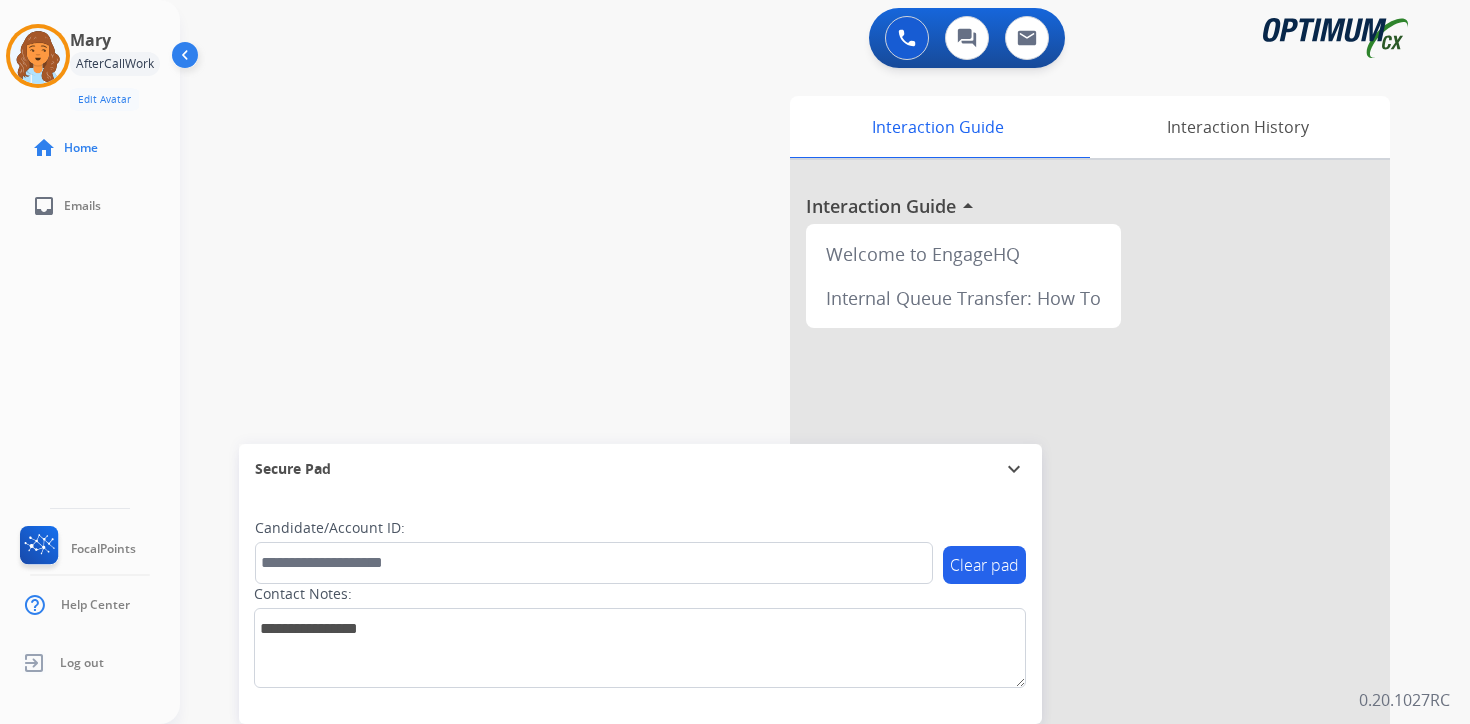 click on "0 Voice Interactions  0  Chat Interactions   0  Email Interactions swap_horiz Break voice bridge close_fullscreen Connect 3-Way Call merge_type Separate 3-Way Call  Interaction Guide   Interaction History  Interaction Guide arrow_drop_up  Welcome to EngageHQ   Internal Queue Transfer: How To  Secure Pad expand_more Clear pad Candidate/Account ID: Contact Notes:                  0.20.1027RC" at bounding box center [825, 362] 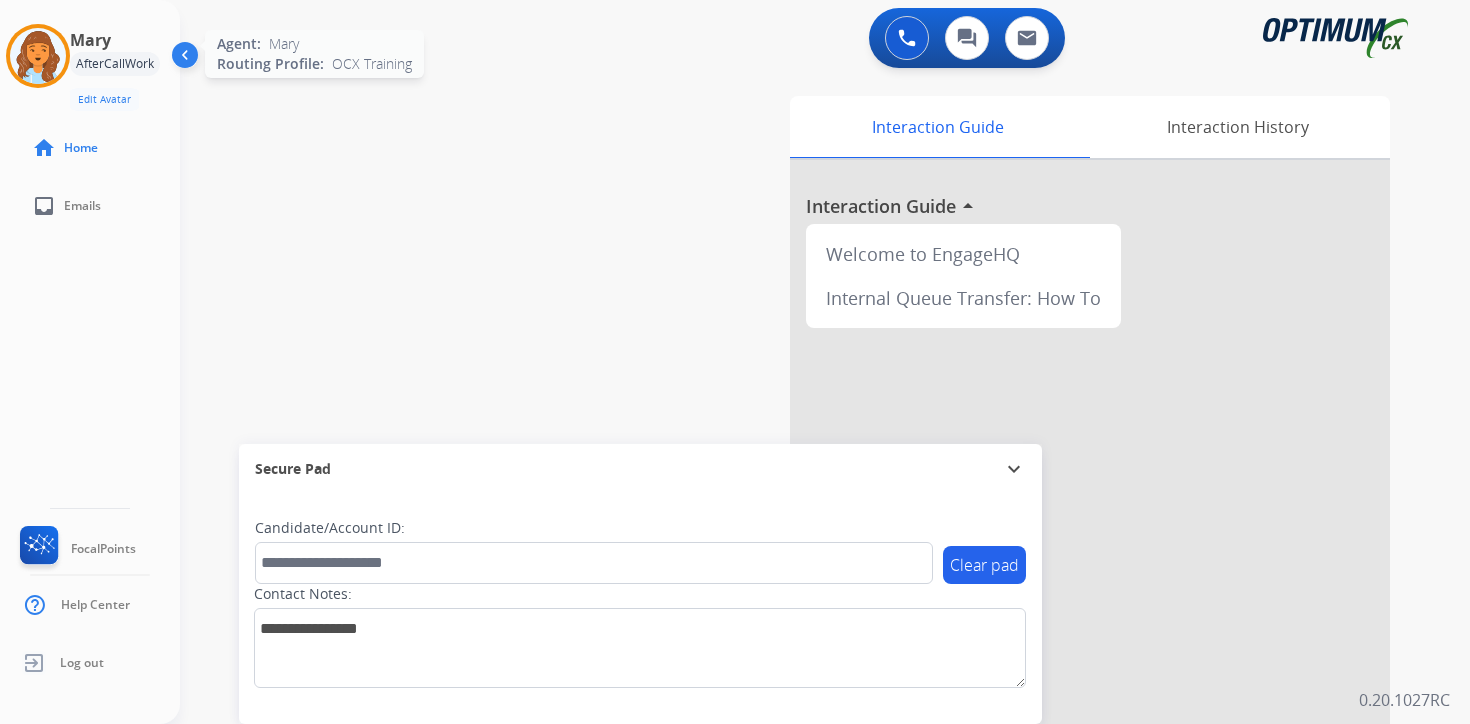 click at bounding box center (38, 56) 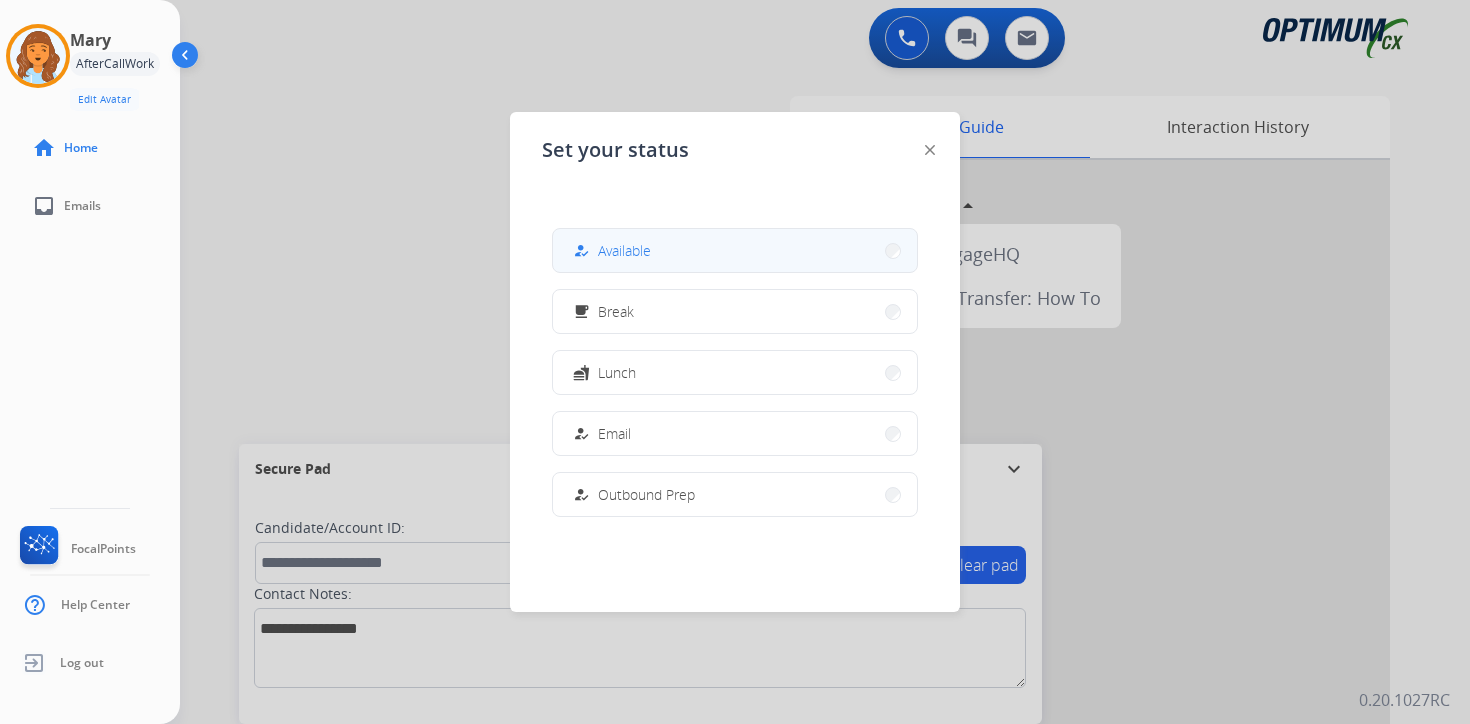click on "Available" at bounding box center [624, 250] 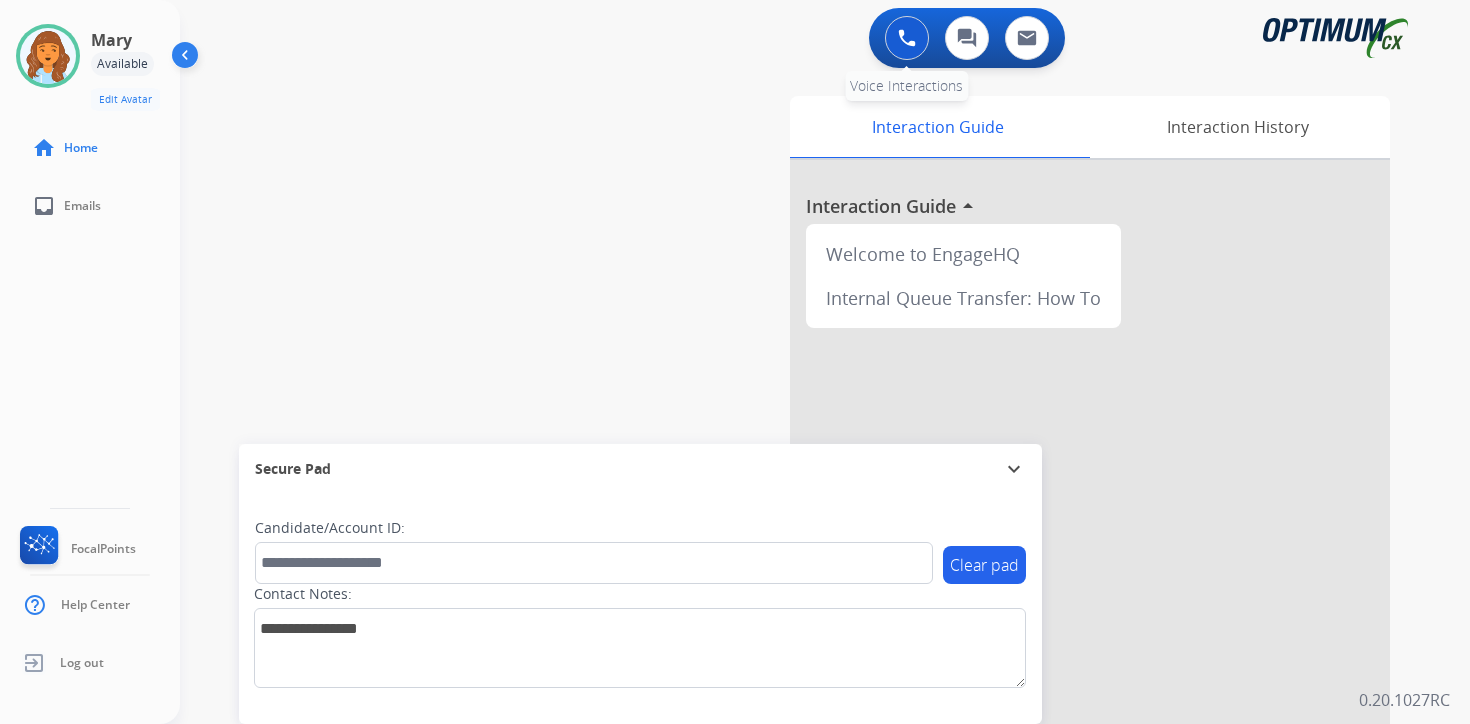 click at bounding box center (907, 38) 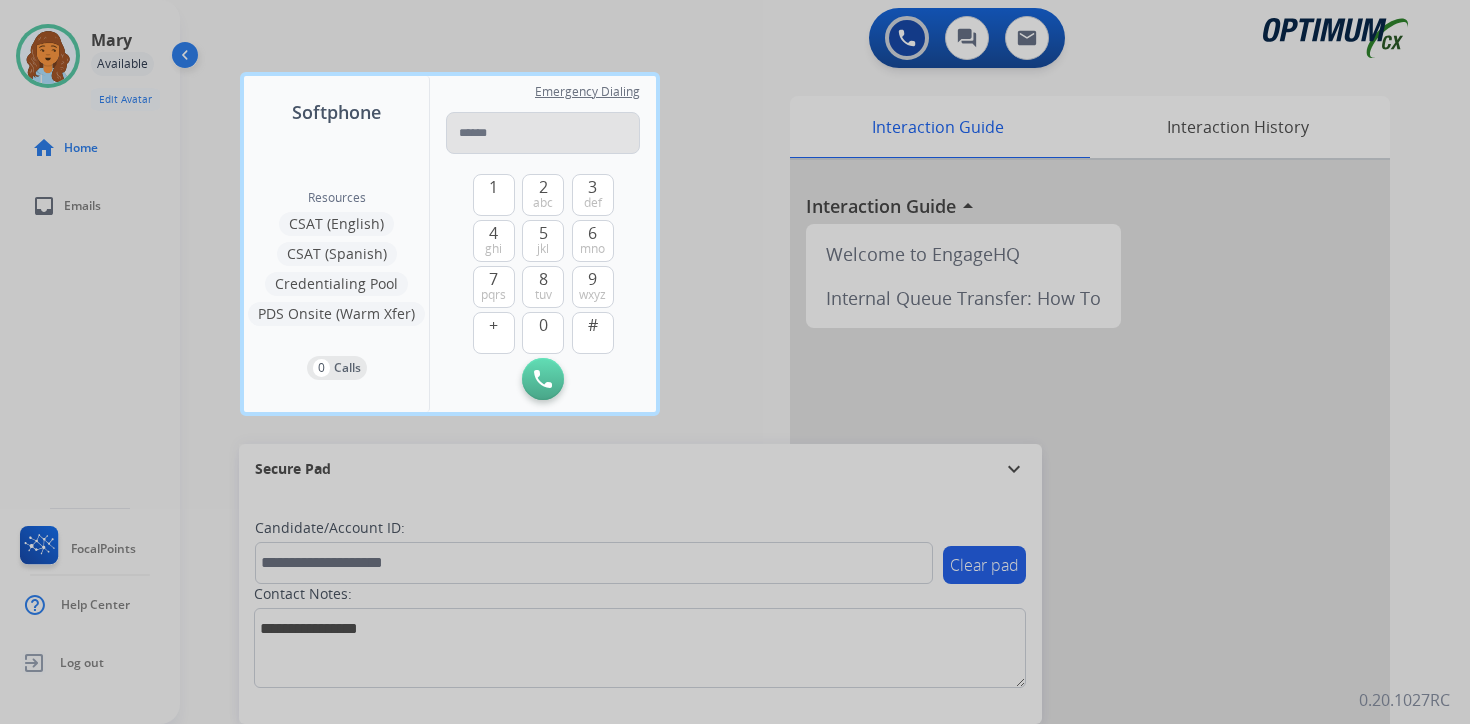 click at bounding box center [543, 133] 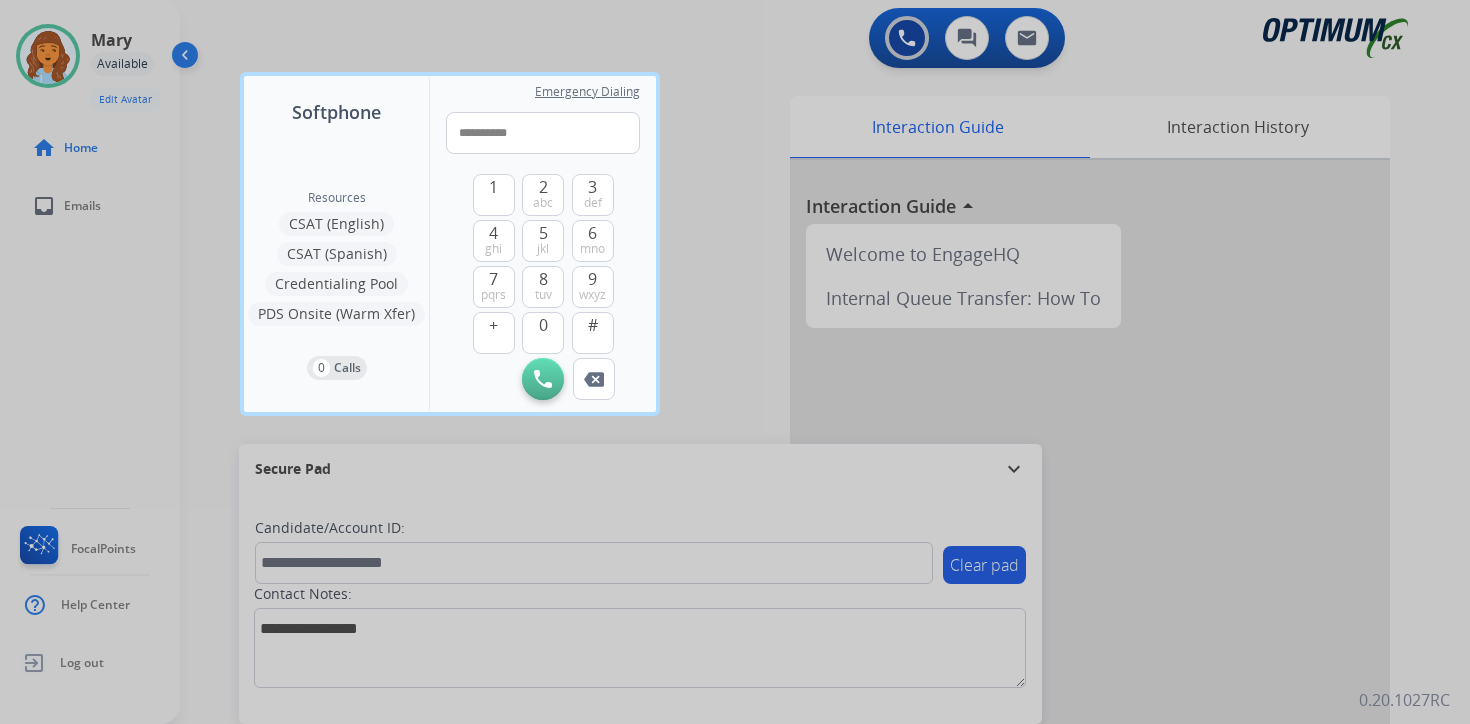 type on "**********" 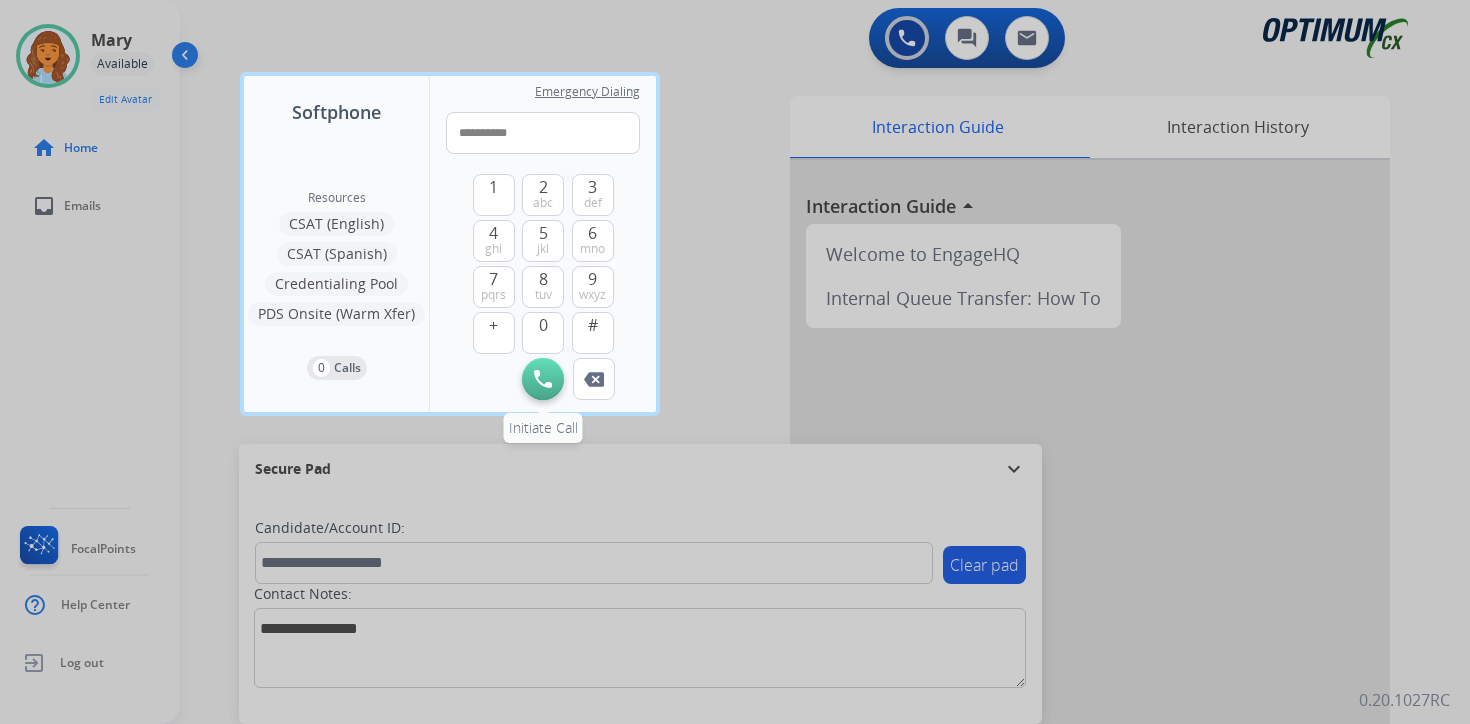 click at bounding box center (543, 379) 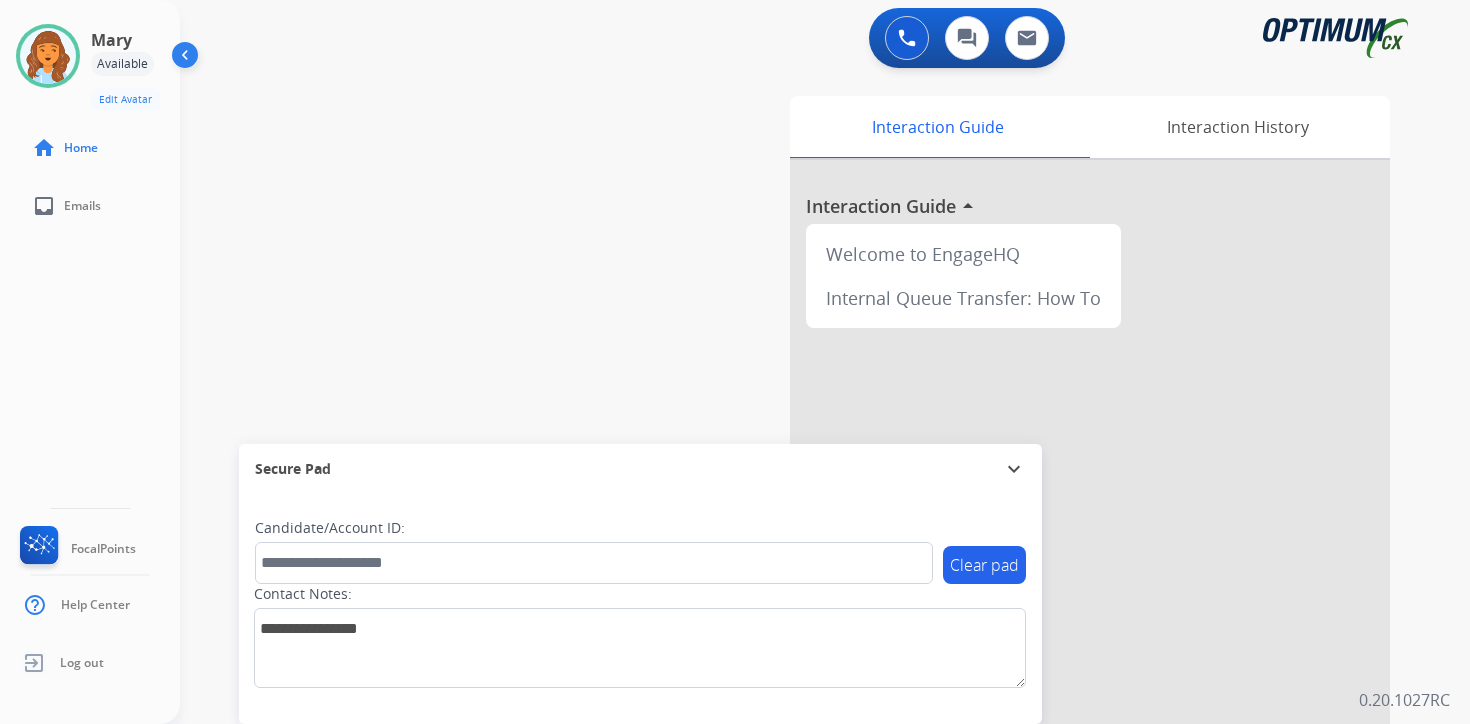 click on "0 Voice Interactions  0  Chat Interactions   0  Email Interactions swap_horiz Break voice bridge close_fullscreen Connect 3-Way Call merge_type Separate 3-Way Call  Interaction Guide   Interaction History  Interaction Guide arrow_drop_up  Welcome to EngageHQ   Internal Queue Transfer: How To  Secure Pad expand_more Clear pad Candidate/Account ID: Contact Notes:                  0.20.1027RC" at bounding box center (825, 362) 